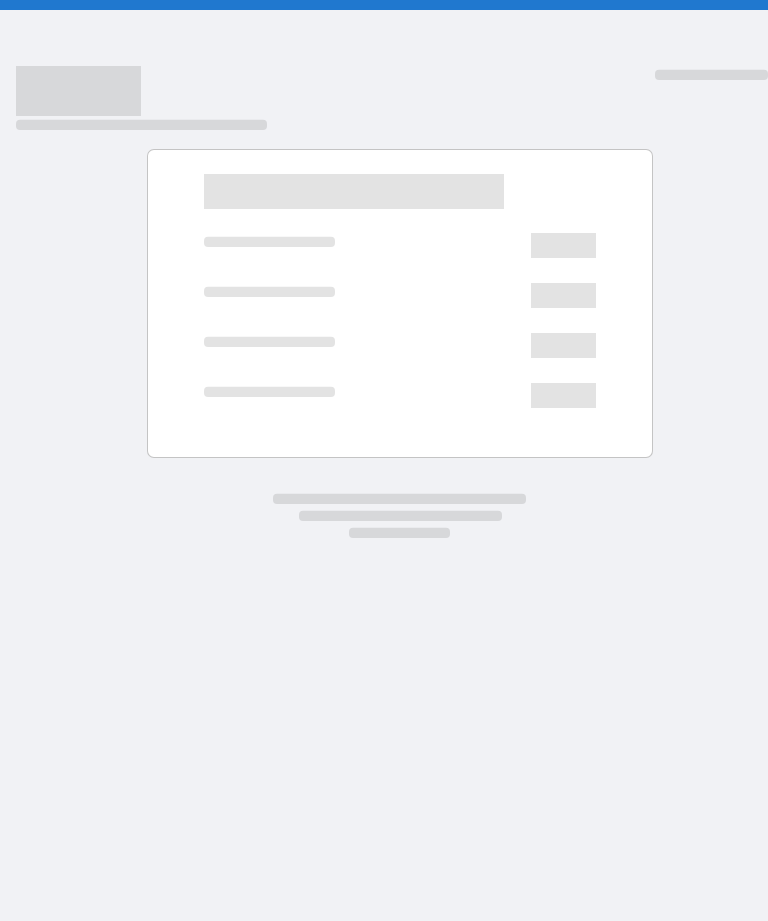 scroll, scrollTop: 0, scrollLeft: 0, axis: both 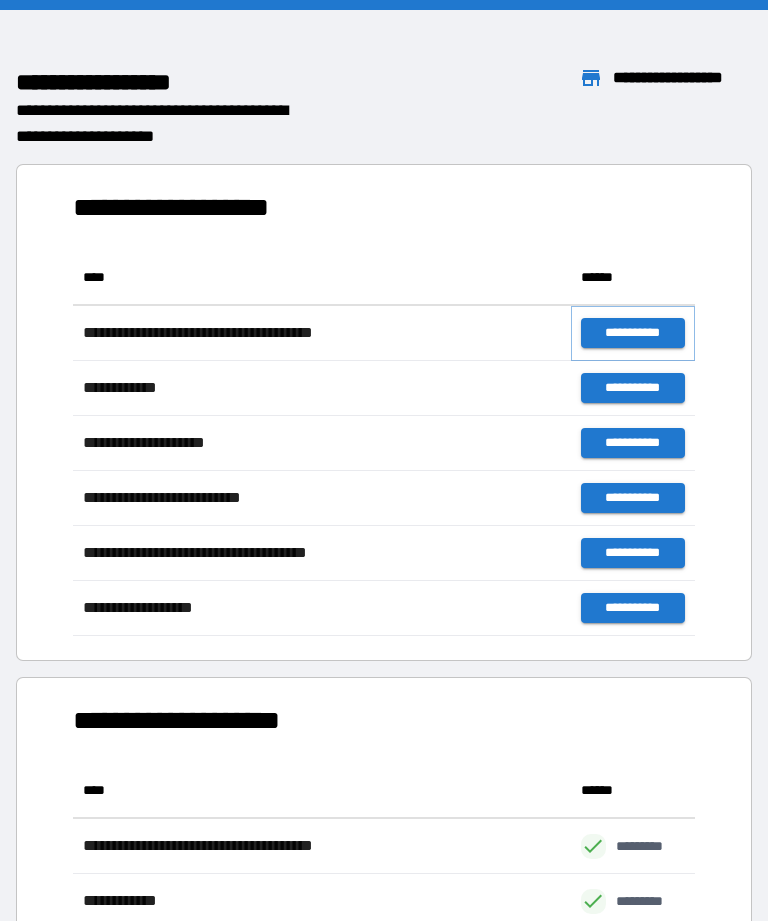 click on "**********" at bounding box center [633, 333] 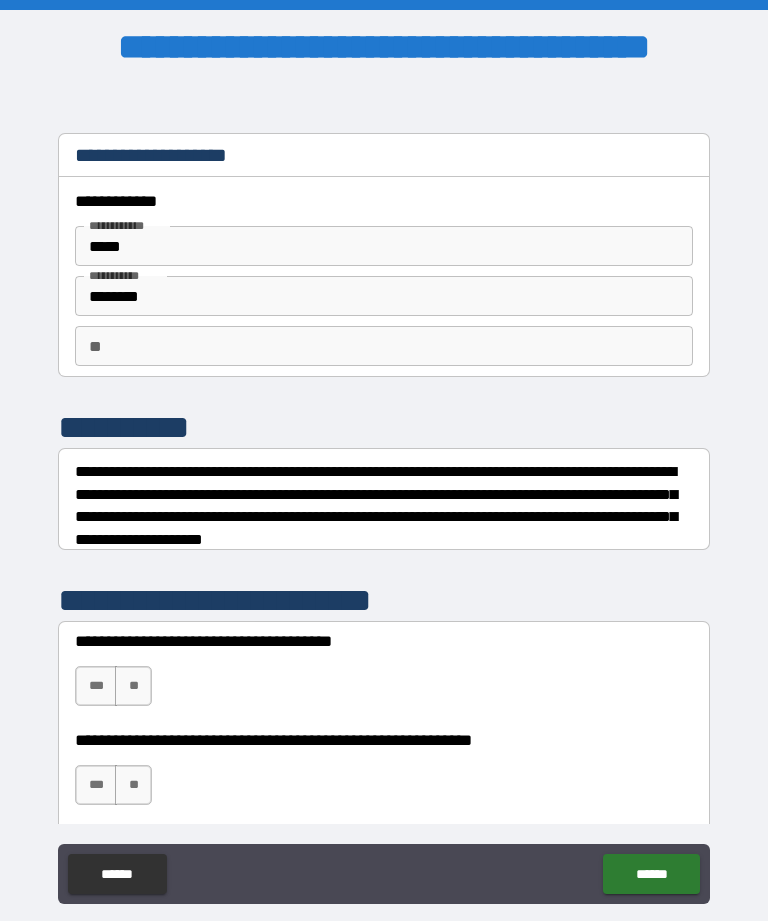 click on "**" at bounding box center [384, 346] 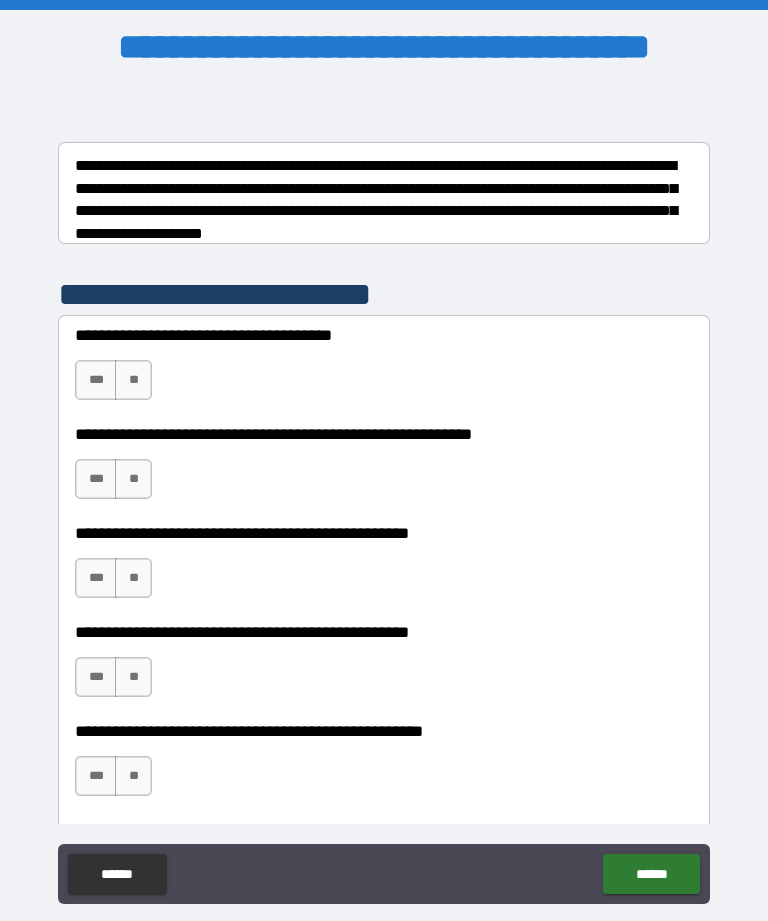 scroll, scrollTop: 305, scrollLeft: 0, axis: vertical 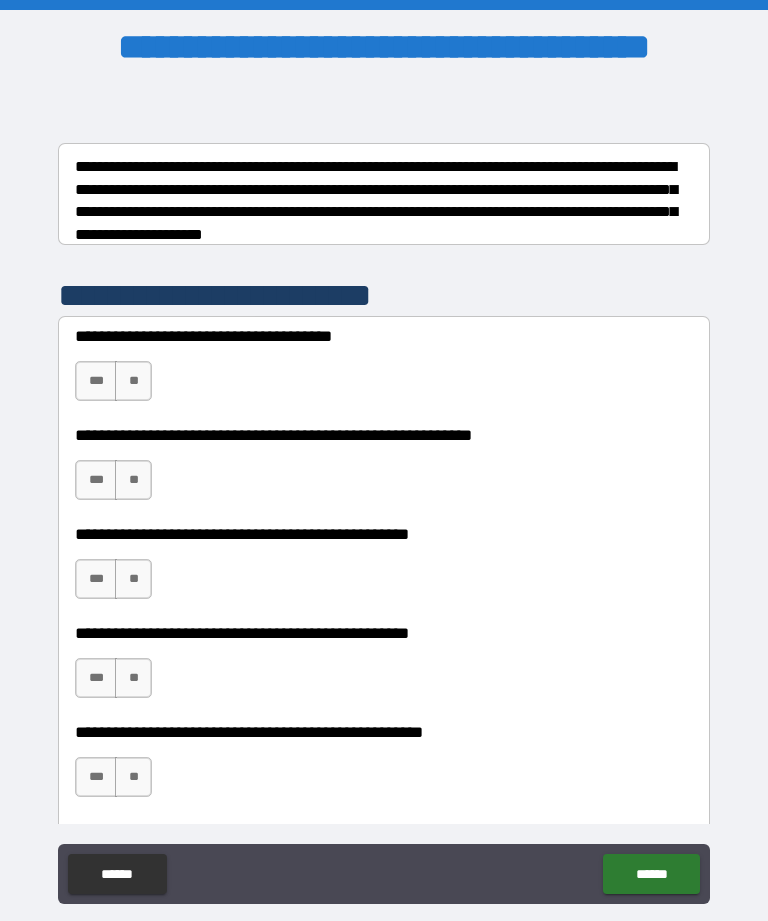 type on "*" 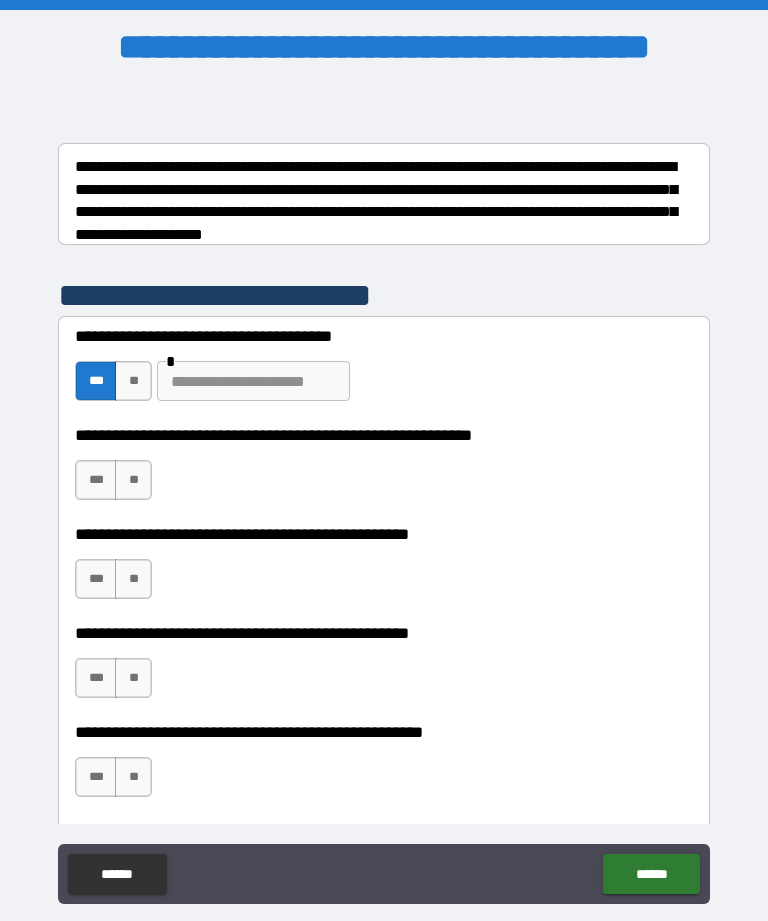 click on "**" at bounding box center [133, 381] 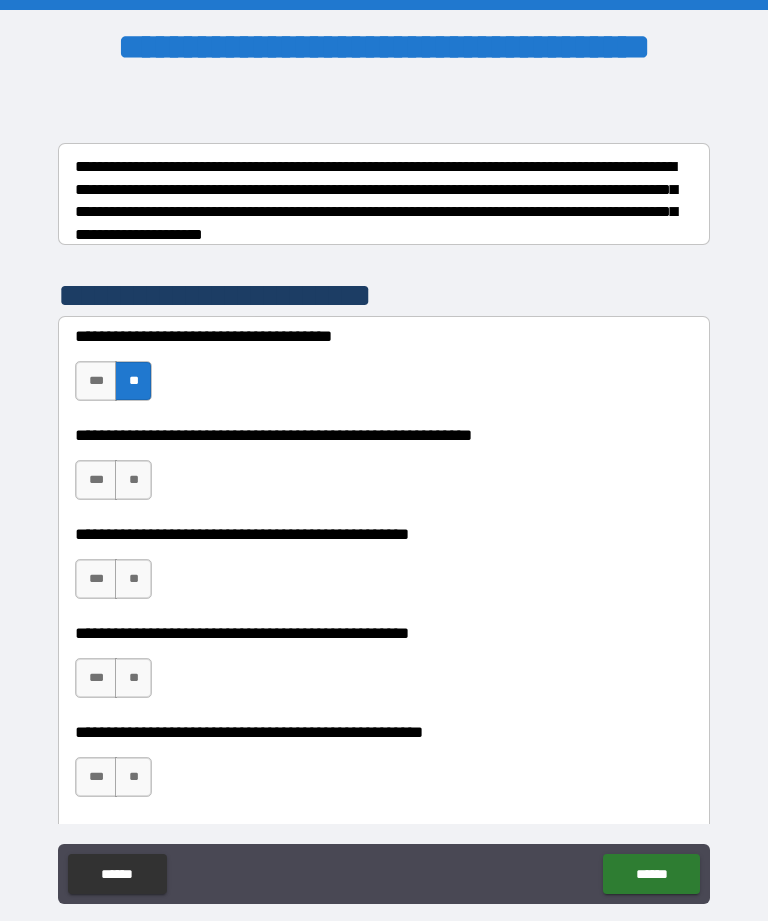 click on "***" at bounding box center [96, 480] 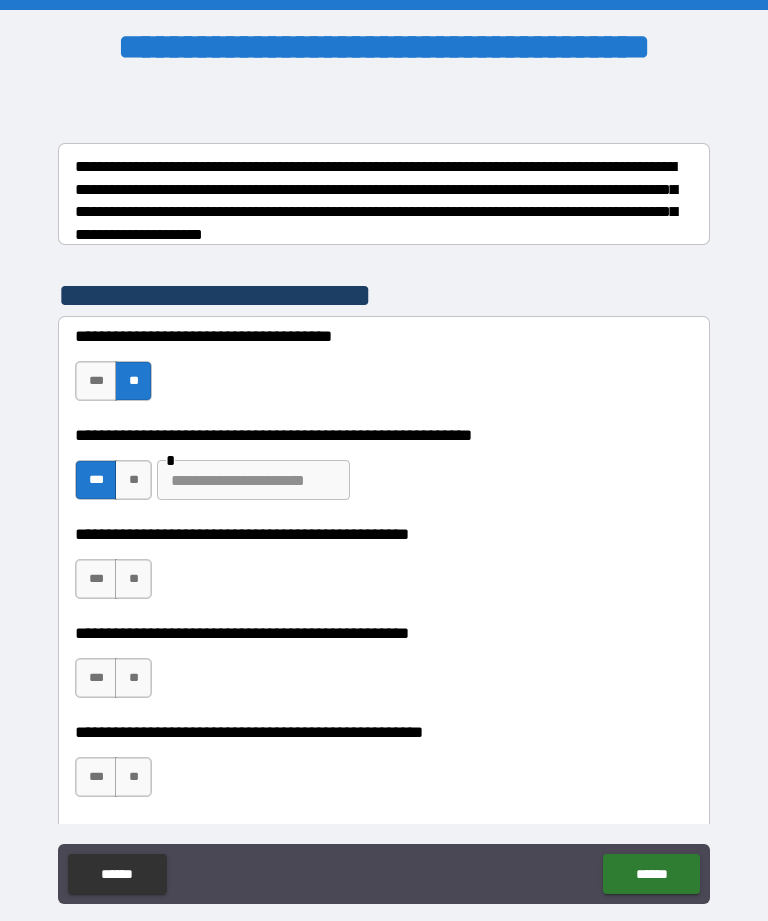 click at bounding box center [253, 480] 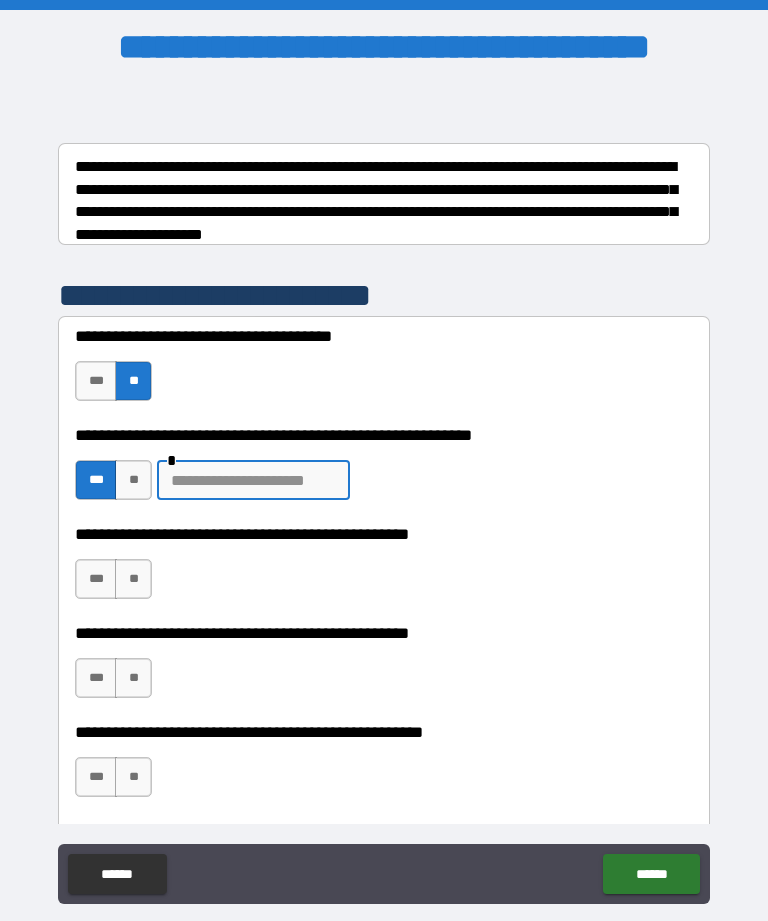 click on "***" at bounding box center (96, 381) 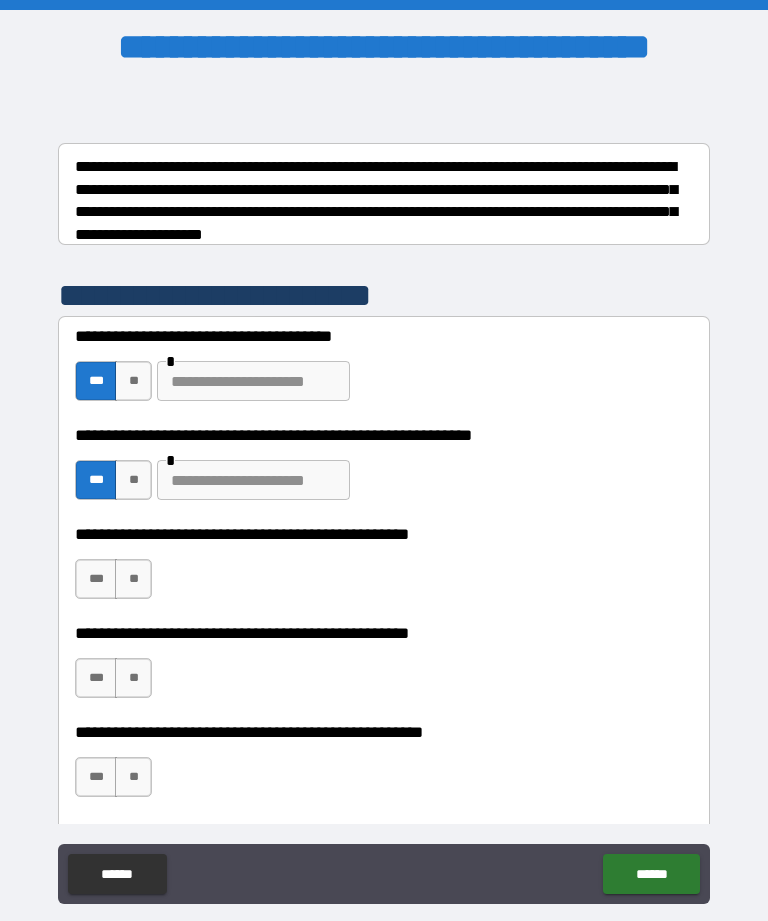 click at bounding box center (253, 381) 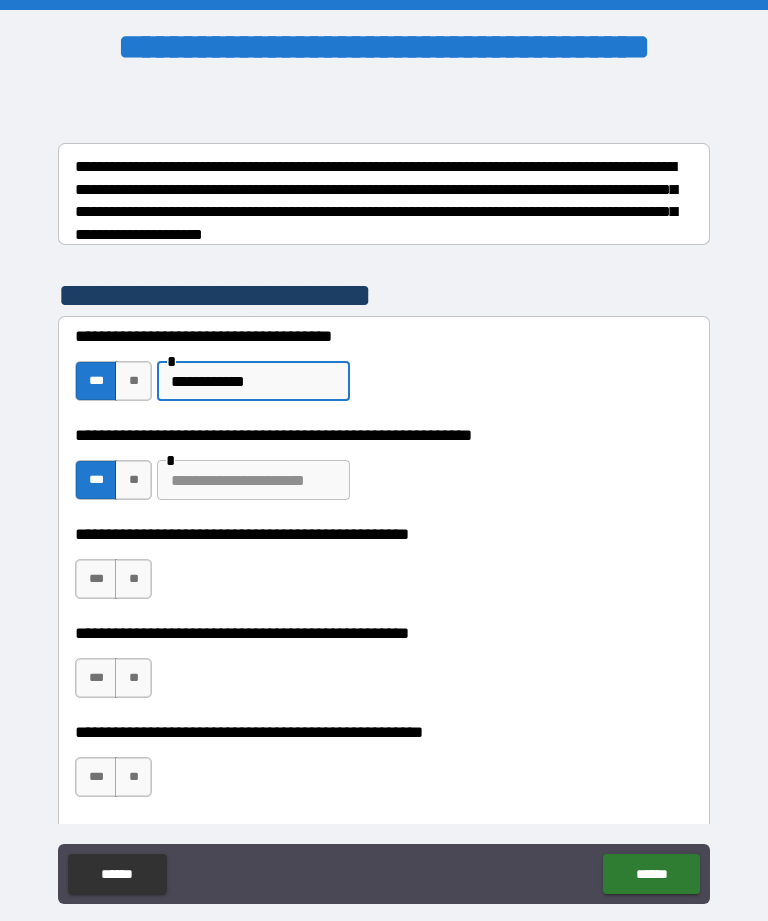 type on "**********" 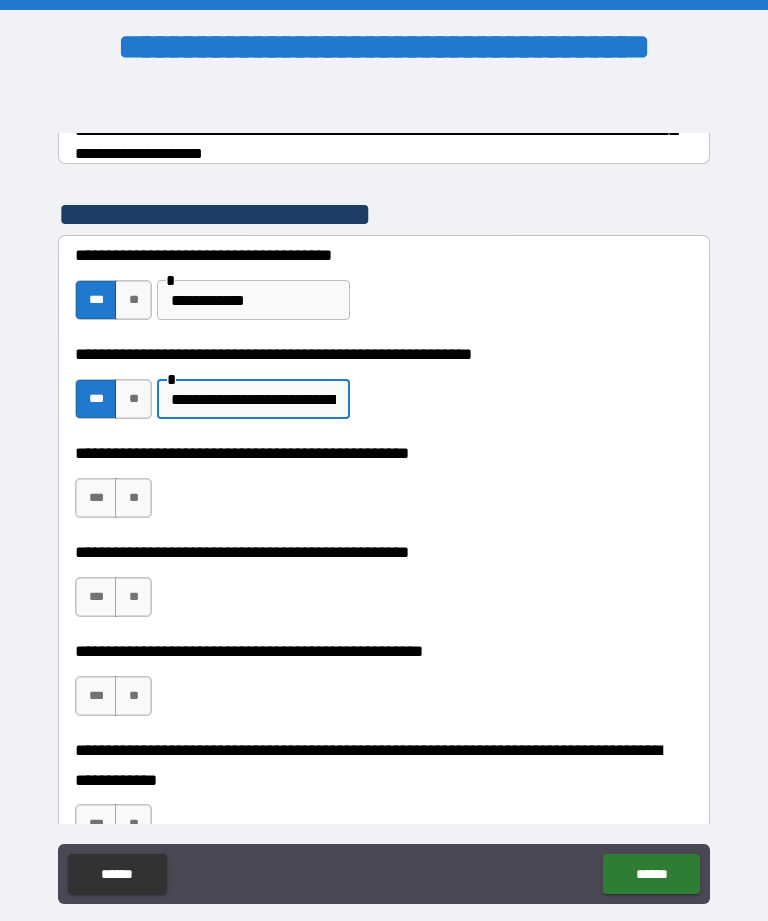 scroll, scrollTop: 418, scrollLeft: 0, axis: vertical 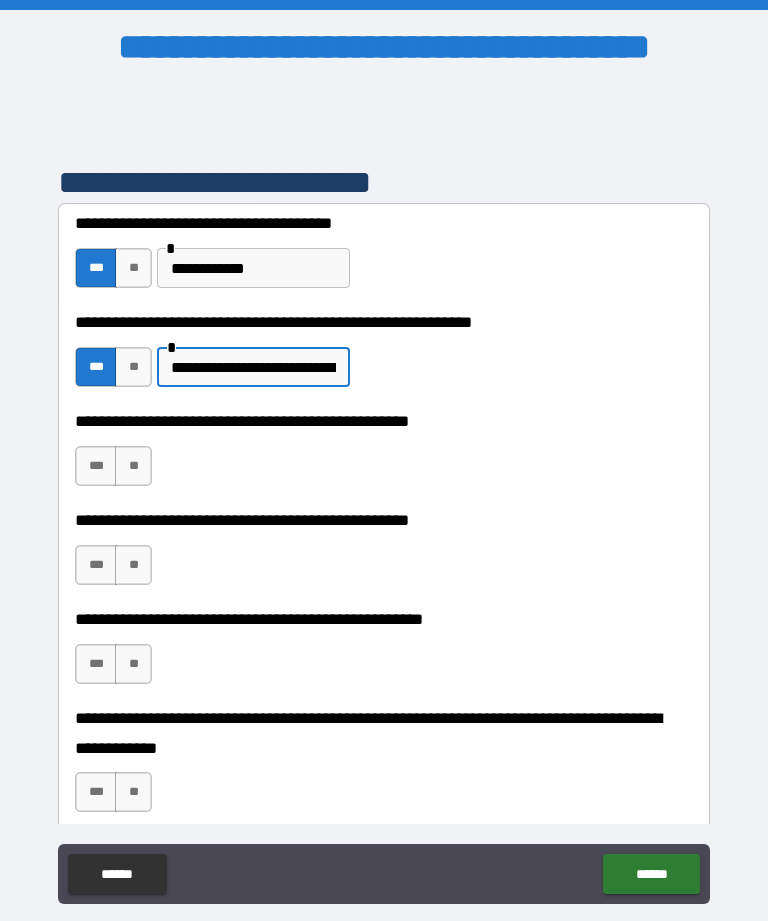 type on "**********" 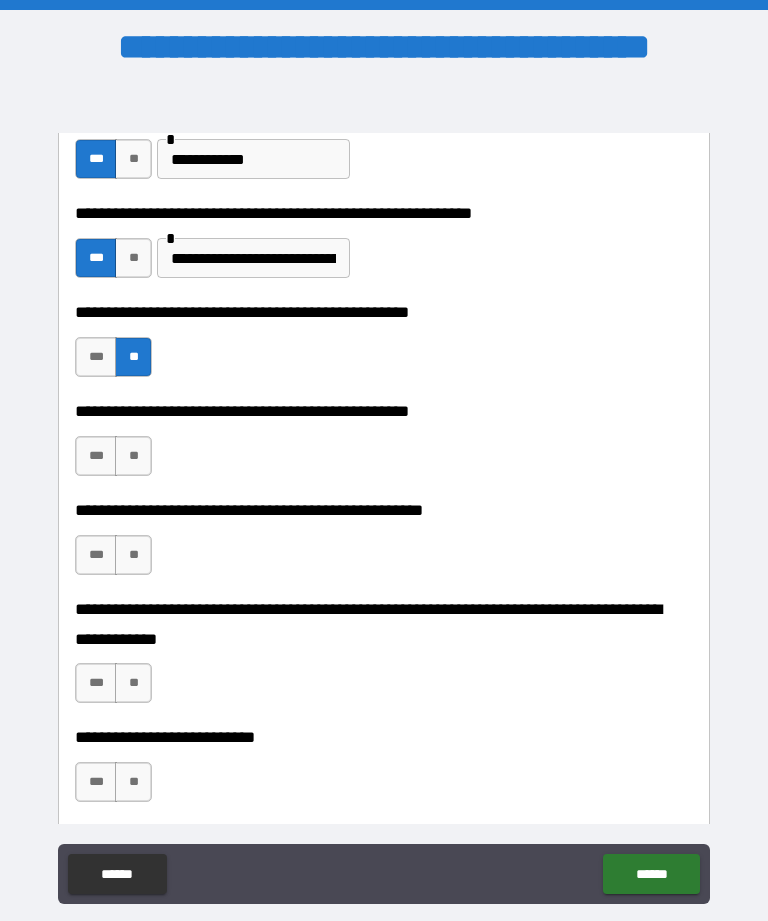 scroll, scrollTop: 529, scrollLeft: 0, axis: vertical 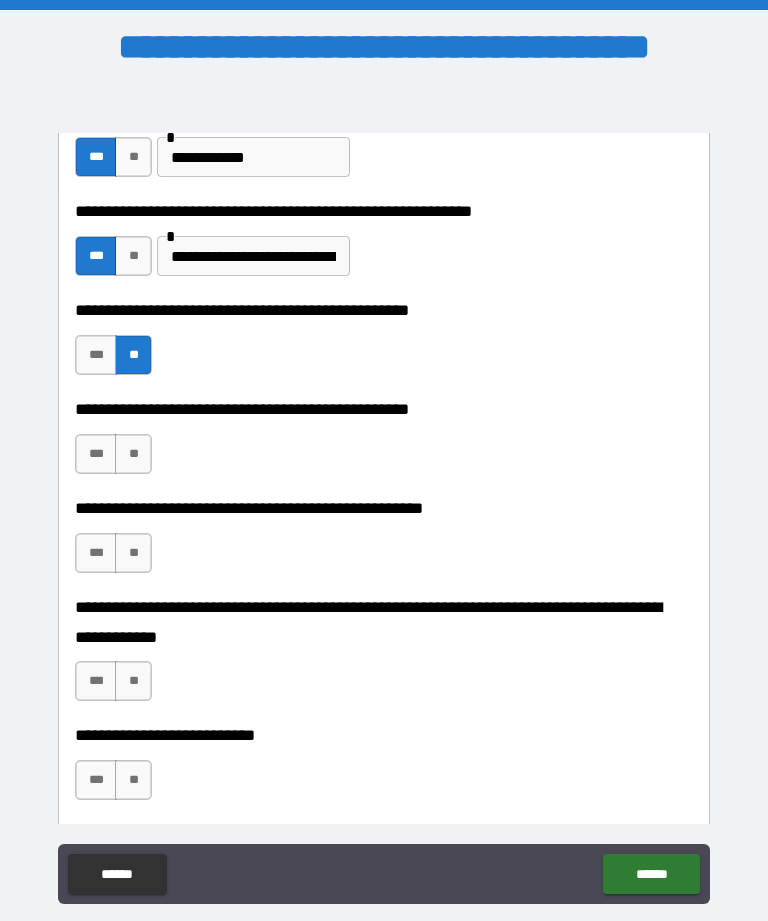 click on "***" at bounding box center [96, 454] 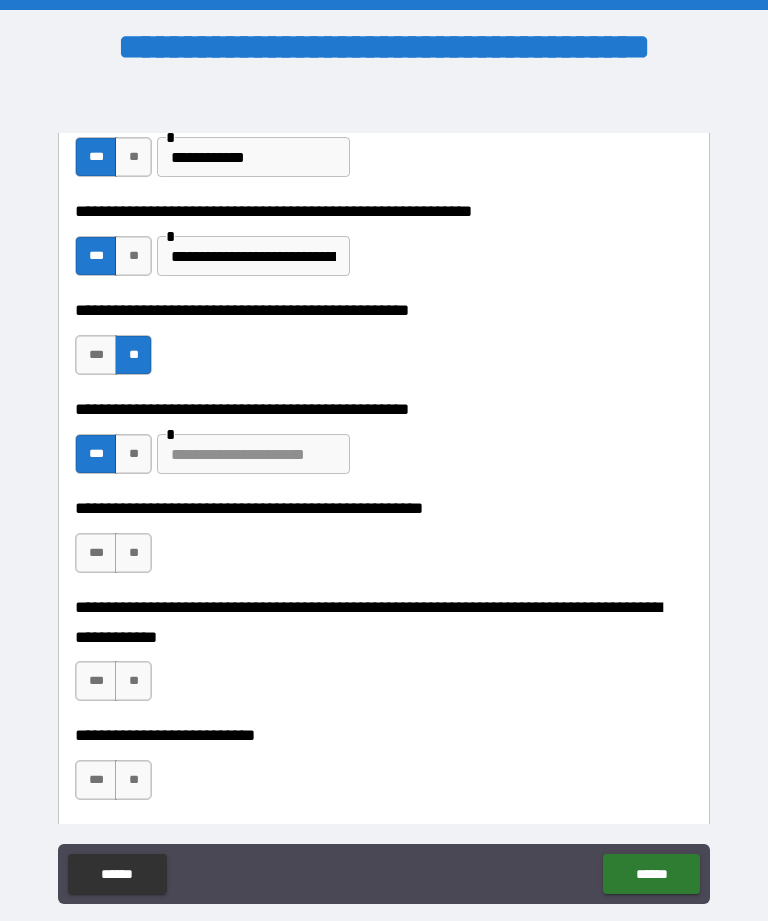 click at bounding box center [253, 454] 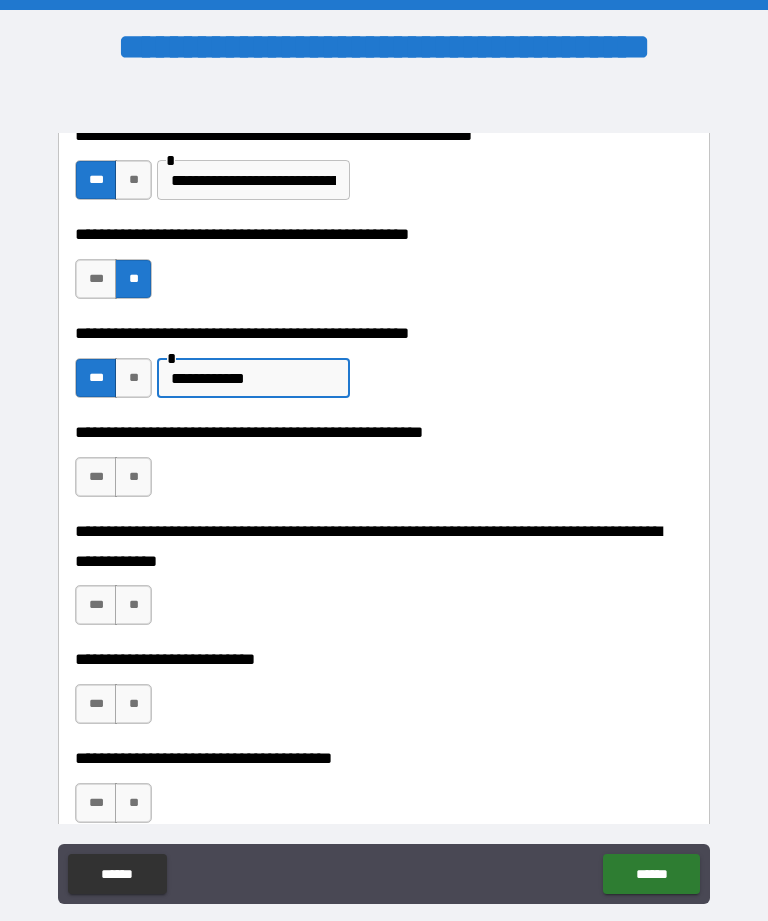 scroll, scrollTop: 626, scrollLeft: 0, axis: vertical 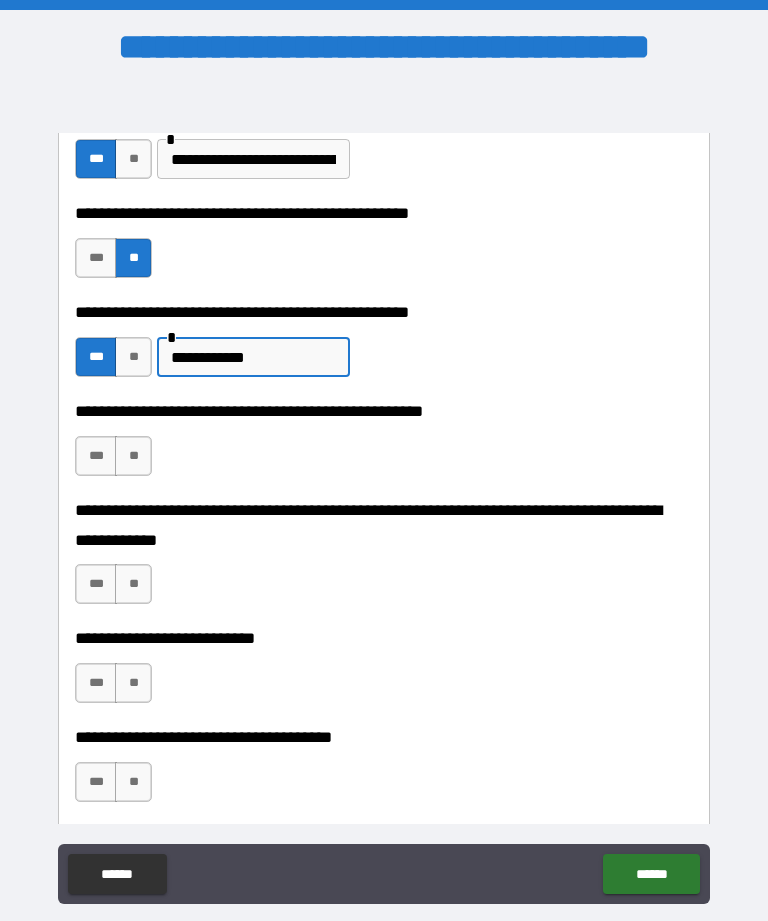 type on "**********" 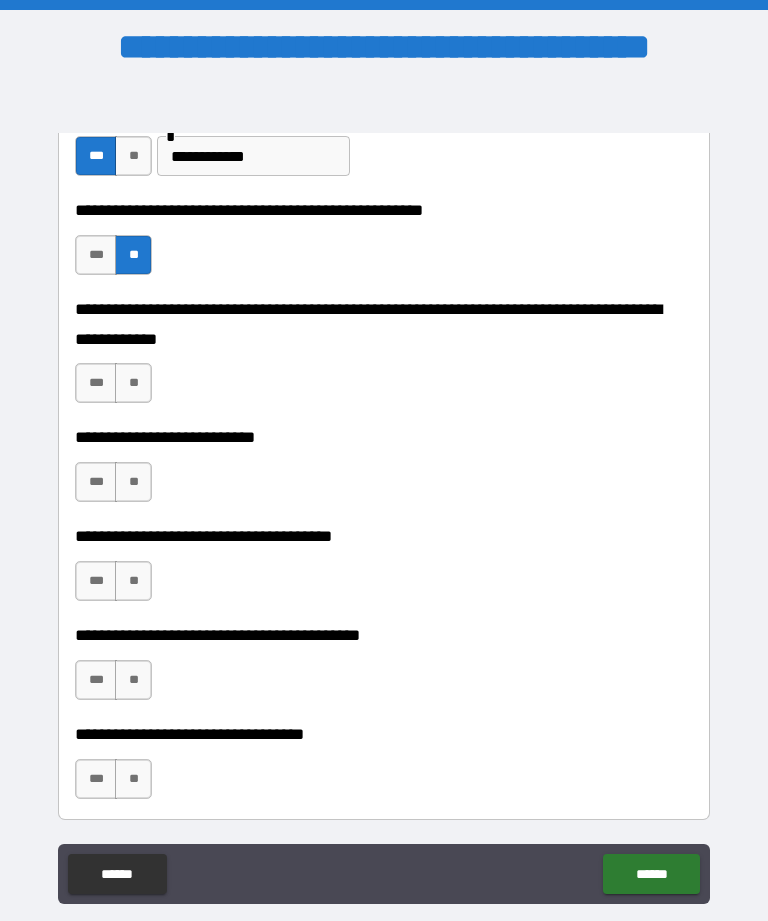 scroll, scrollTop: 828, scrollLeft: 0, axis: vertical 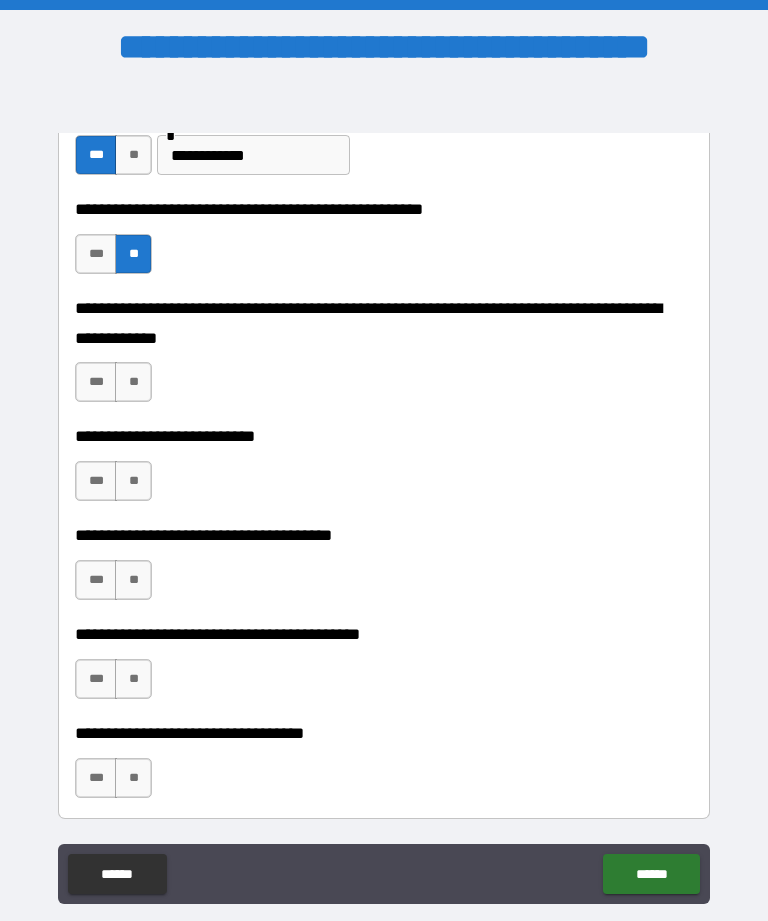 click on "**" at bounding box center (133, 382) 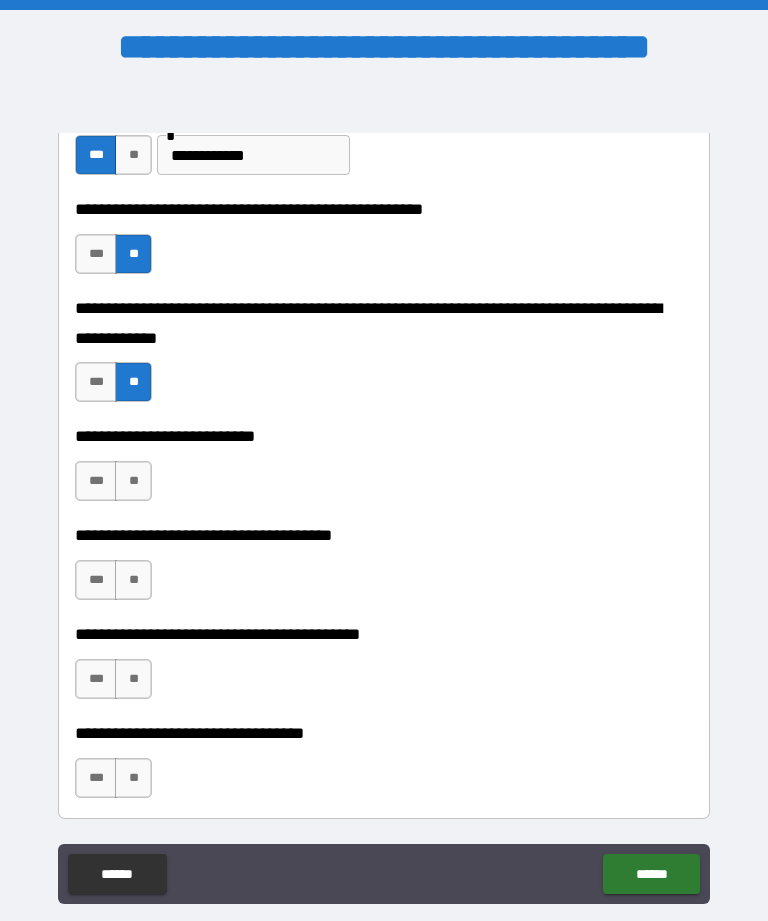 click on "**" at bounding box center [133, 481] 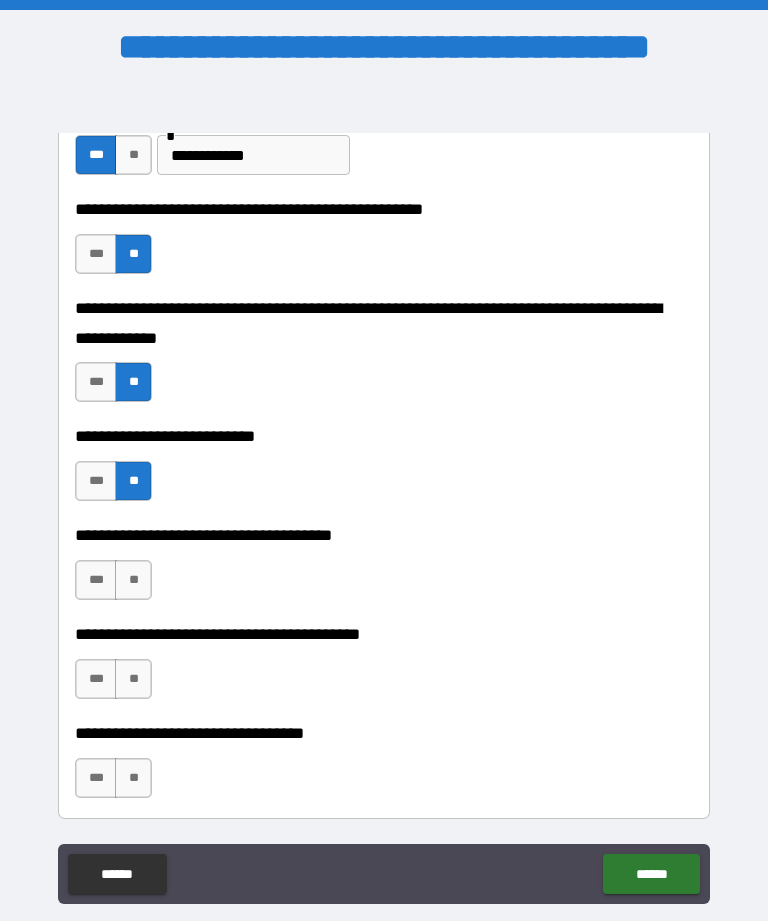 click on "**" at bounding box center (133, 580) 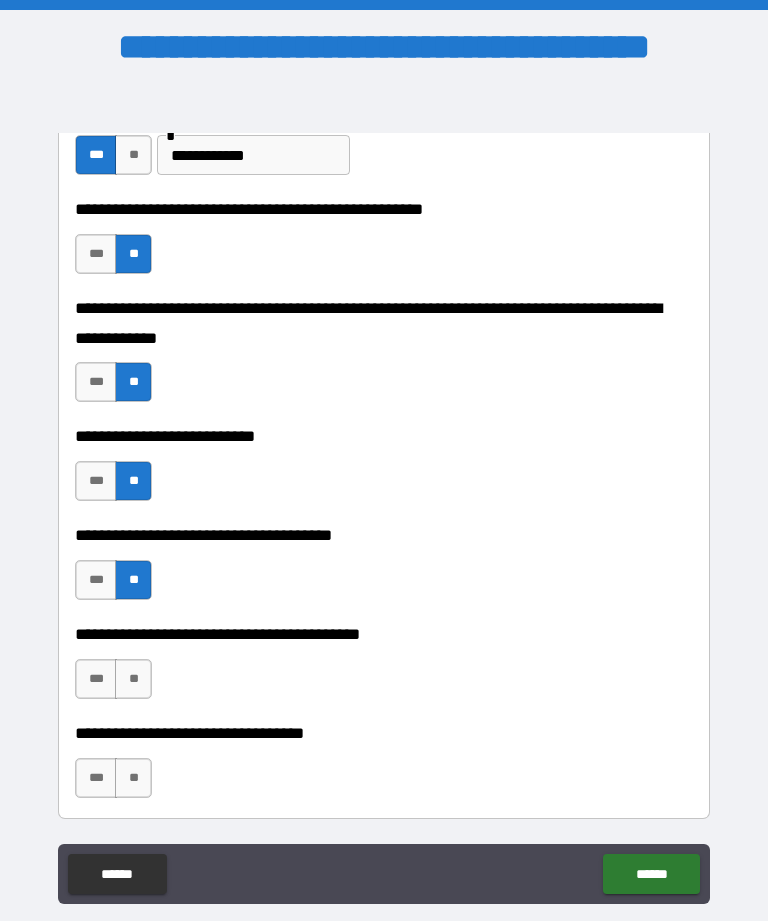 click on "***" at bounding box center [96, 679] 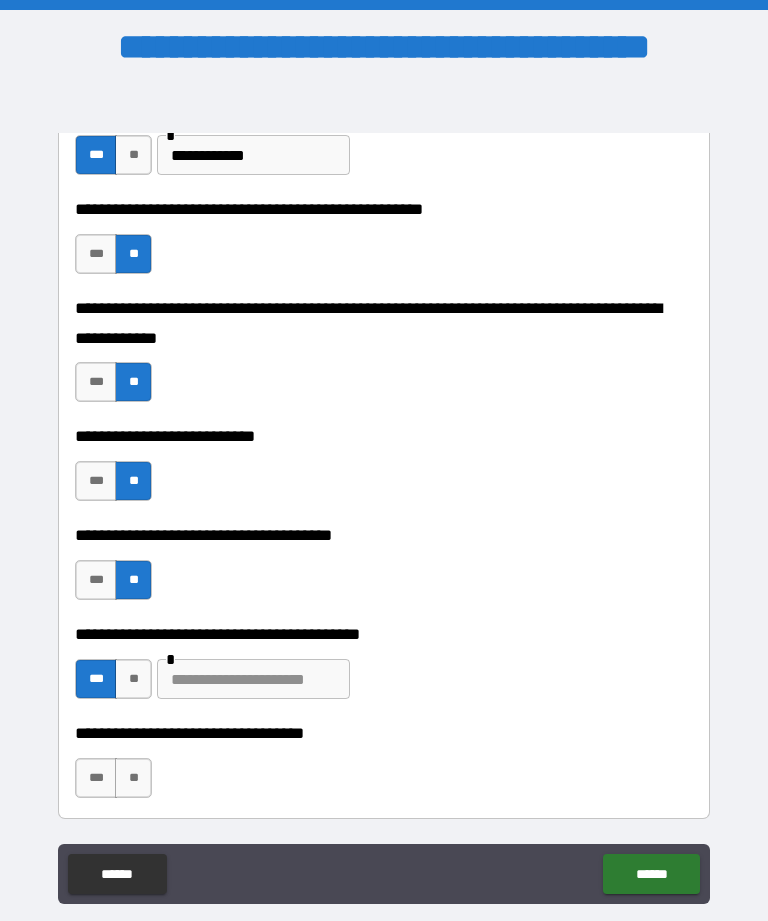 click at bounding box center [253, 679] 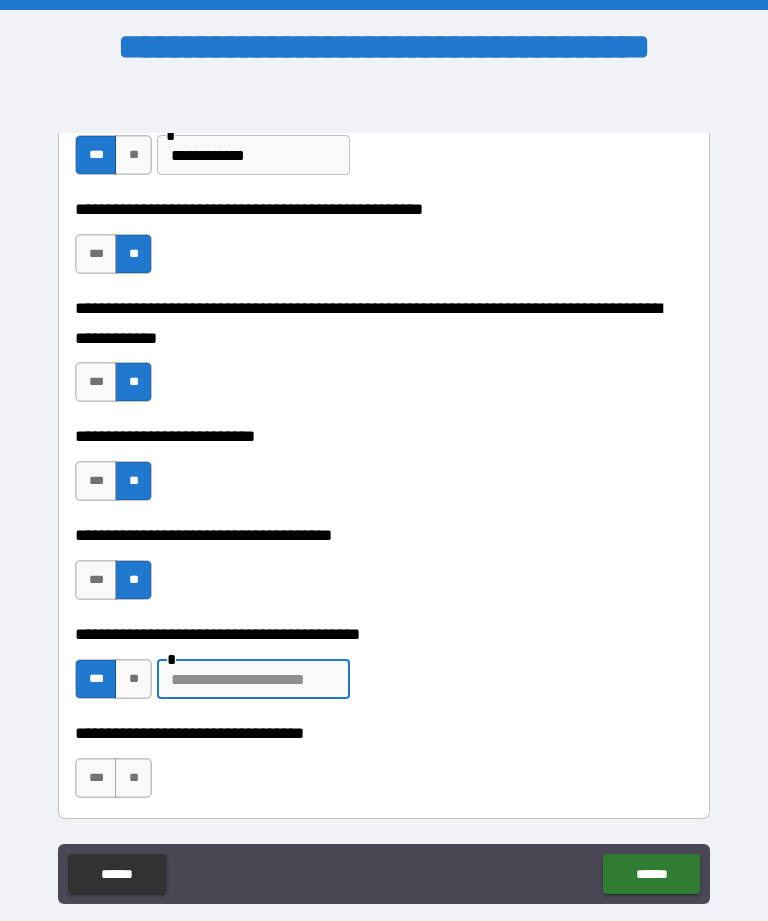 scroll, scrollTop: 64, scrollLeft: 0, axis: vertical 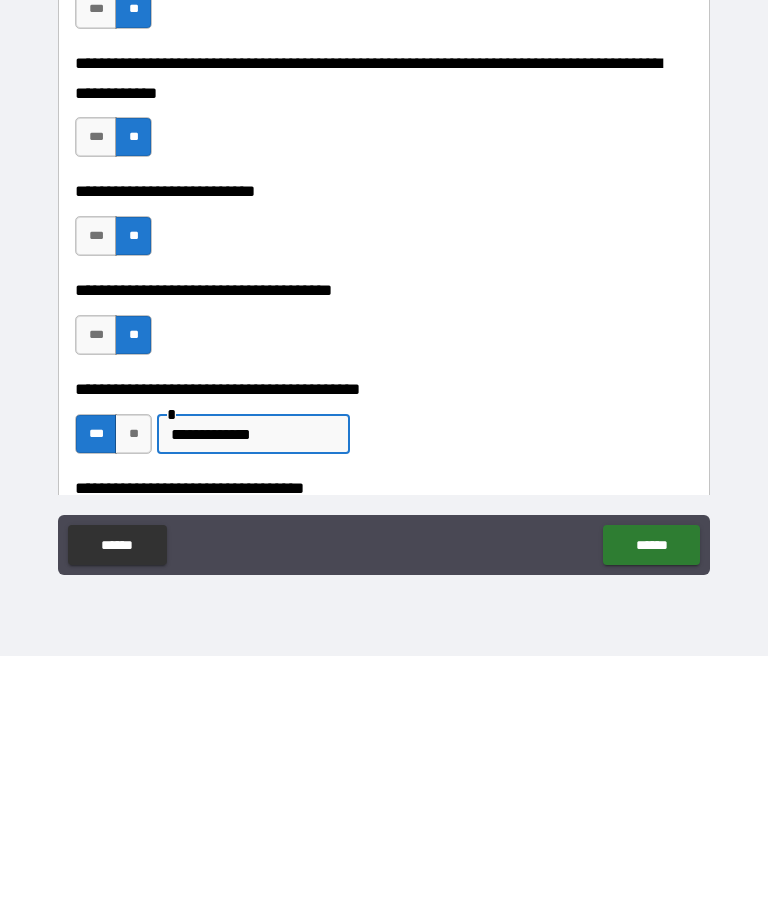 type on "**********" 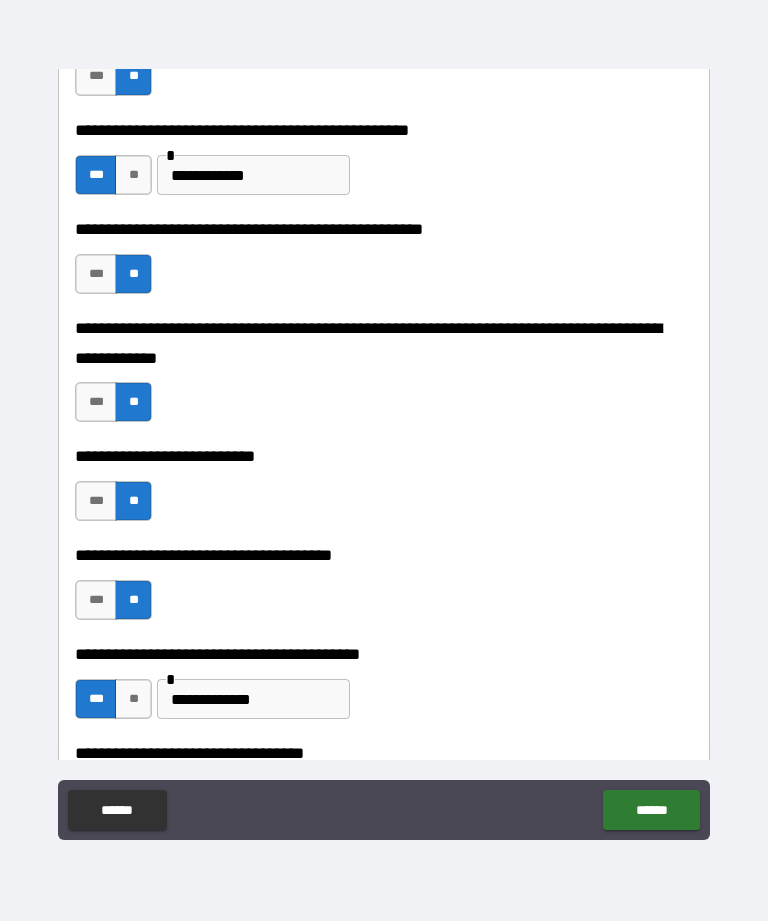 click on "**********" at bounding box center [253, 175] 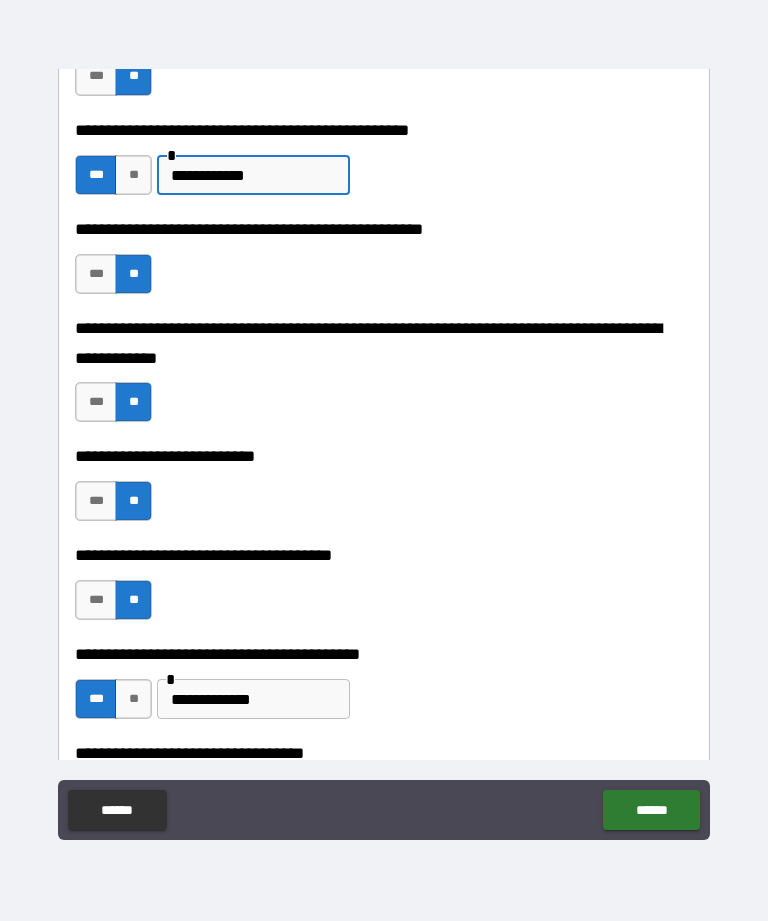 click on "**********" at bounding box center (253, 175) 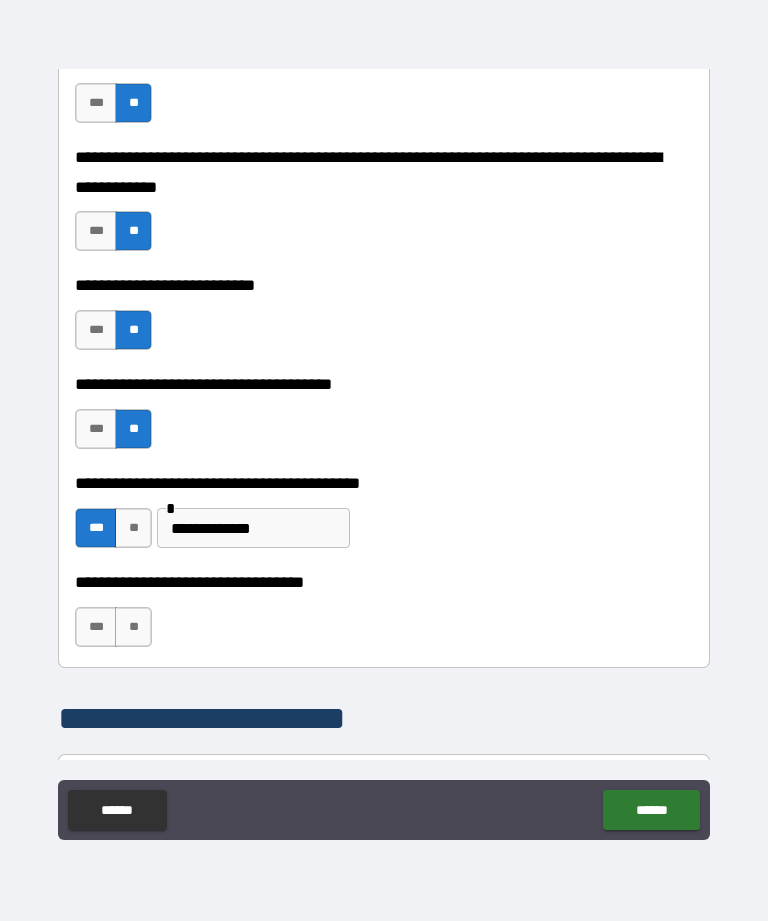 scroll, scrollTop: 1038, scrollLeft: 0, axis: vertical 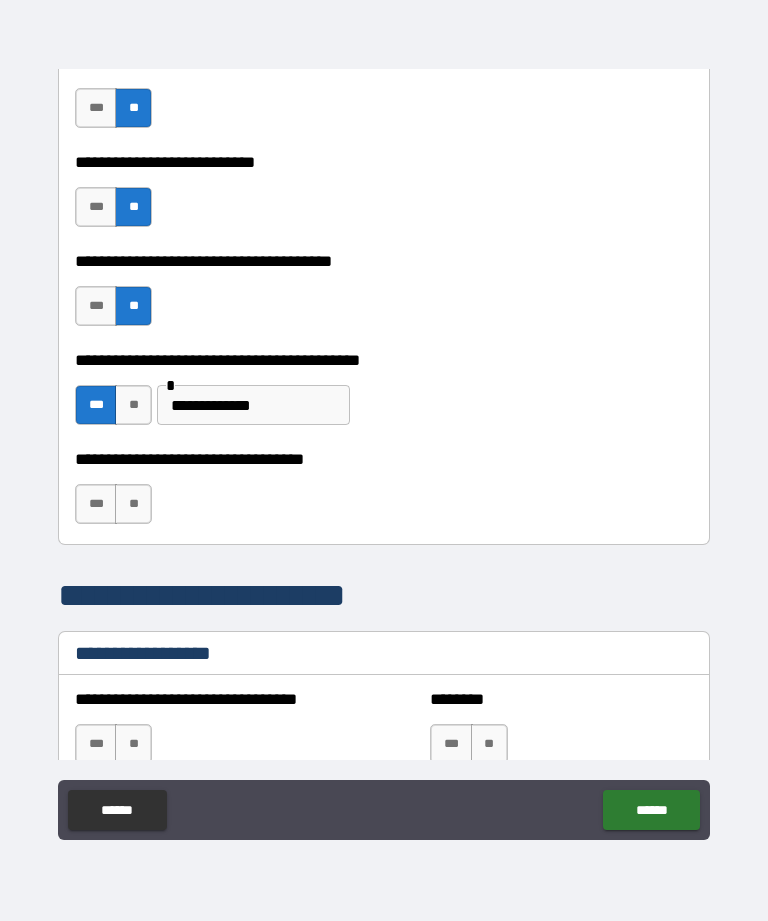 click on "**" at bounding box center (133, 504) 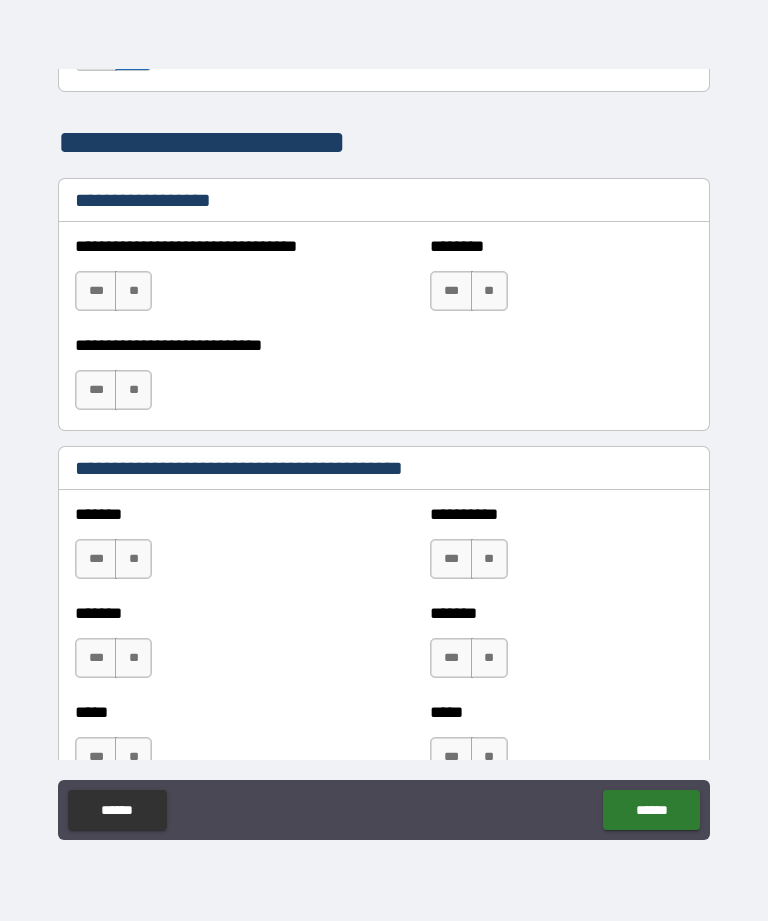 scroll, scrollTop: 1492, scrollLeft: 0, axis: vertical 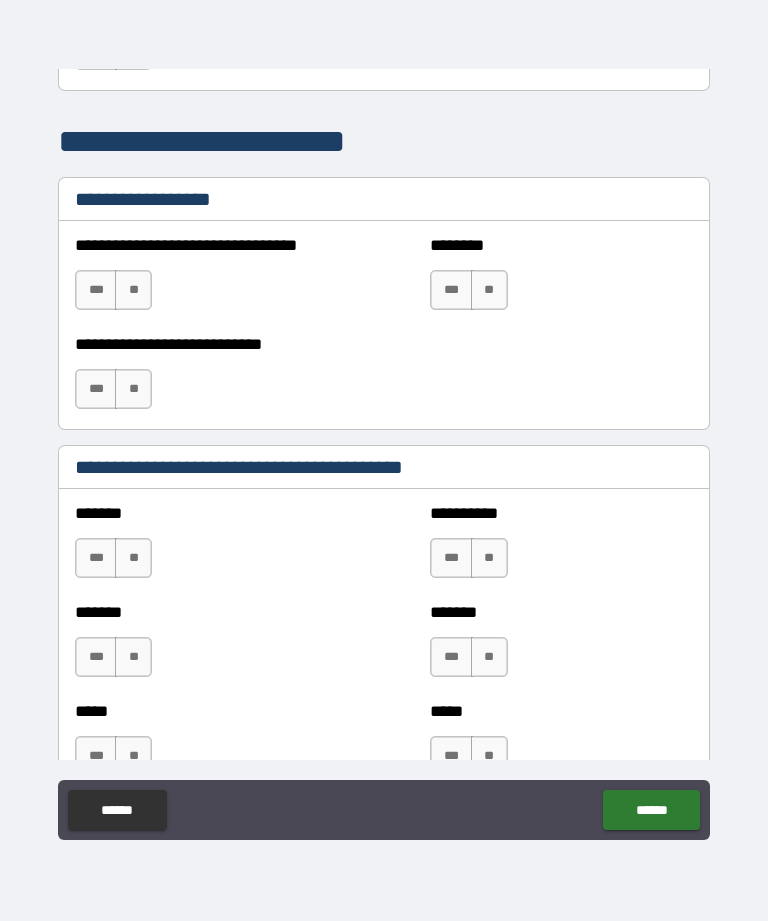 click on "**" at bounding box center (489, 290) 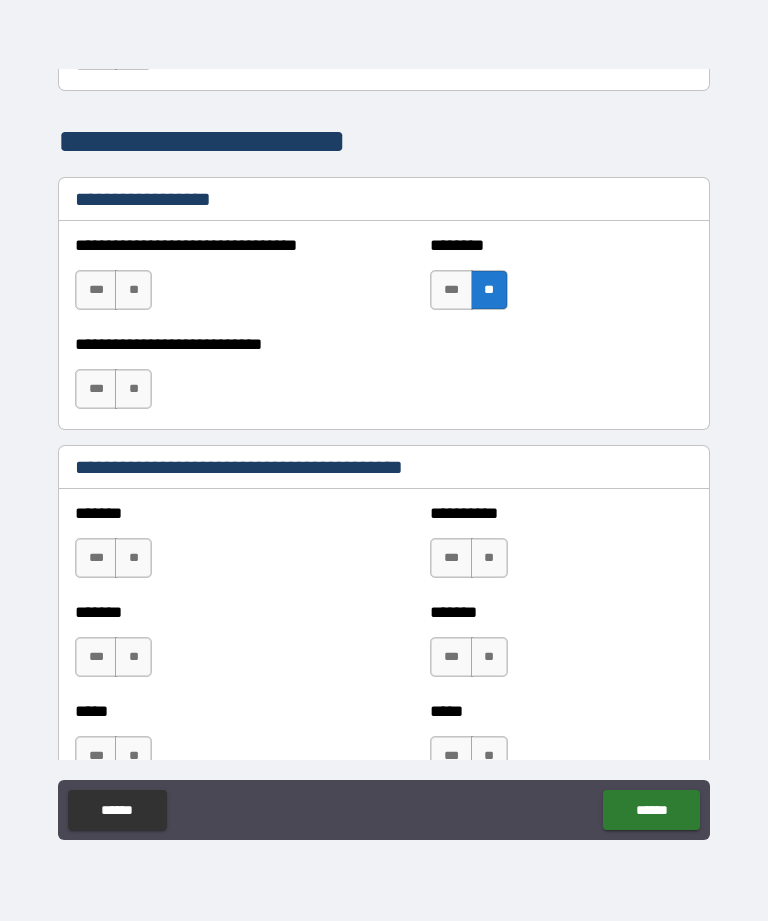 click on "**" at bounding box center [133, 290] 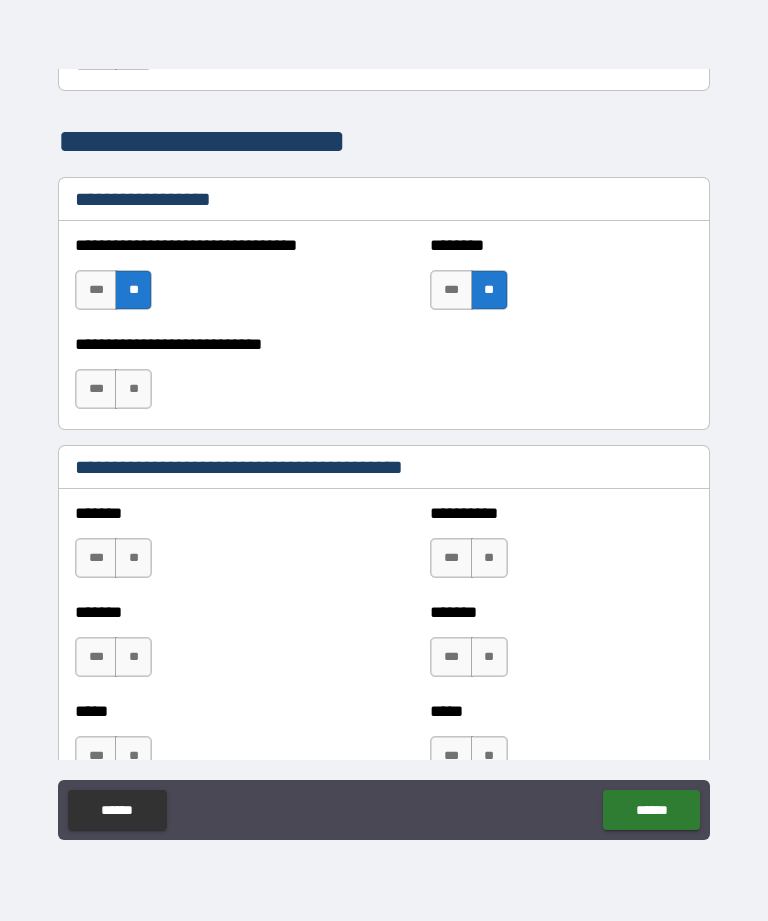 click on "**" at bounding box center [133, 389] 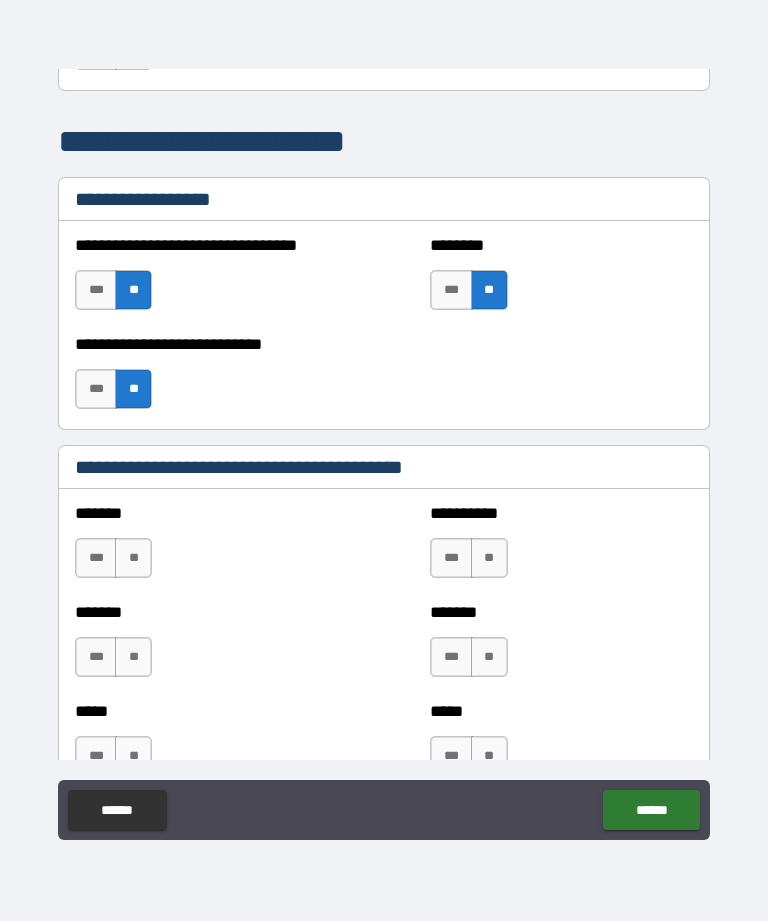 click on "**" at bounding box center [133, 558] 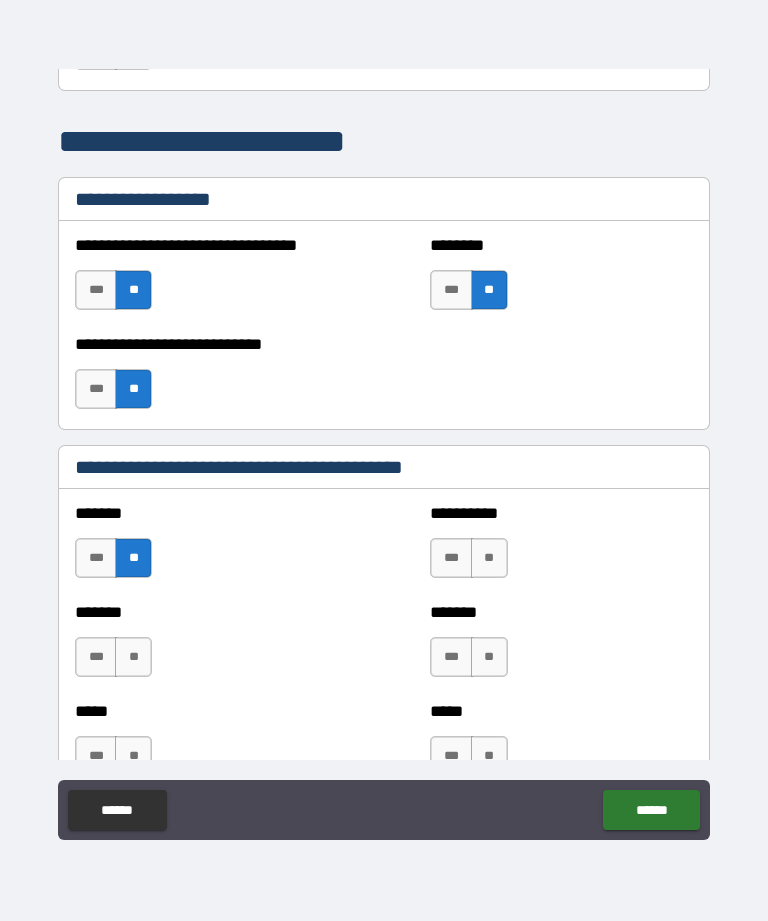 click on "**" at bounding box center (489, 558) 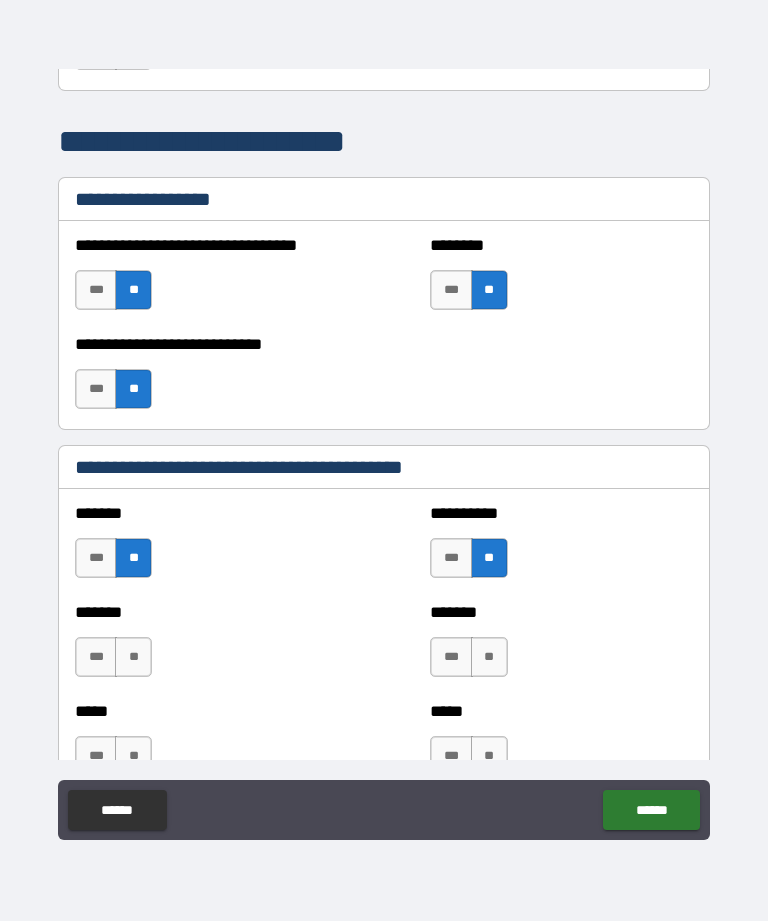 click on "**" at bounding box center (489, 657) 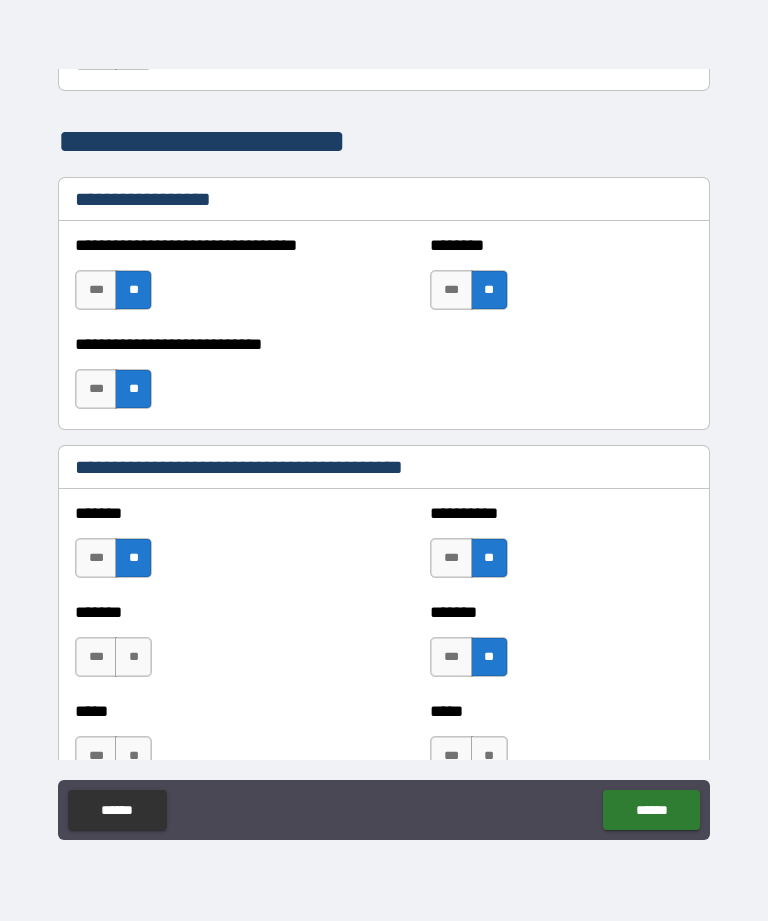 click on "**" at bounding box center (133, 657) 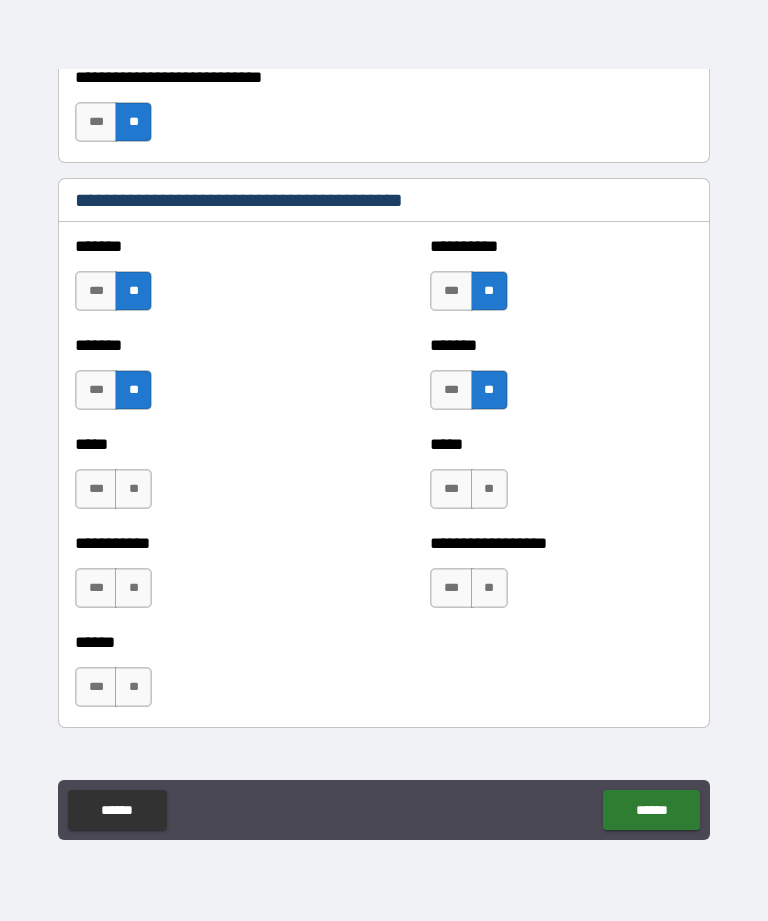 scroll, scrollTop: 1852, scrollLeft: 0, axis: vertical 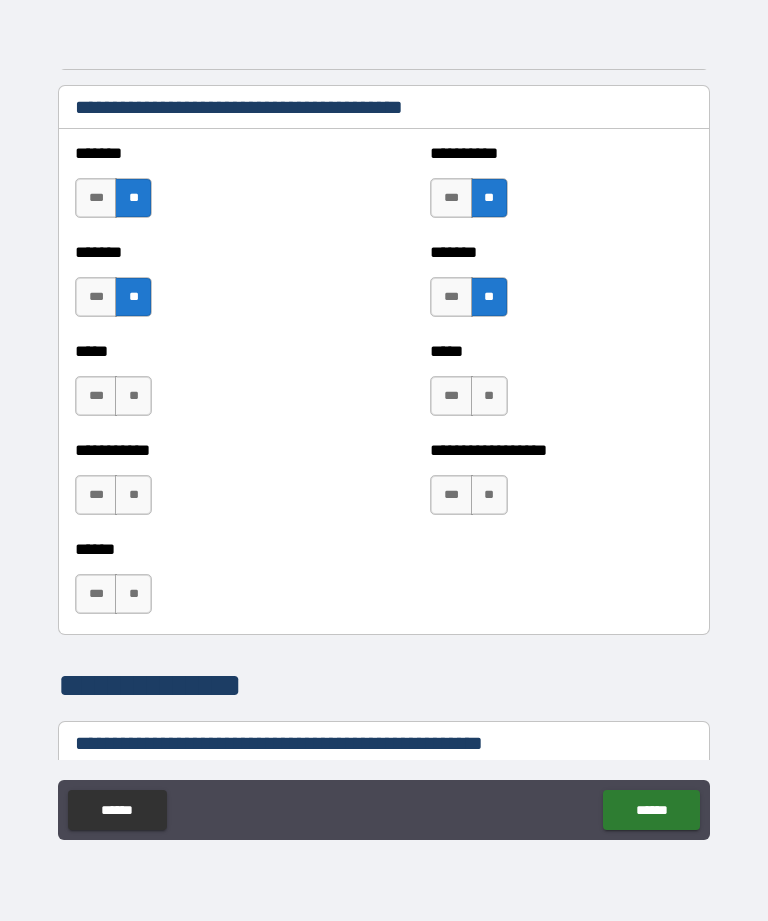 click on "**" at bounding box center (133, 396) 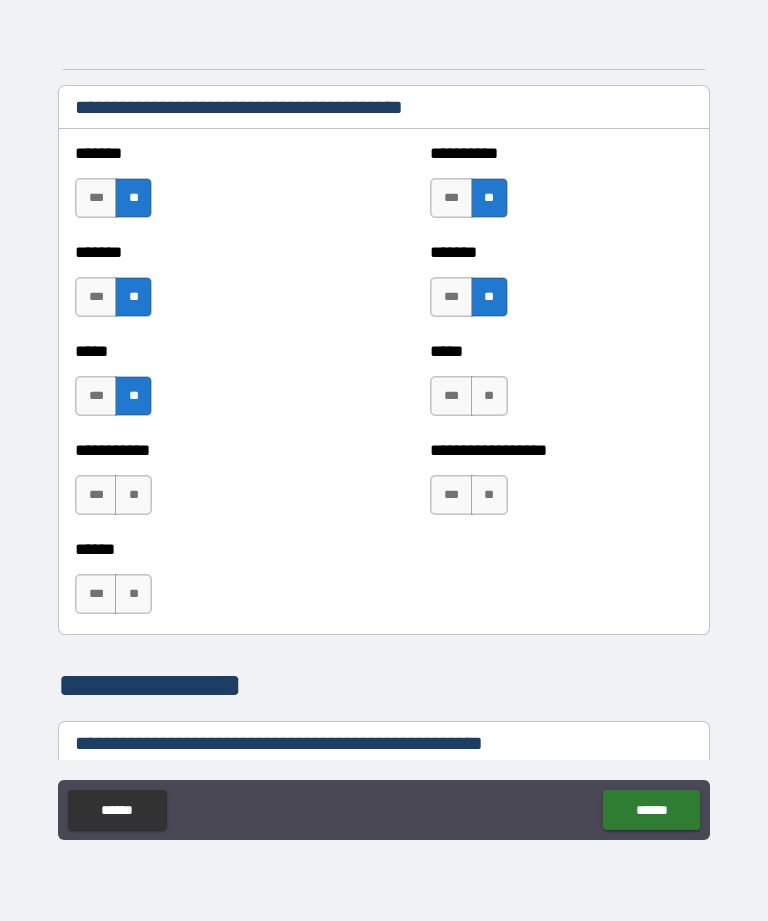 click on "**" at bounding box center [489, 396] 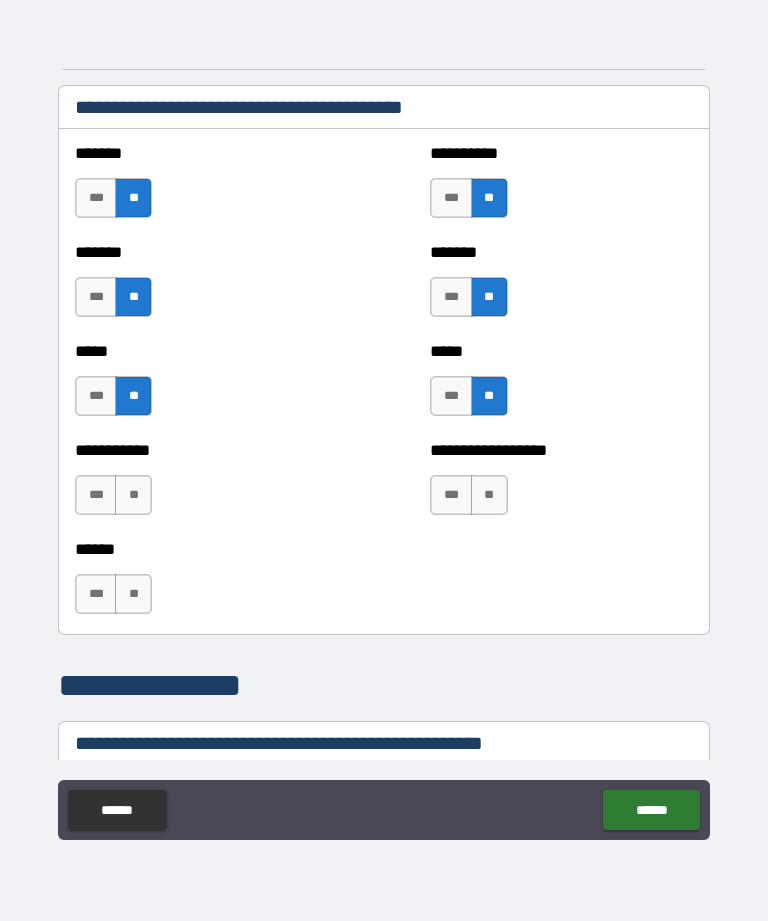 click on "**" at bounding box center (489, 495) 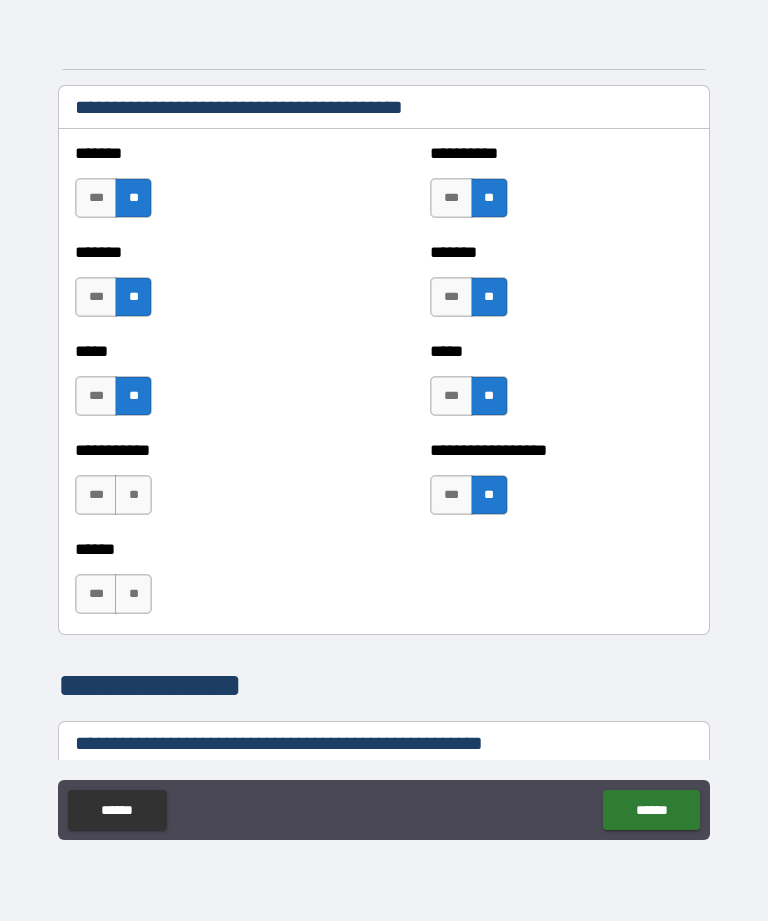 click on "**" at bounding box center (133, 495) 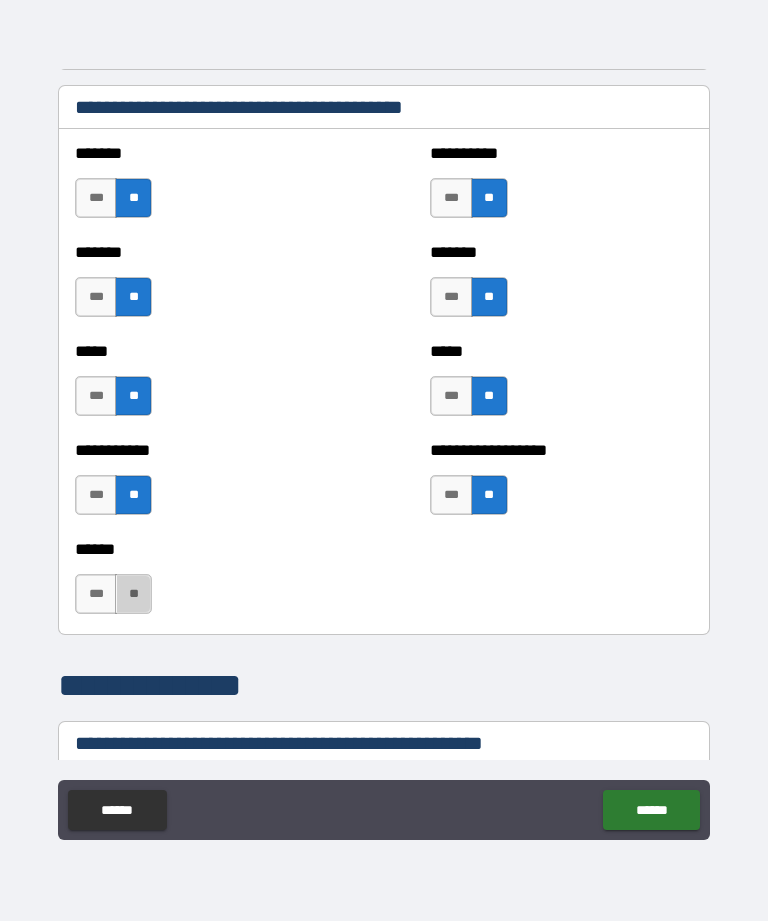 click on "**" at bounding box center (133, 594) 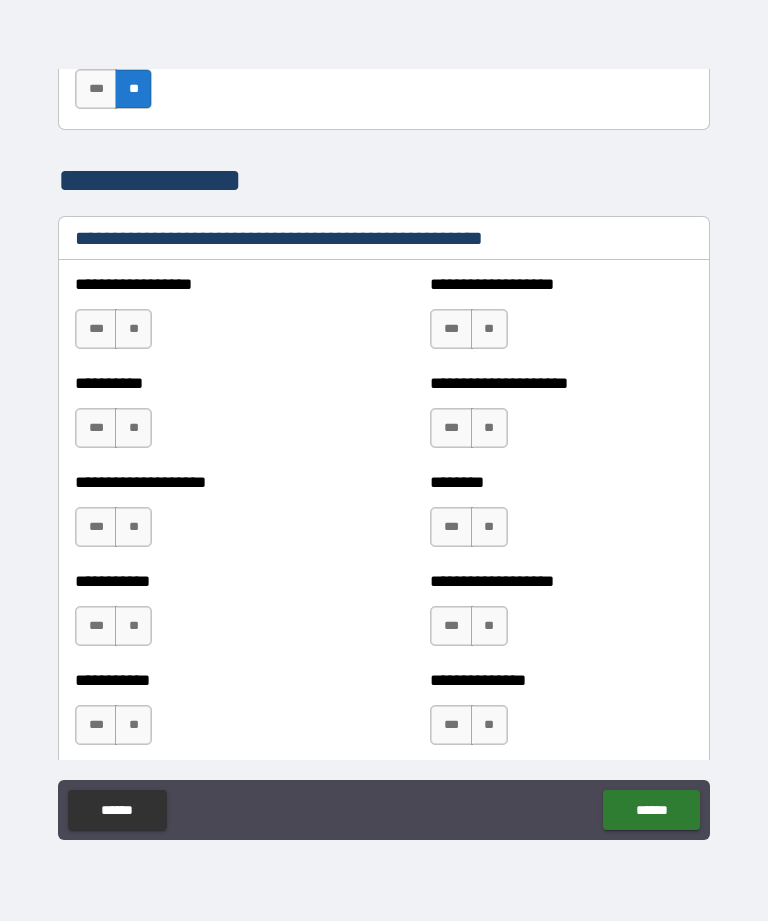 scroll, scrollTop: 2358, scrollLeft: 0, axis: vertical 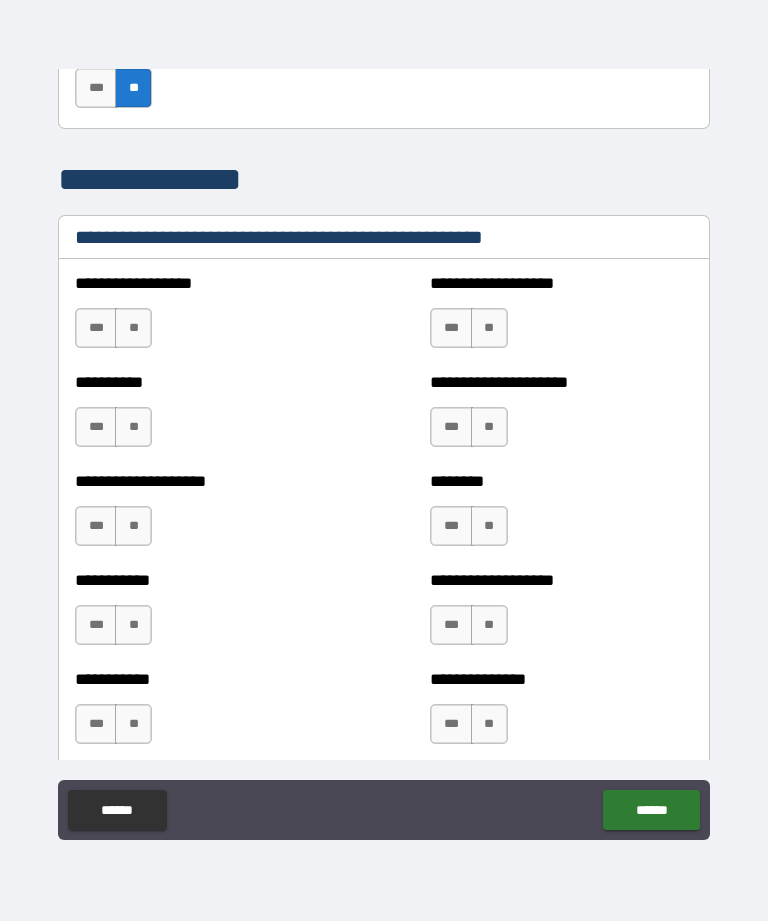 click on "**" at bounding box center [133, 328] 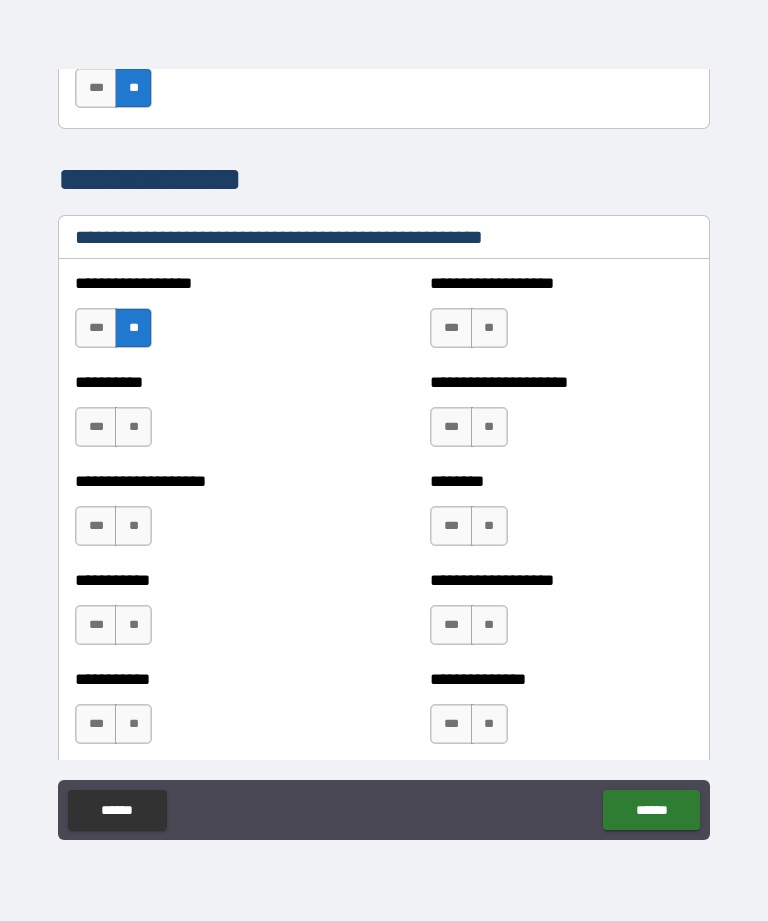 click on "**" at bounding box center (489, 328) 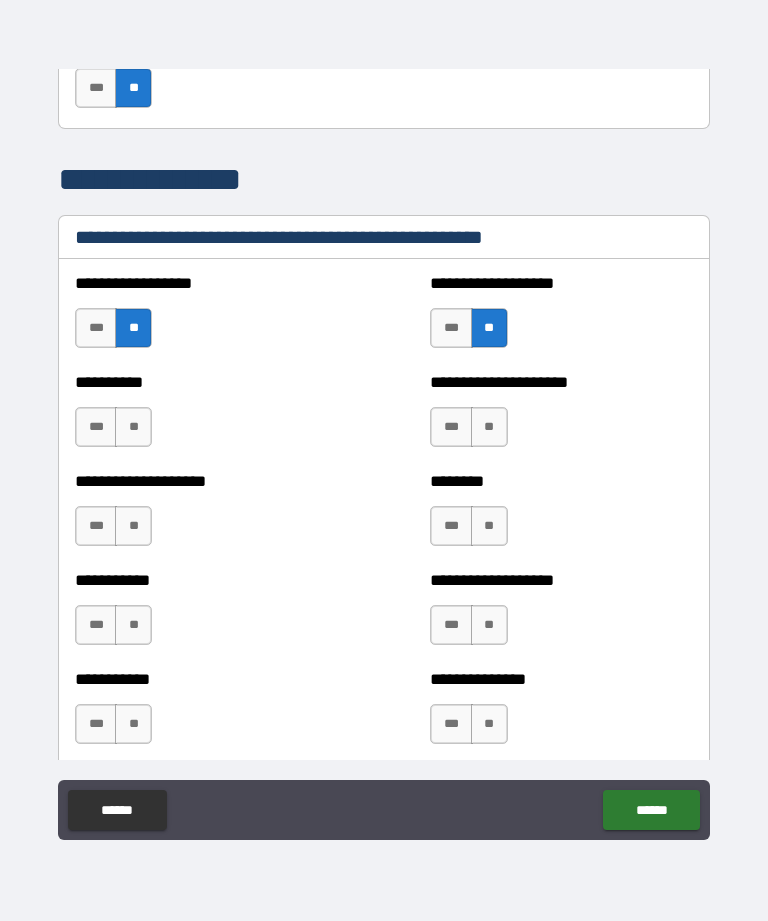 click on "**" at bounding box center [489, 427] 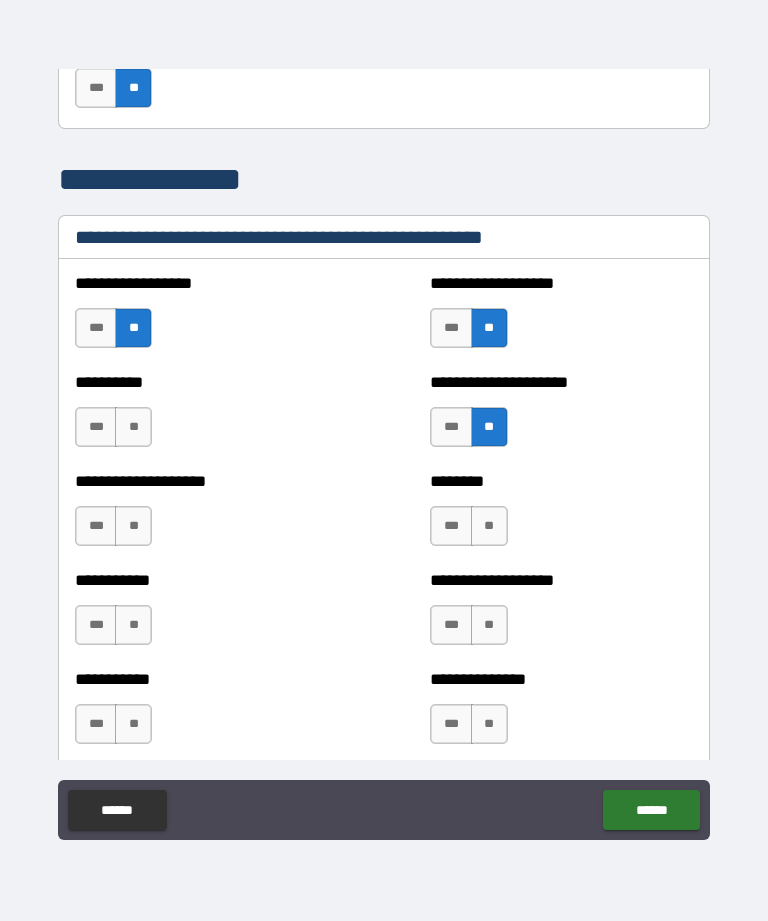 click on "**" at bounding box center (133, 427) 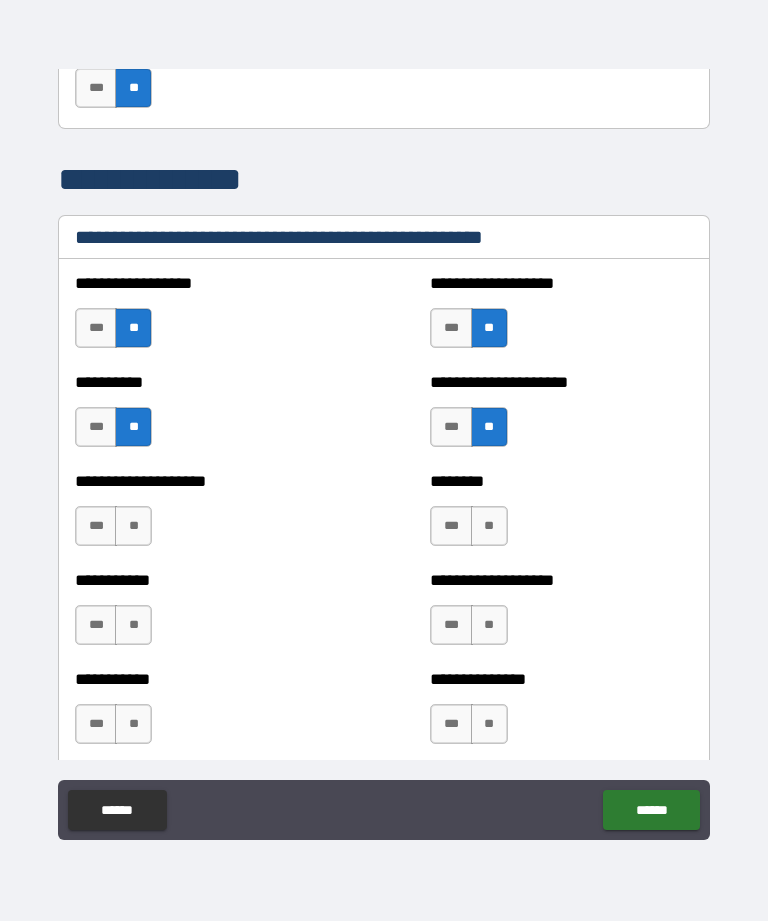 click on "**" at bounding box center (133, 526) 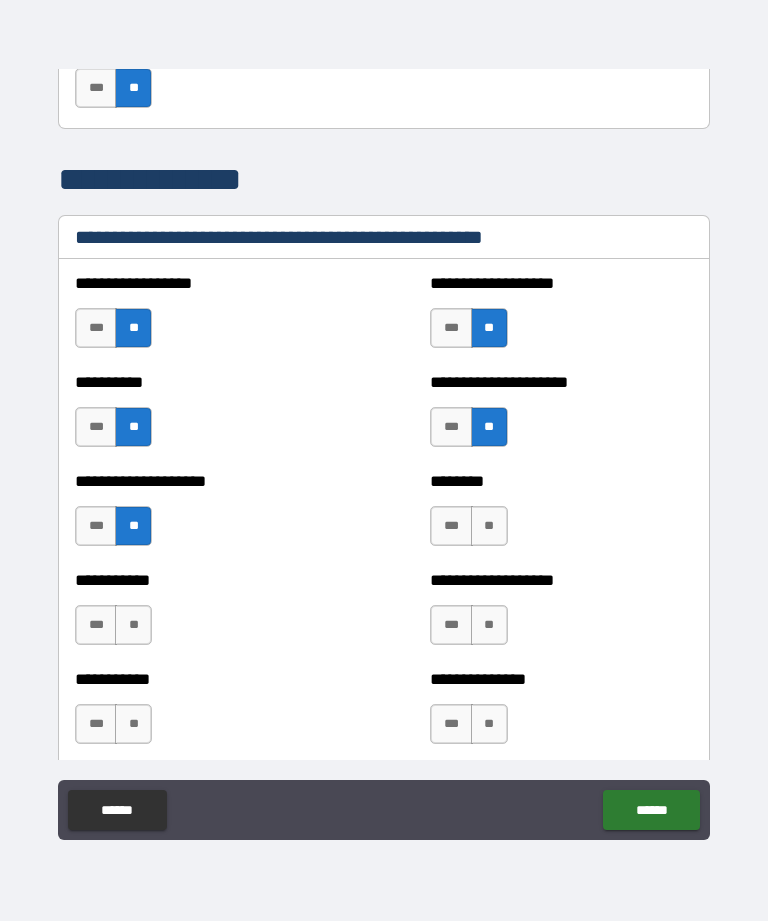 click on "**" at bounding box center (489, 526) 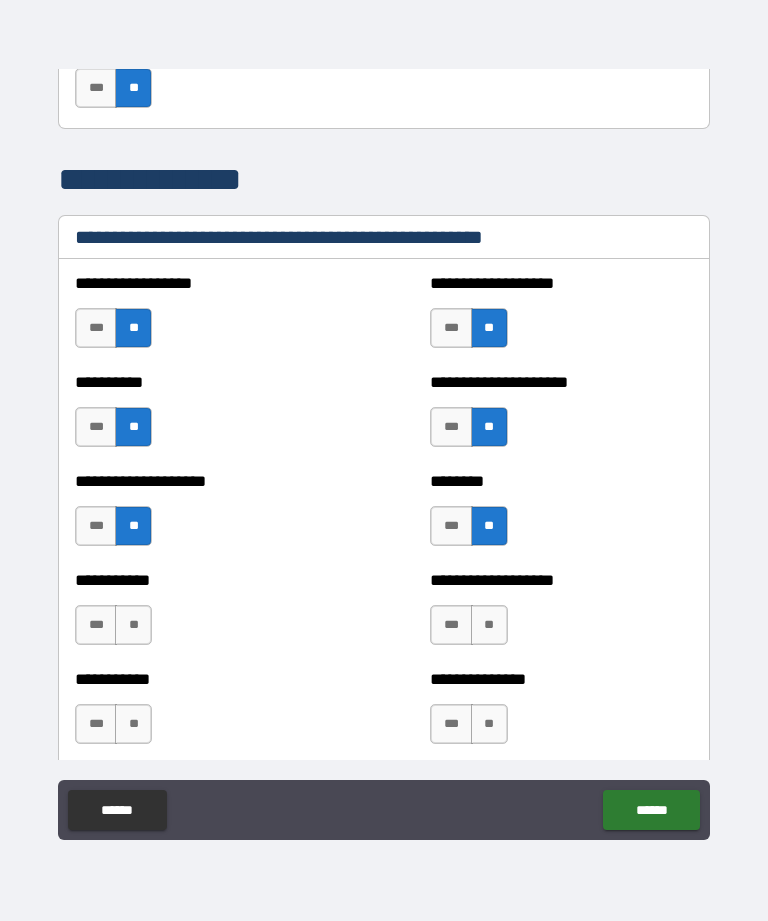 click on "**" at bounding box center [133, 625] 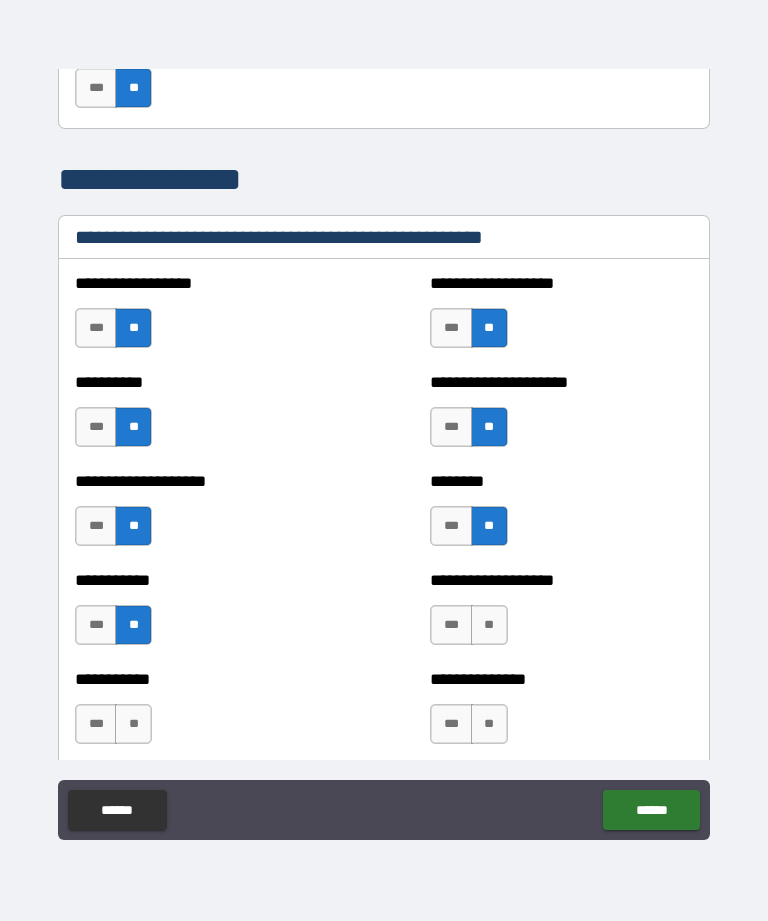 click on "**" at bounding box center (489, 625) 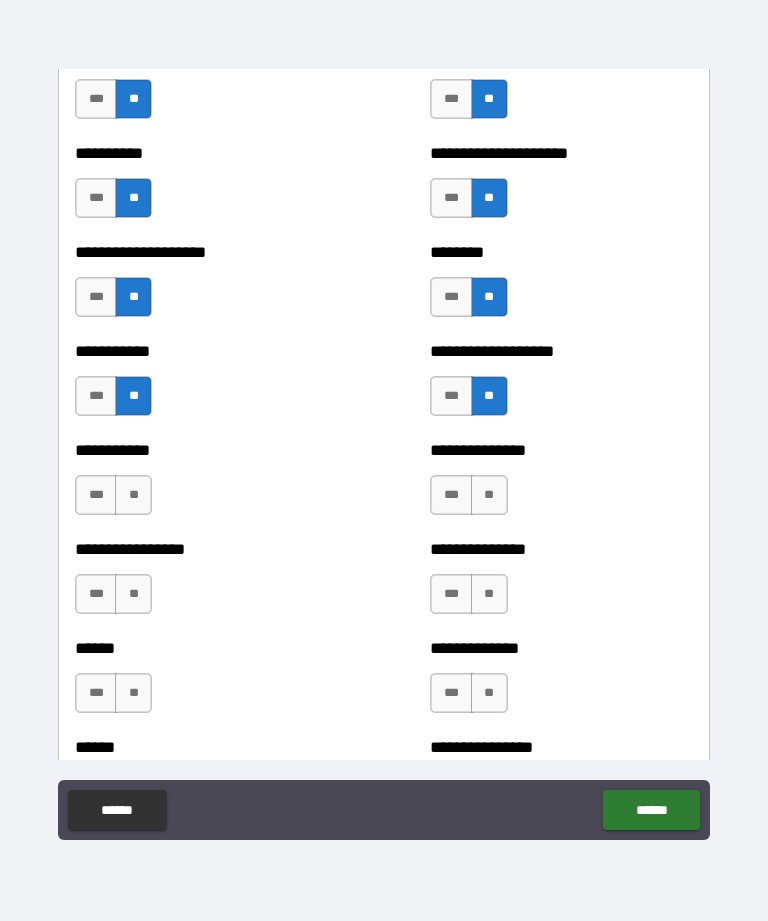 scroll, scrollTop: 2588, scrollLeft: 0, axis: vertical 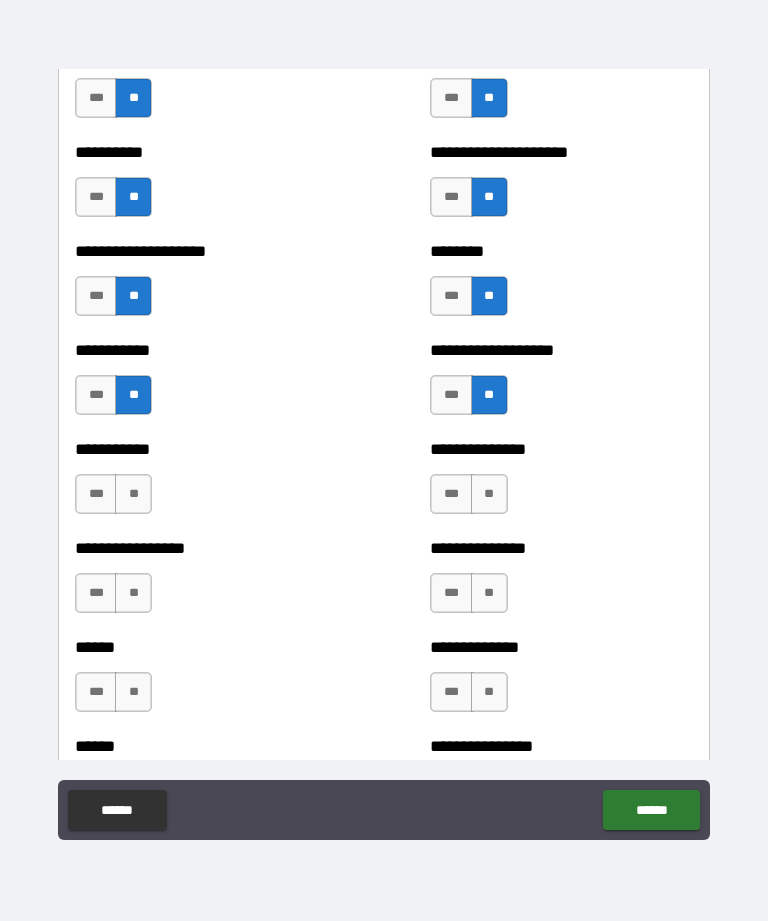 click on "**" at bounding box center [133, 494] 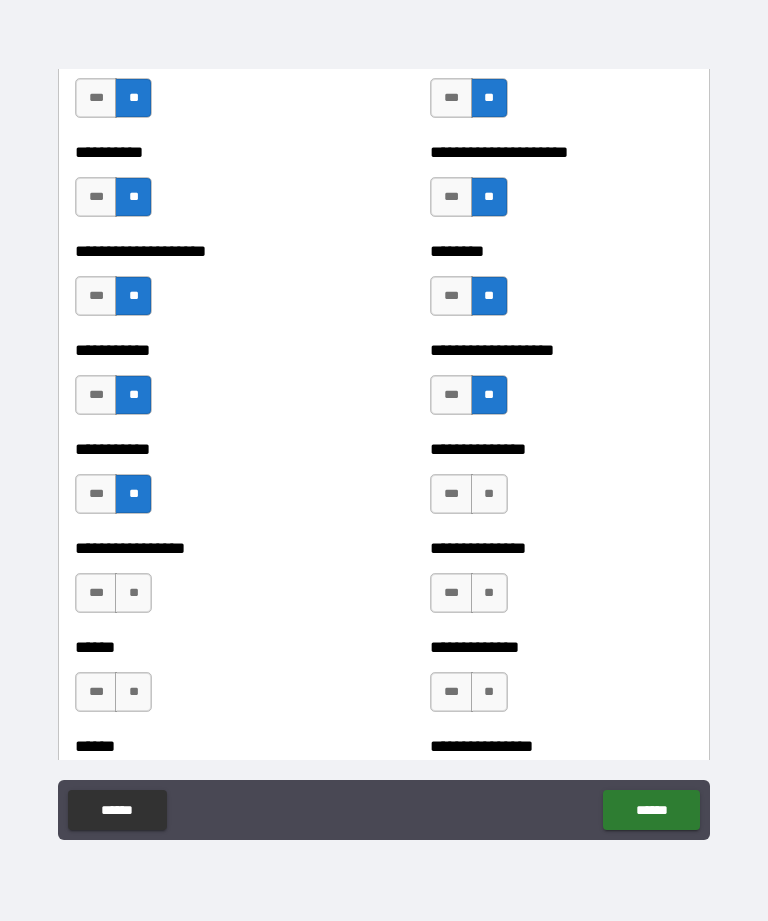 click on "**" at bounding box center [489, 494] 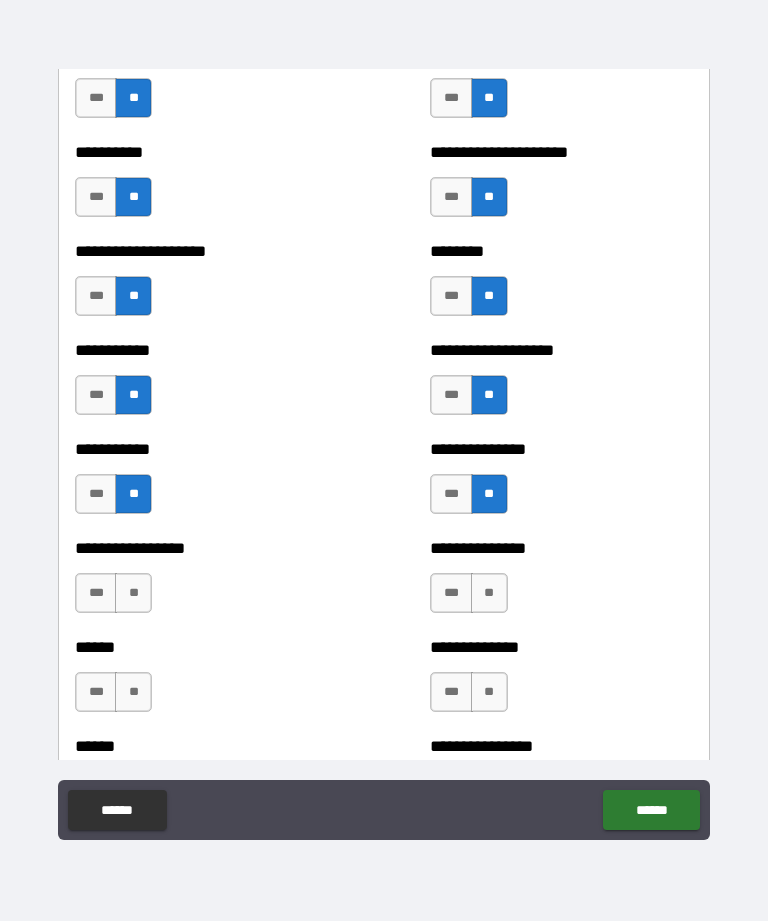 click on "**" at bounding box center [489, 593] 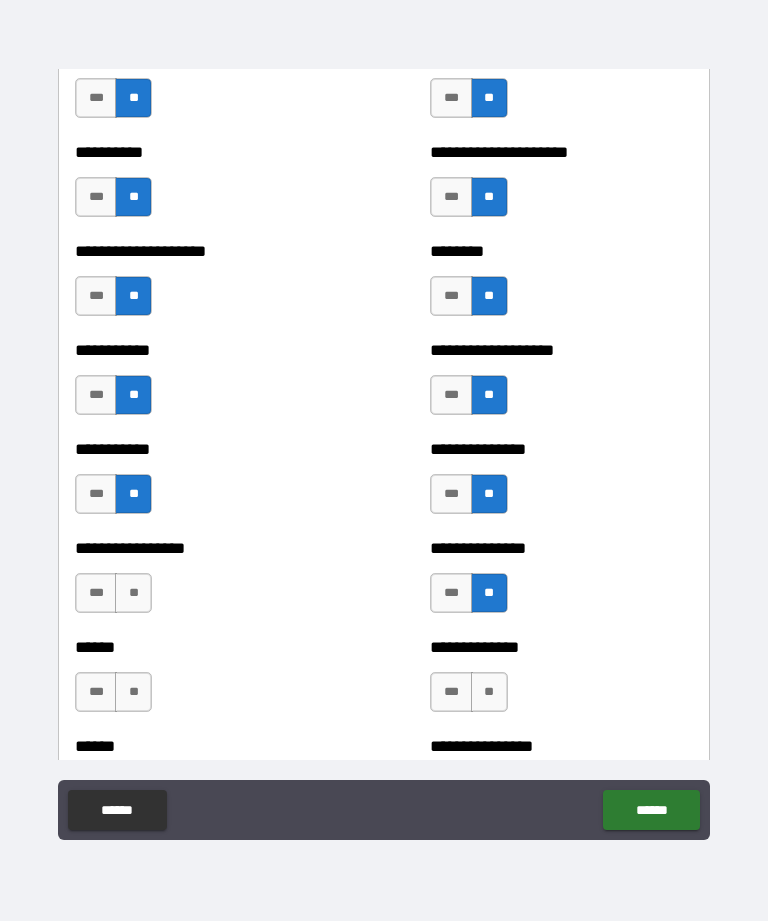 click on "**" at bounding box center (133, 593) 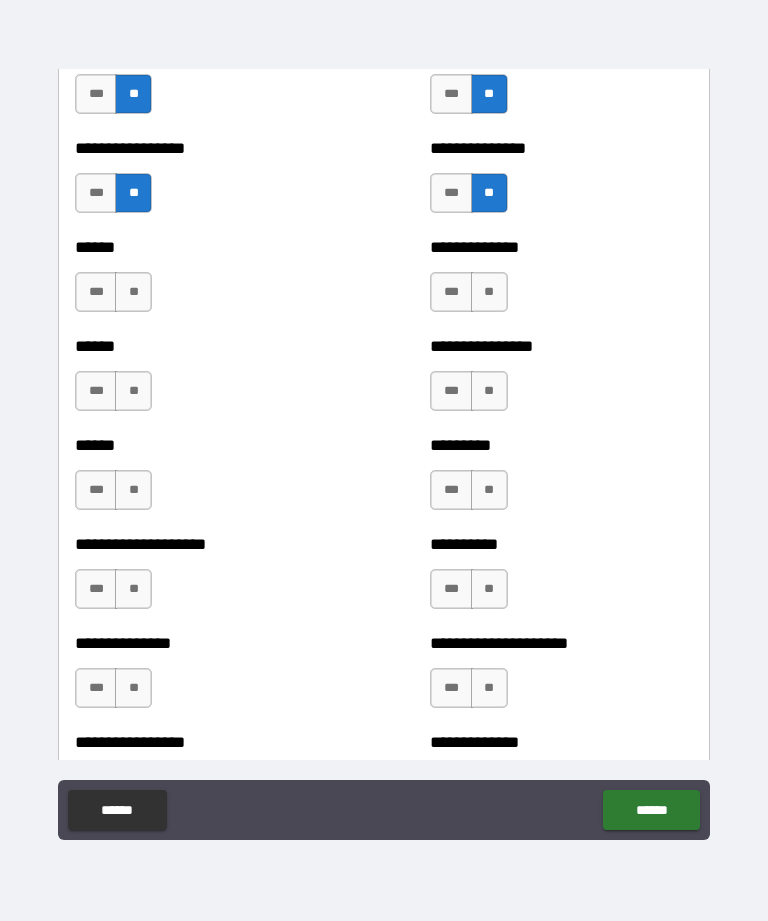 scroll, scrollTop: 2986, scrollLeft: 0, axis: vertical 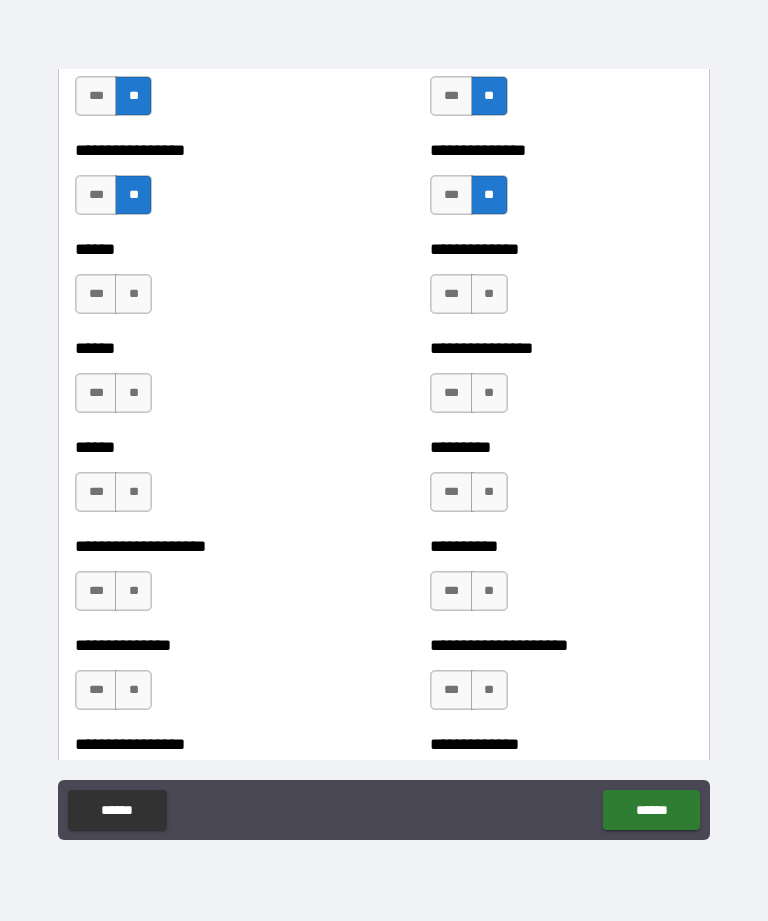 click on "**" at bounding box center (133, 294) 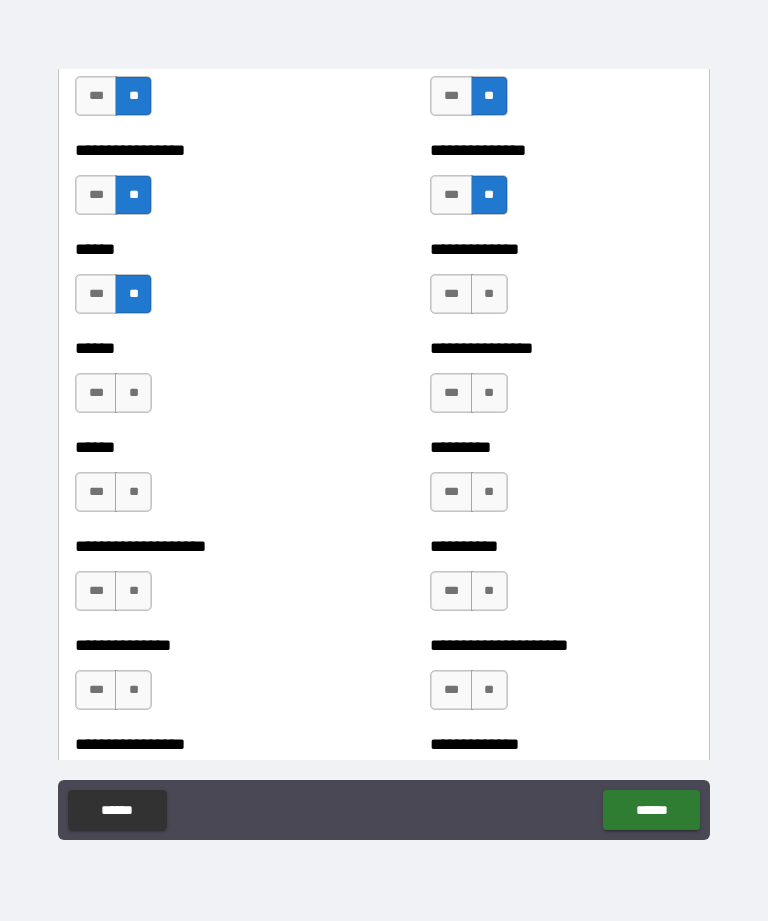 click on "**" at bounding box center [489, 294] 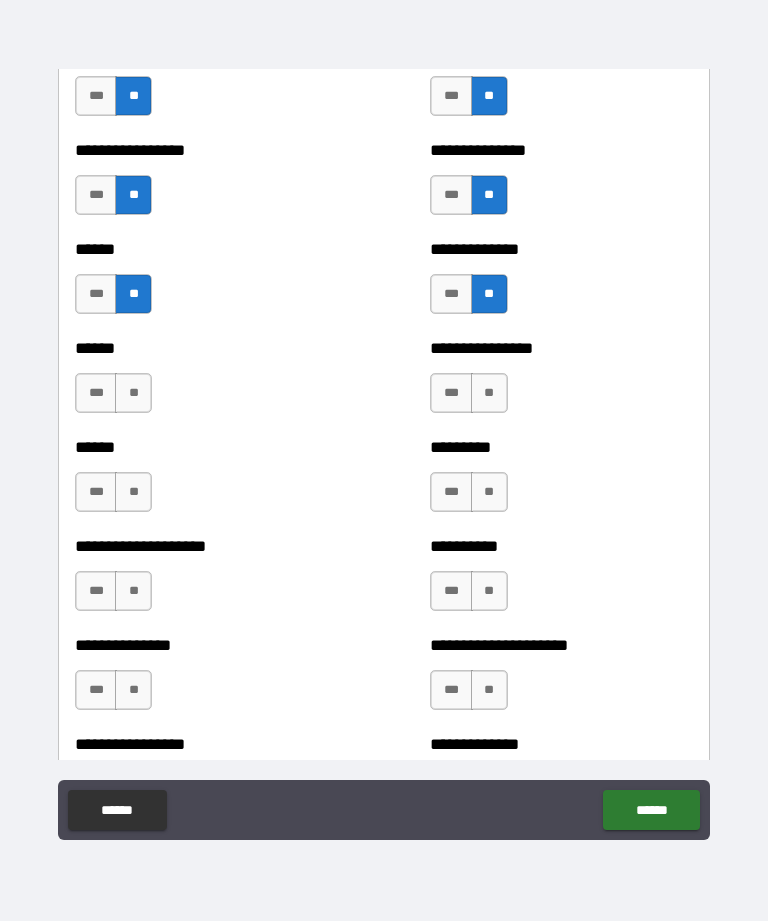 click on "**" at bounding box center (133, 393) 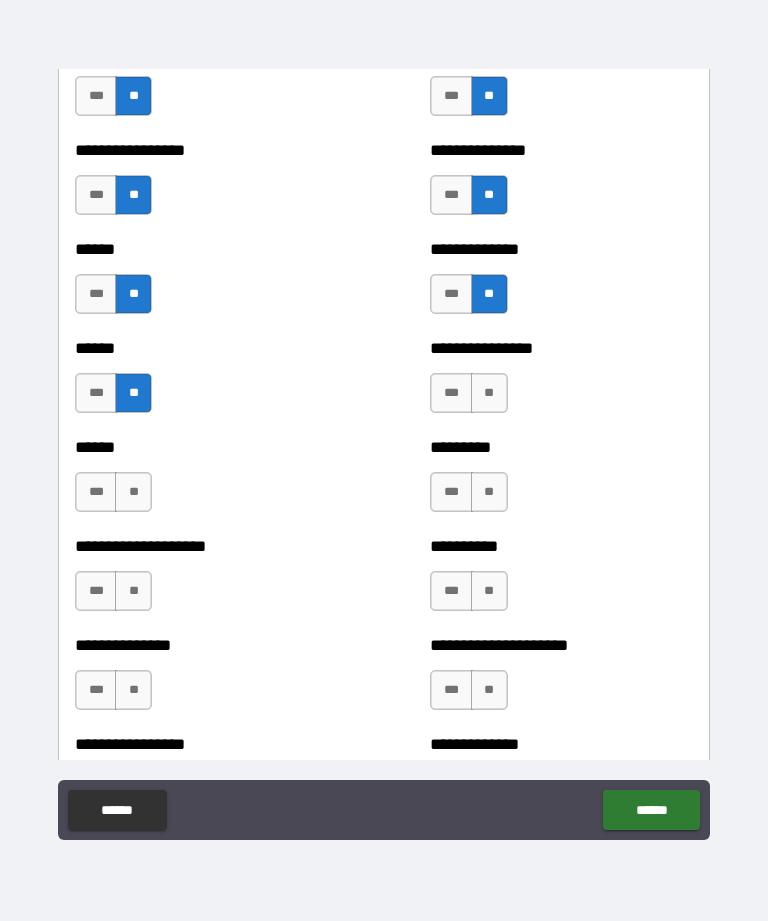 click on "**" at bounding box center [489, 393] 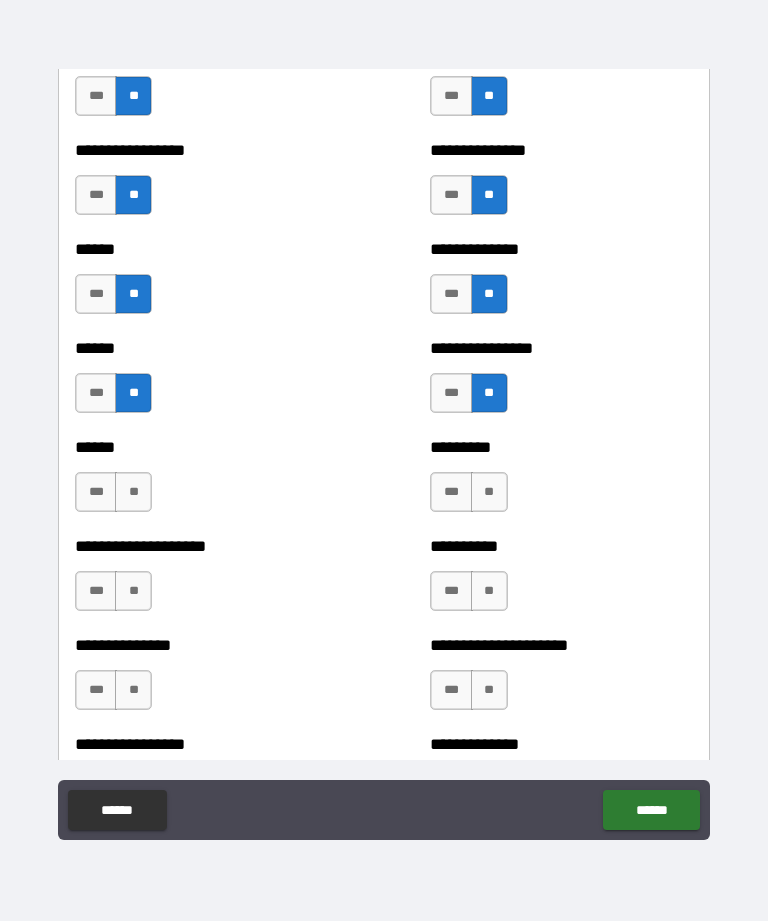 click on "**" at bounding box center [133, 492] 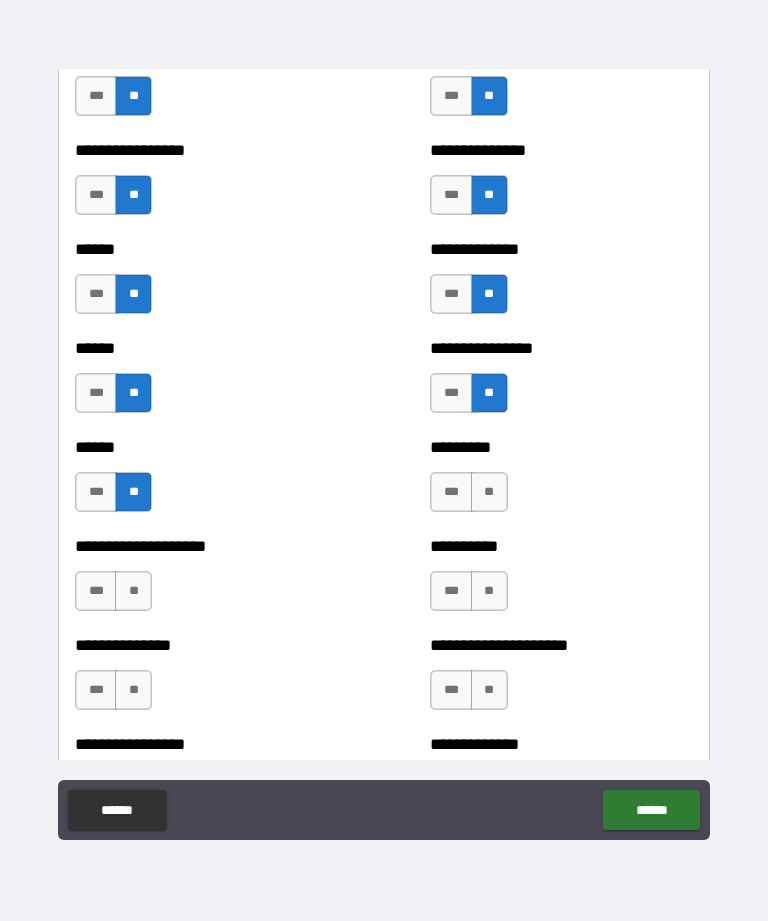 click on "**" at bounding box center [489, 492] 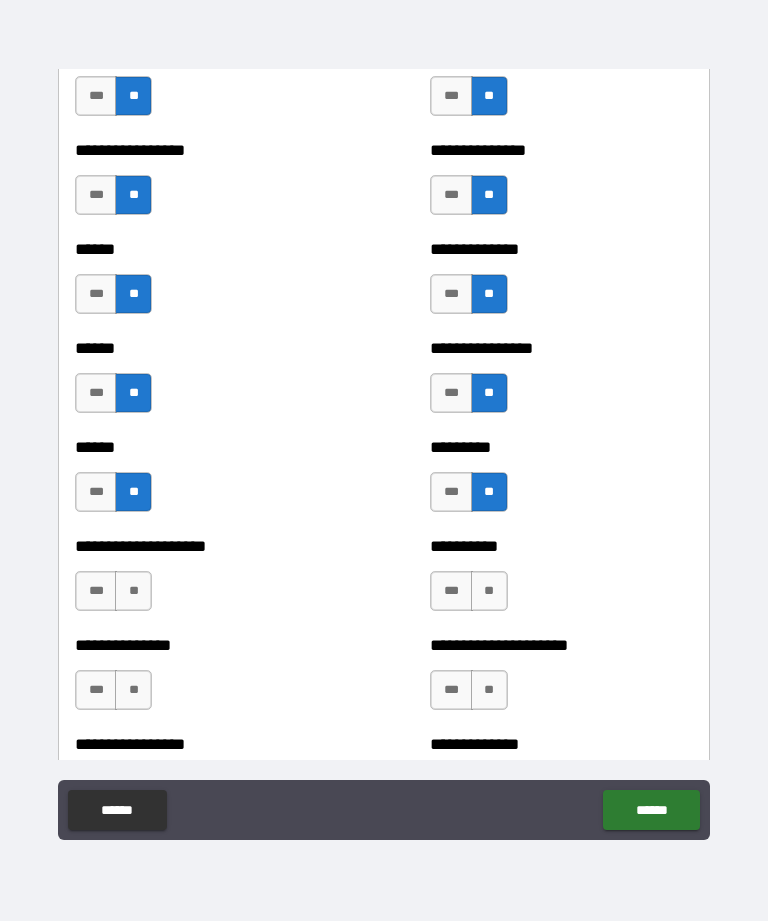 click on "**" at bounding box center [133, 591] 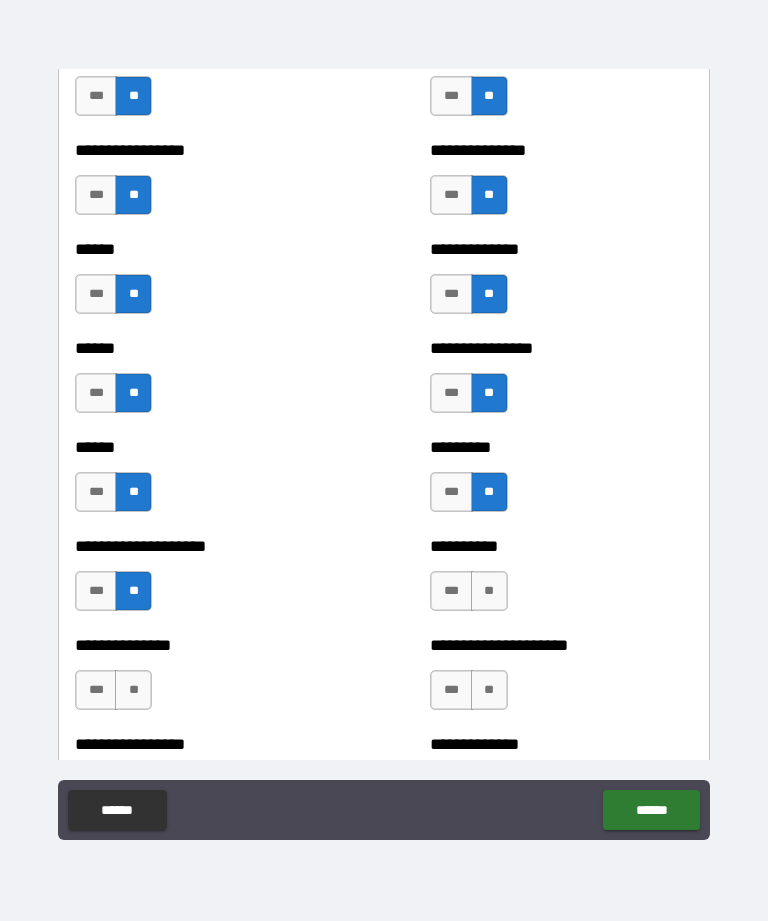 click on "**" at bounding box center (489, 591) 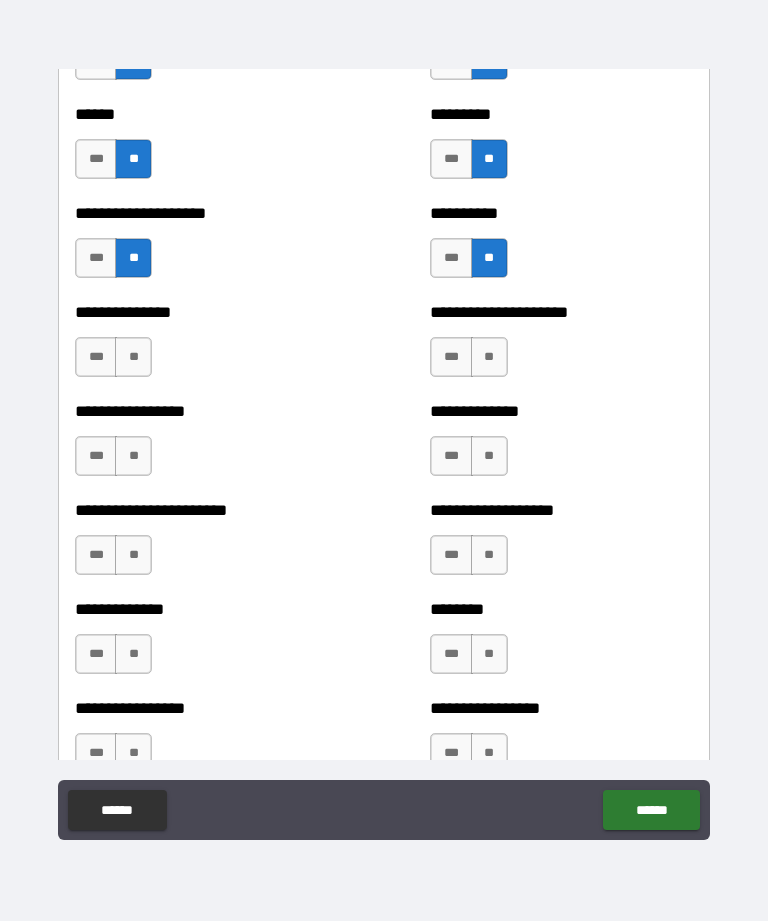 scroll, scrollTop: 3332, scrollLeft: 0, axis: vertical 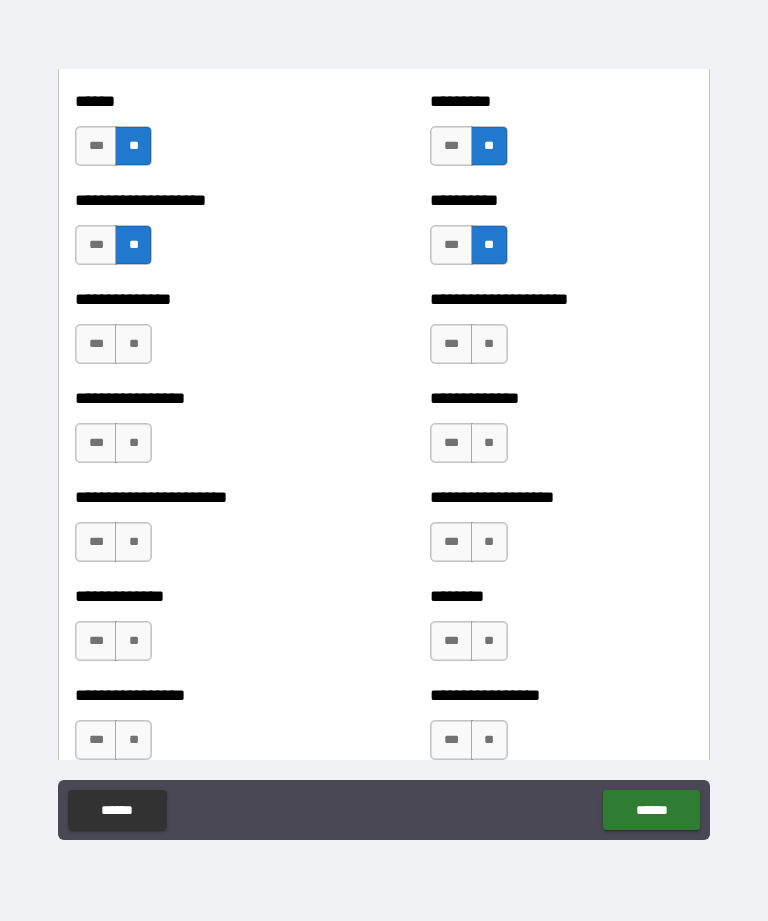 click on "***" at bounding box center [96, 344] 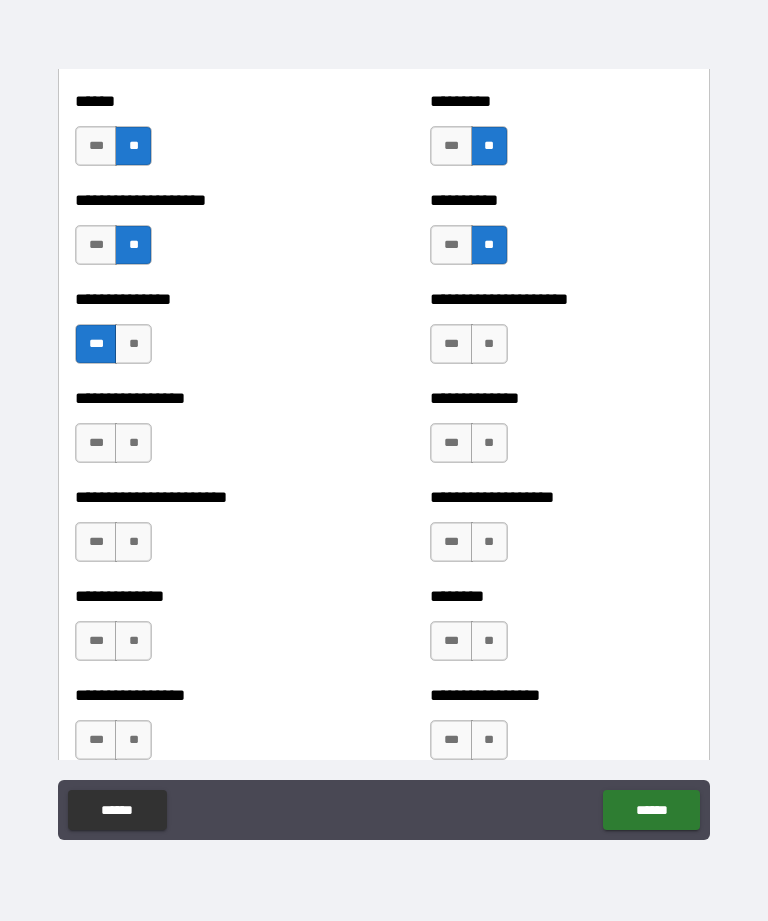 click on "**" at bounding box center [489, 344] 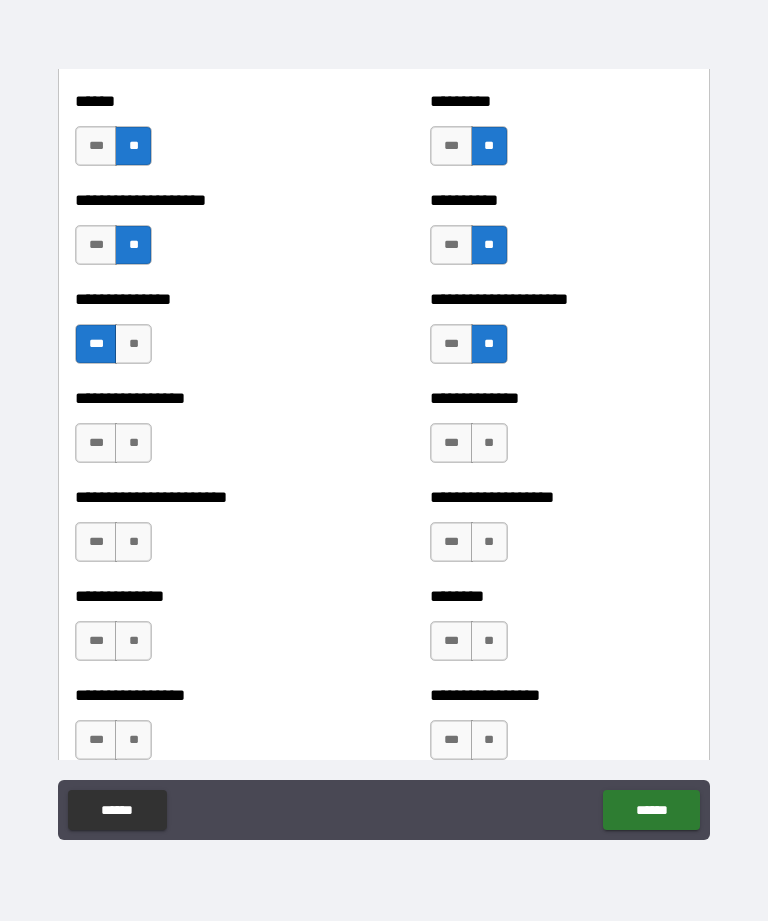 click on "**" at bounding box center [489, 443] 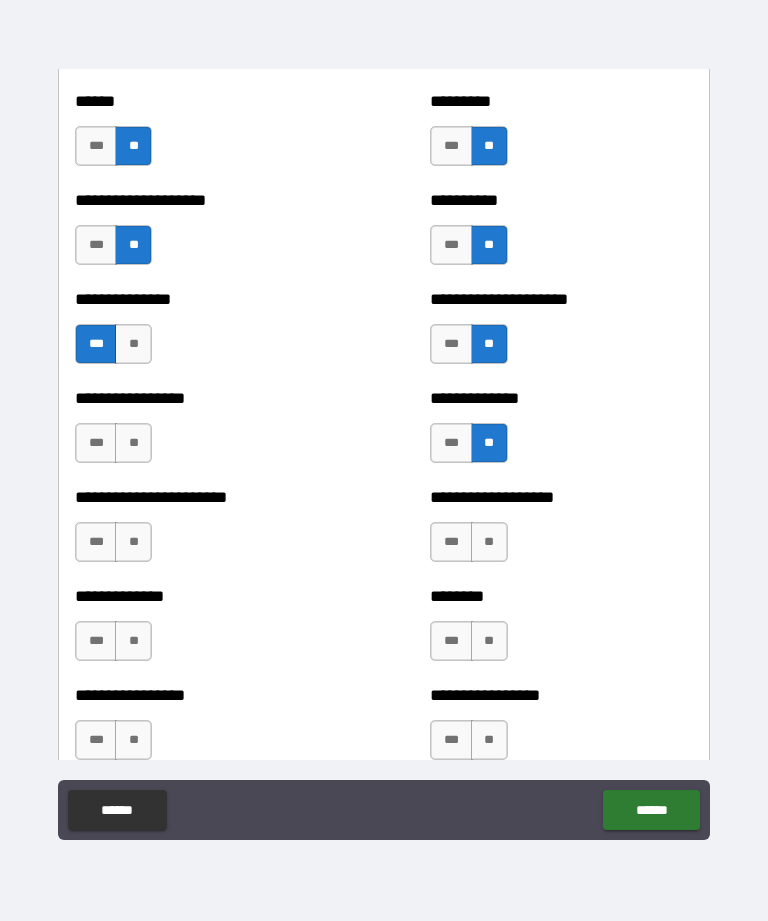click on "**********" at bounding box center [206, 433] 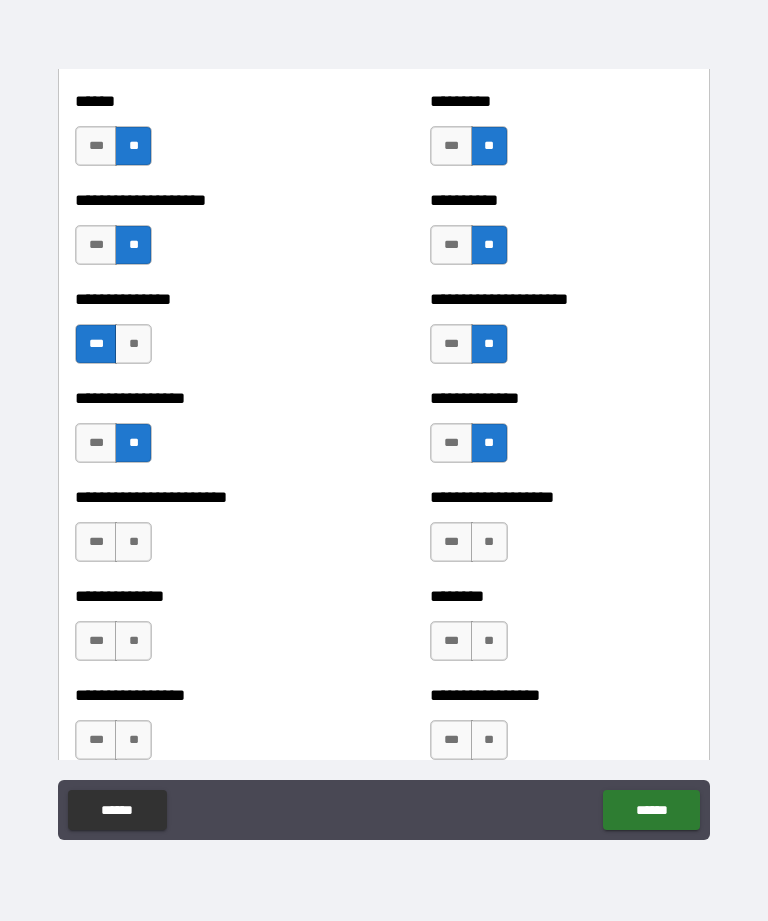 click on "**" at bounding box center [133, 542] 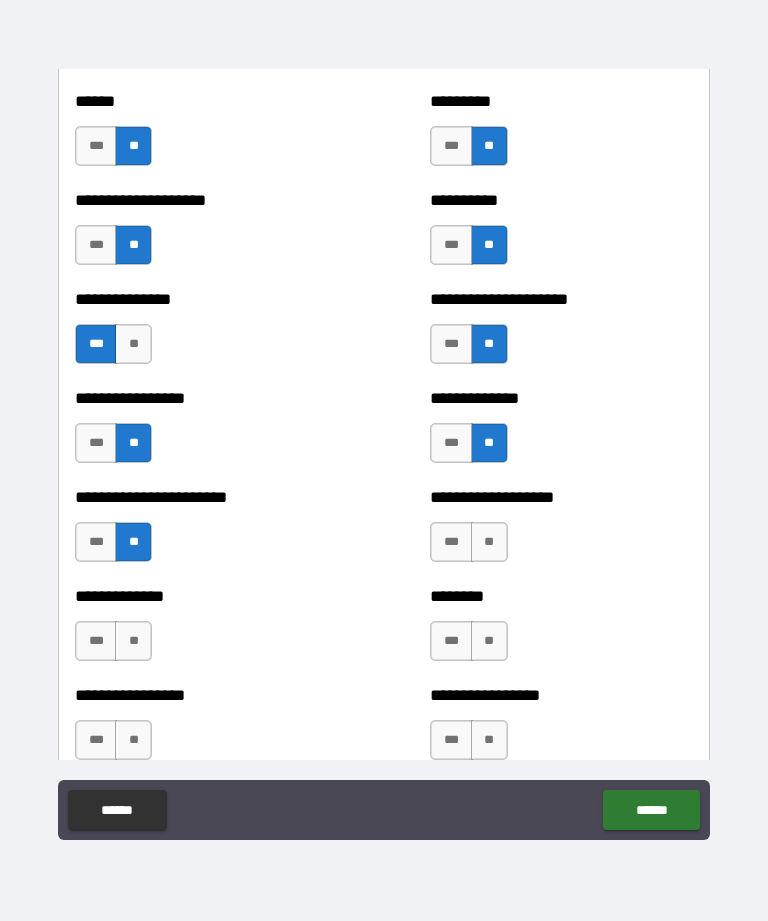 click on "**" at bounding box center (489, 542) 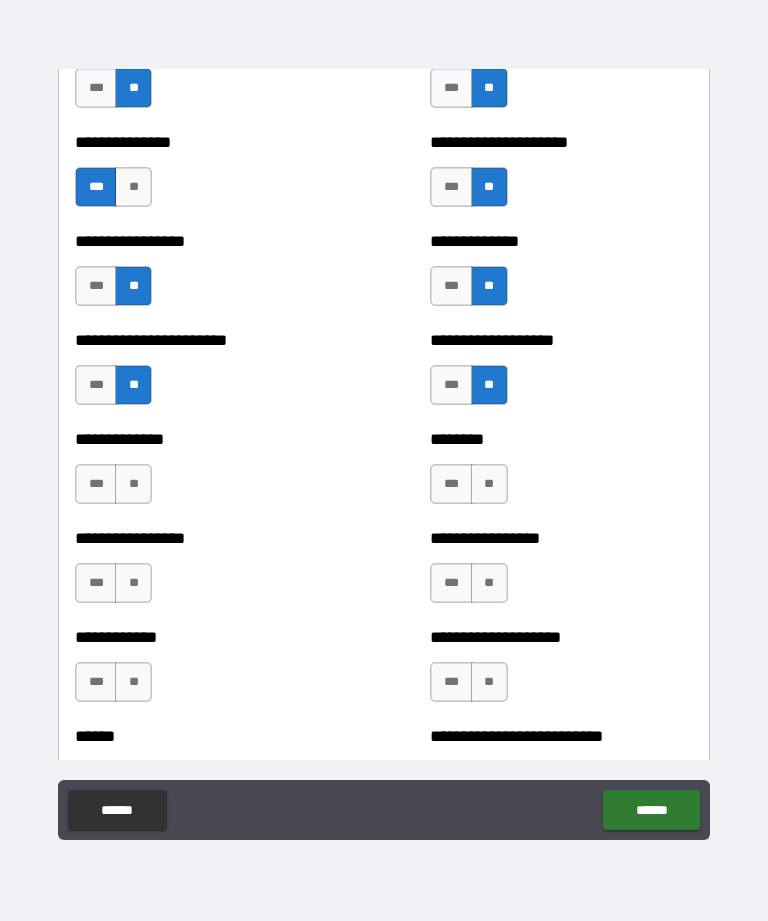 scroll, scrollTop: 3560, scrollLeft: 0, axis: vertical 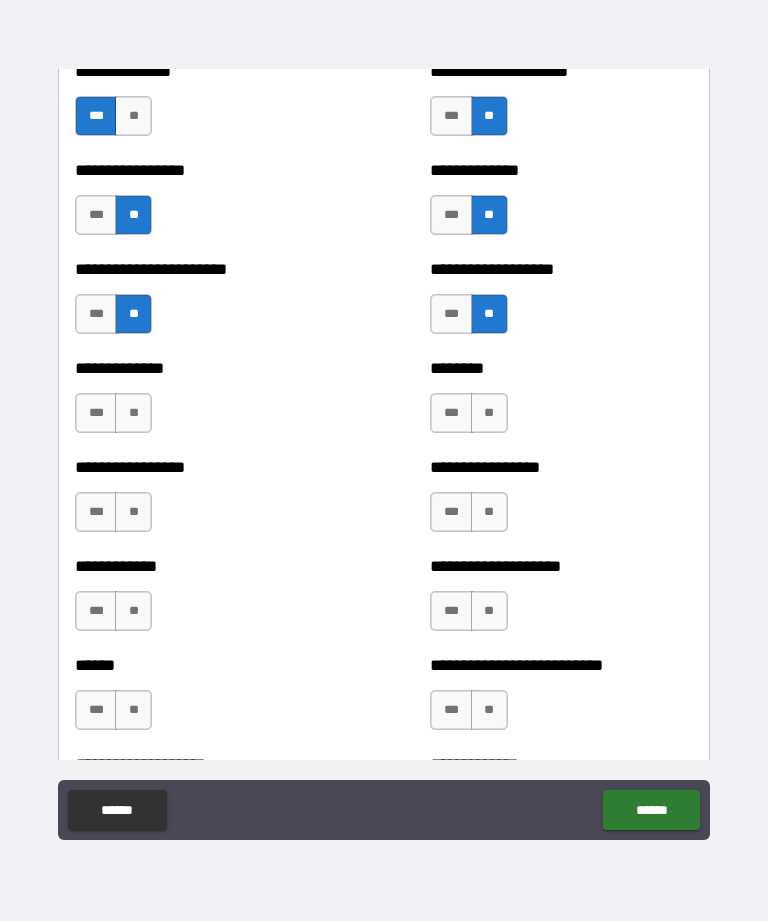 click on "**" at bounding box center (489, 413) 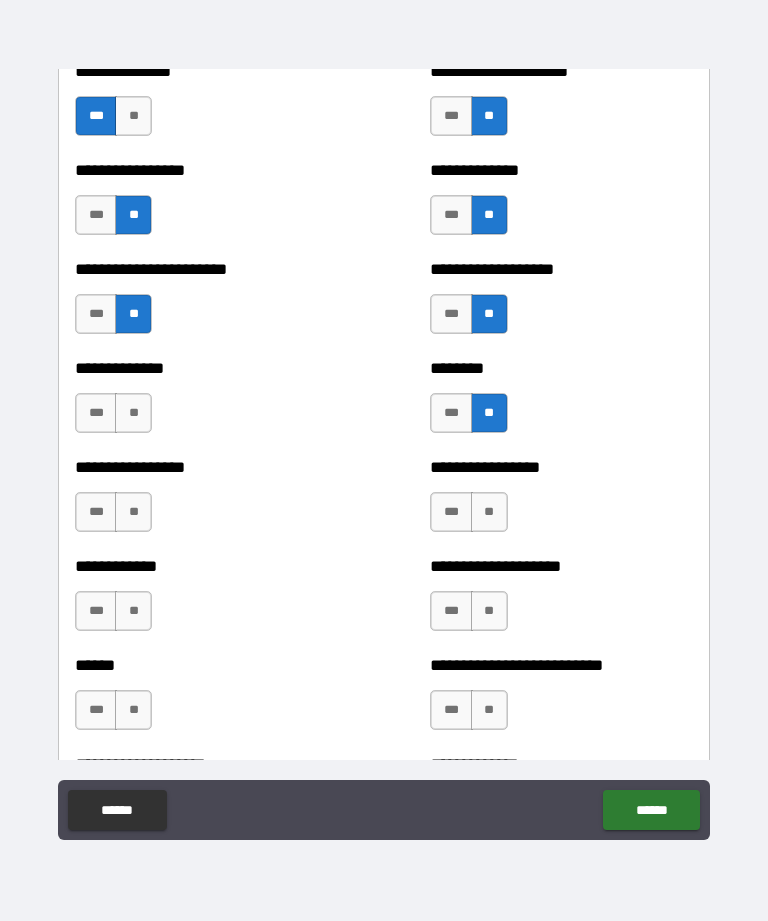 click on "**" at bounding box center [133, 413] 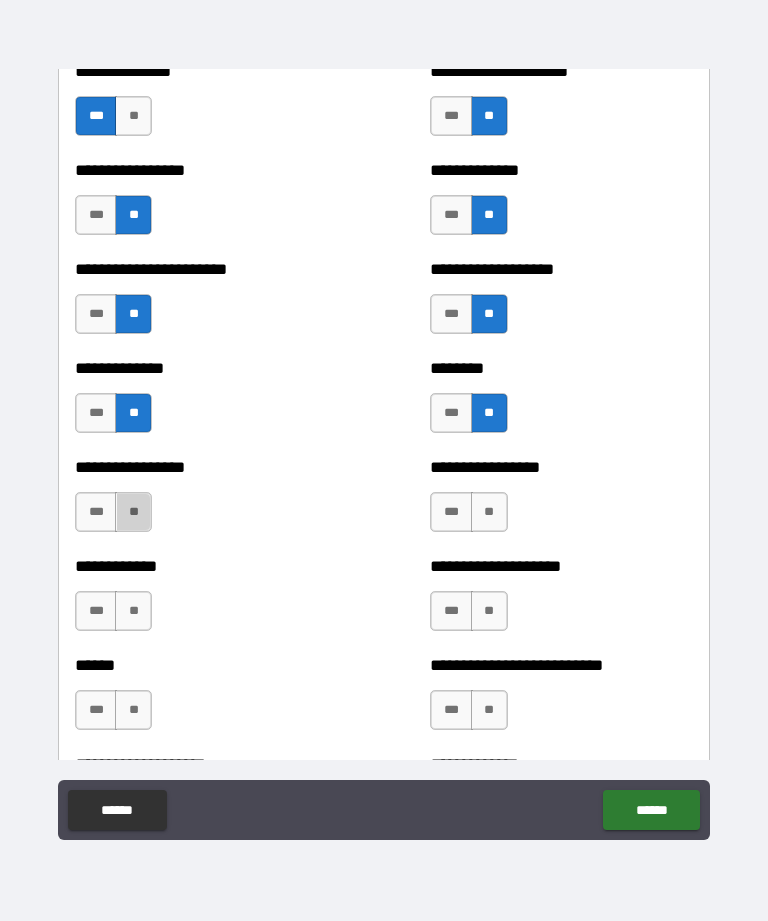 click on "**" at bounding box center [133, 512] 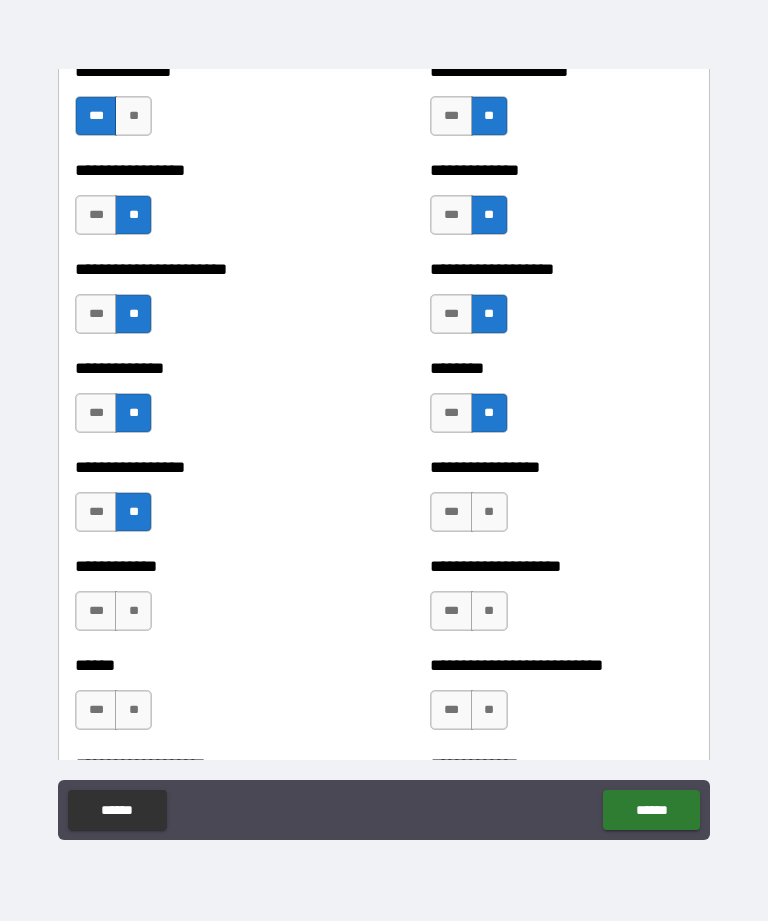 click on "**" at bounding box center [489, 512] 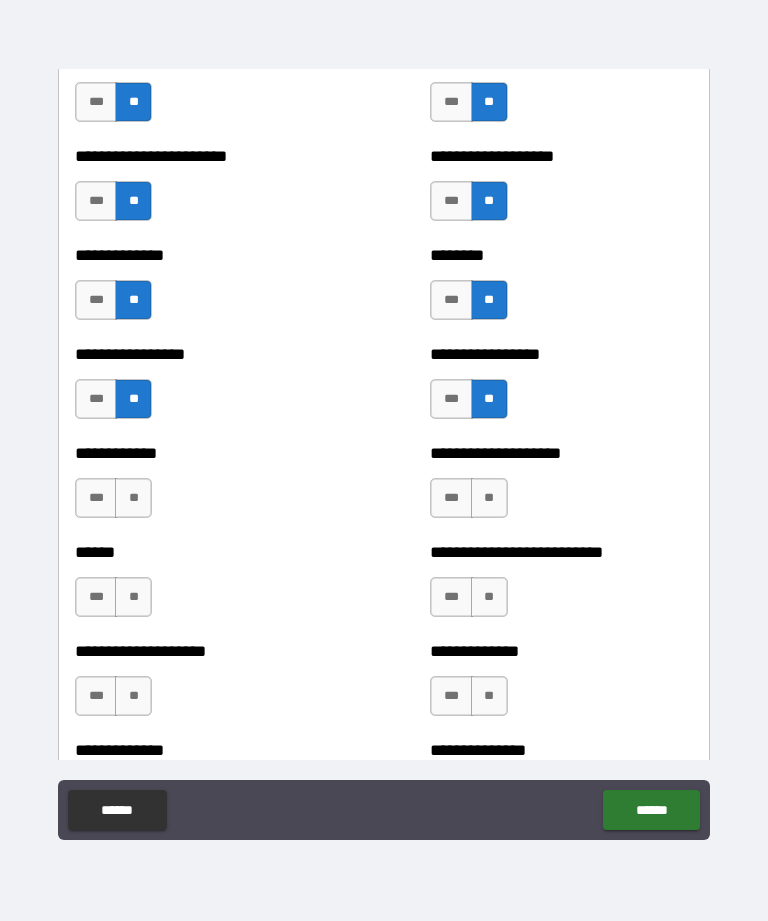 scroll, scrollTop: 3689, scrollLeft: 0, axis: vertical 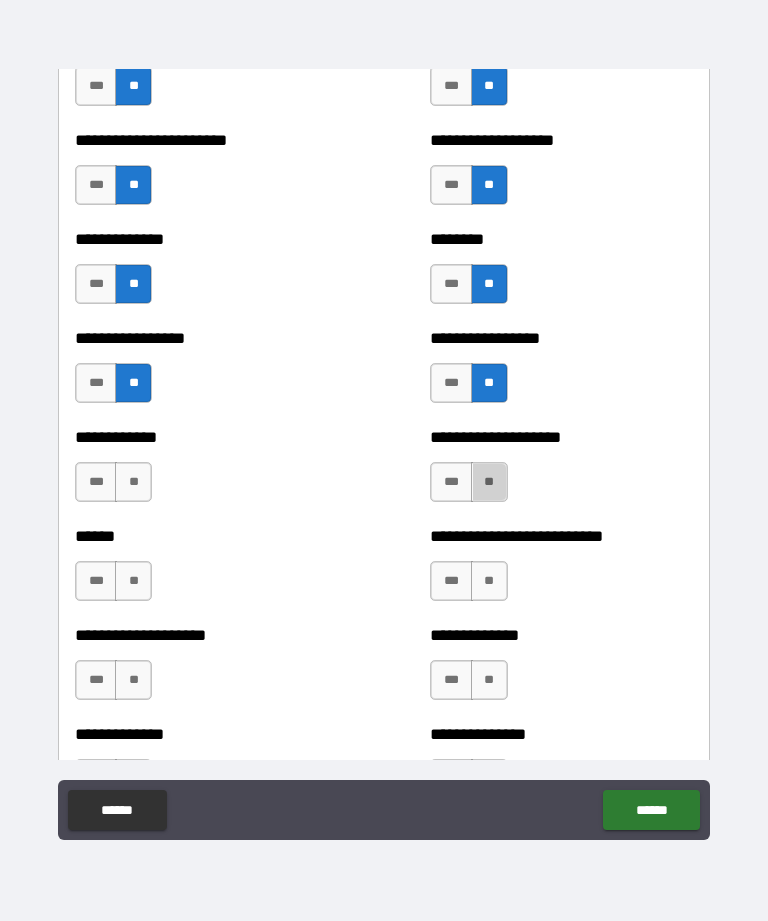 click on "**" at bounding box center [489, 482] 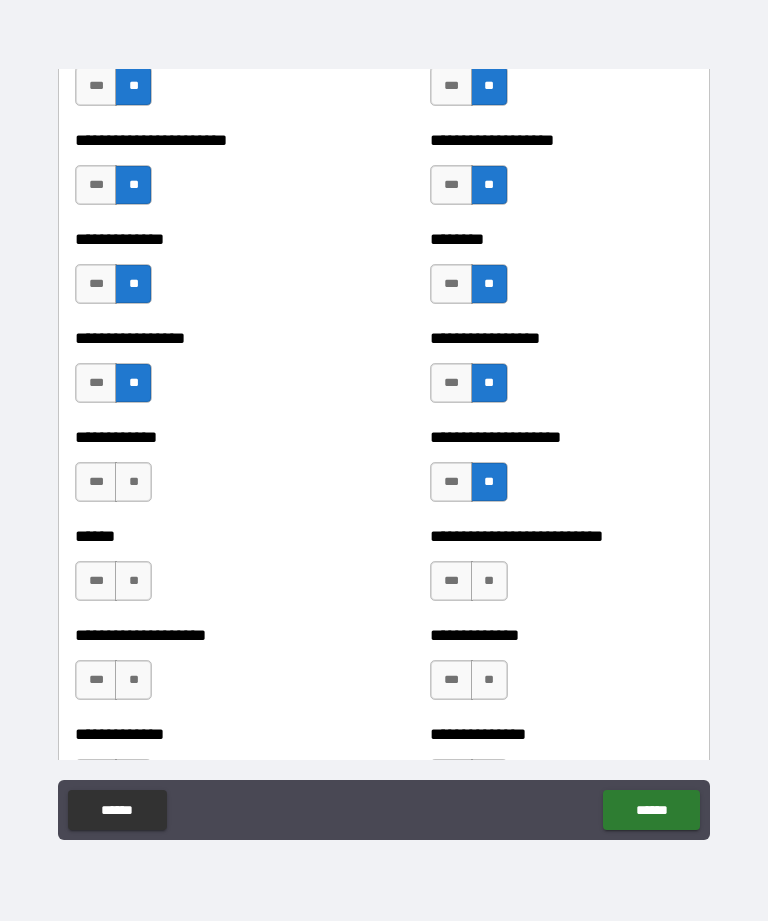 click on "**" at bounding box center [133, 482] 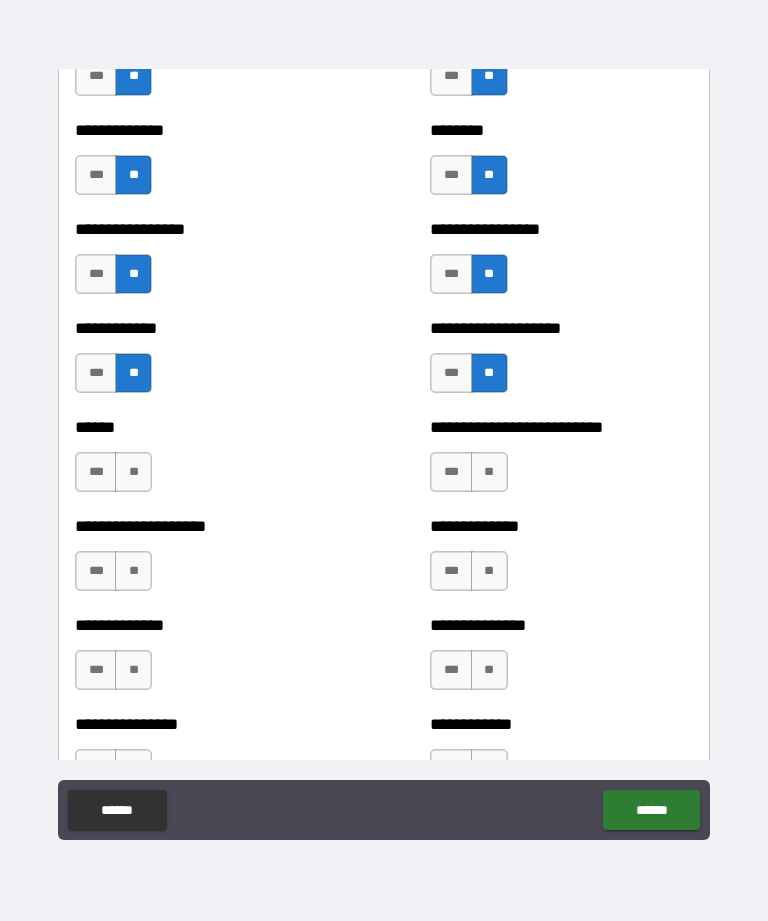 scroll, scrollTop: 3799, scrollLeft: 0, axis: vertical 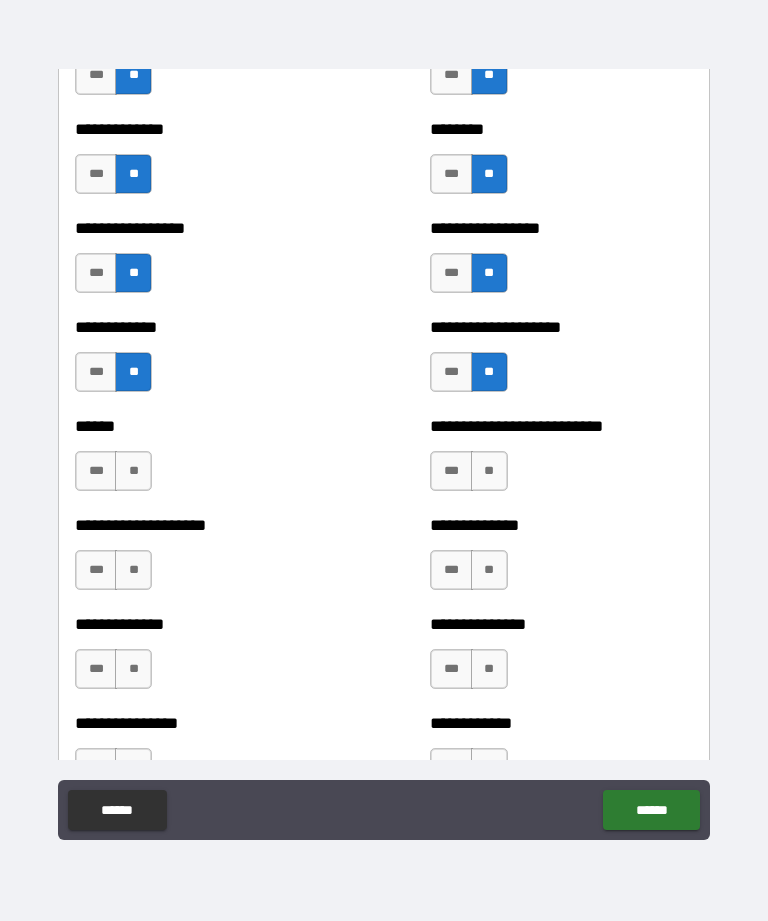 click on "**" at bounding box center [489, 471] 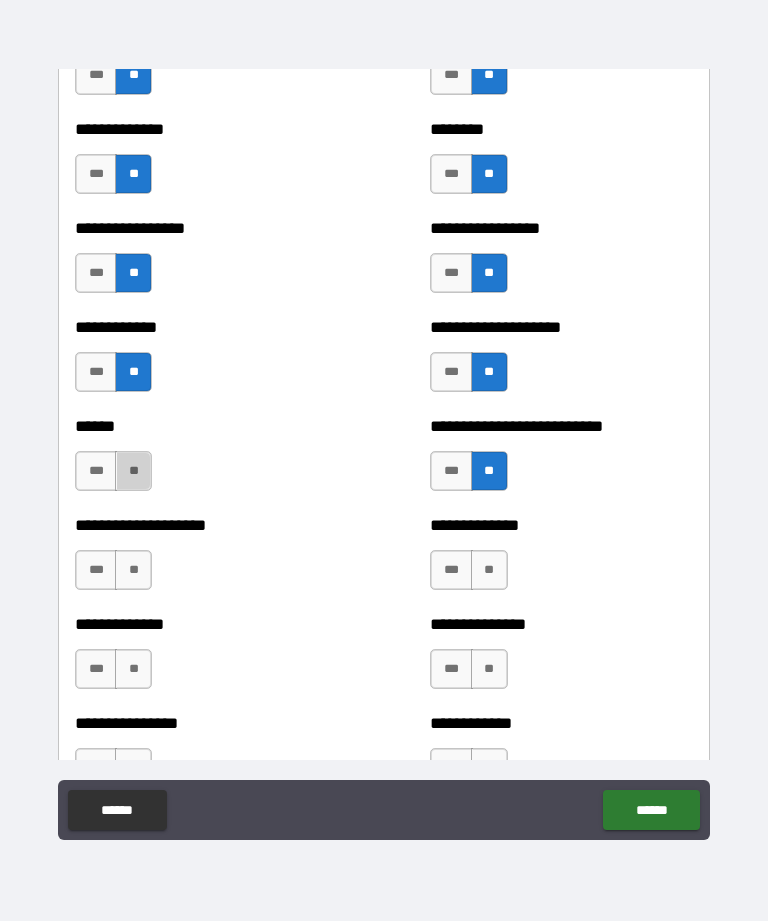 click on "**" at bounding box center [133, 471] 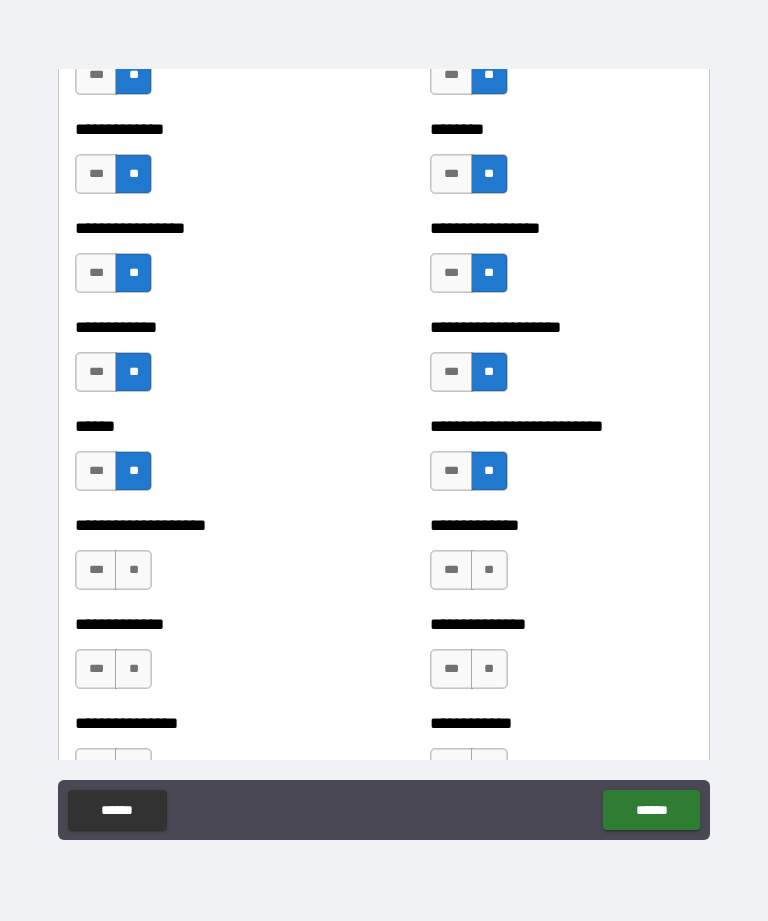 click on "**" at bounding box center [133, 570] 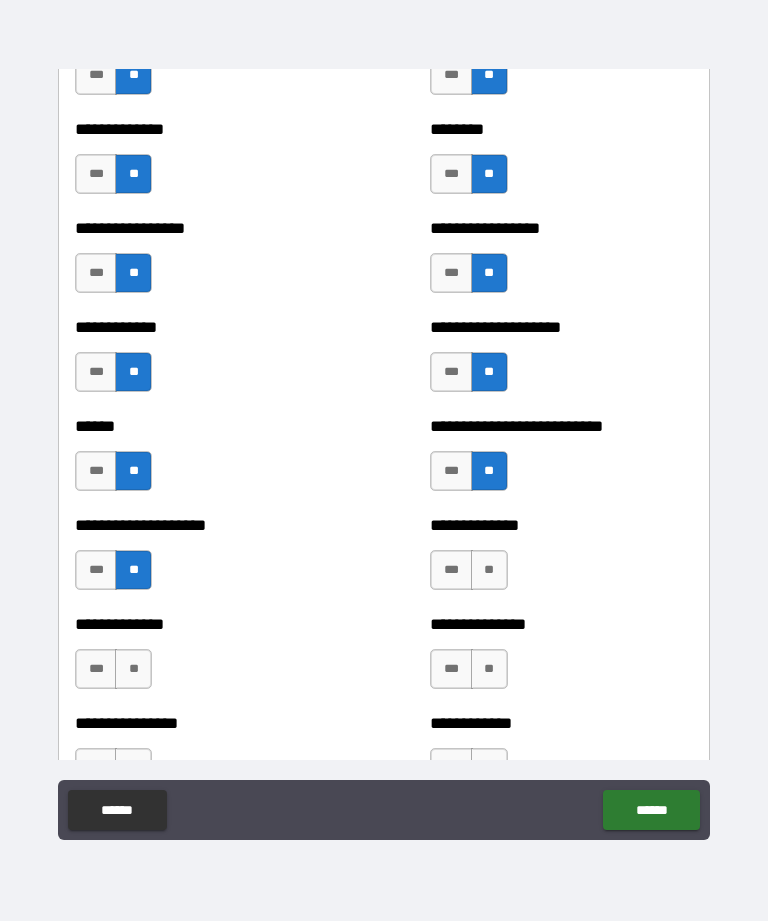 click on "**" at bounding box center [489, 570] 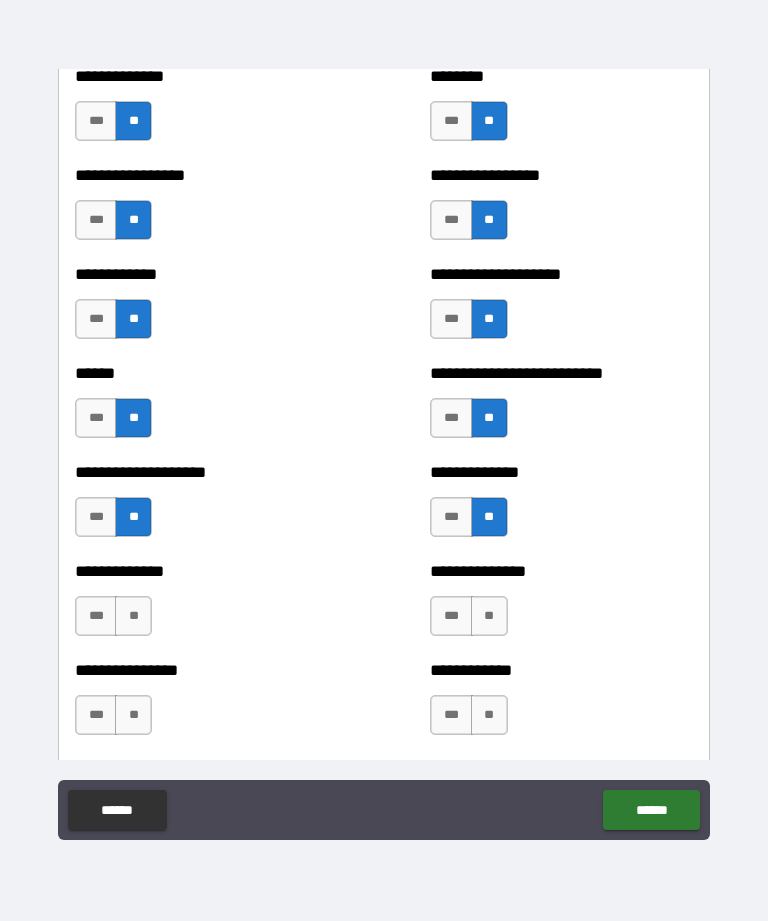 scroll, scrollTop: 3870, scrollLeft: 0, axis: vertical 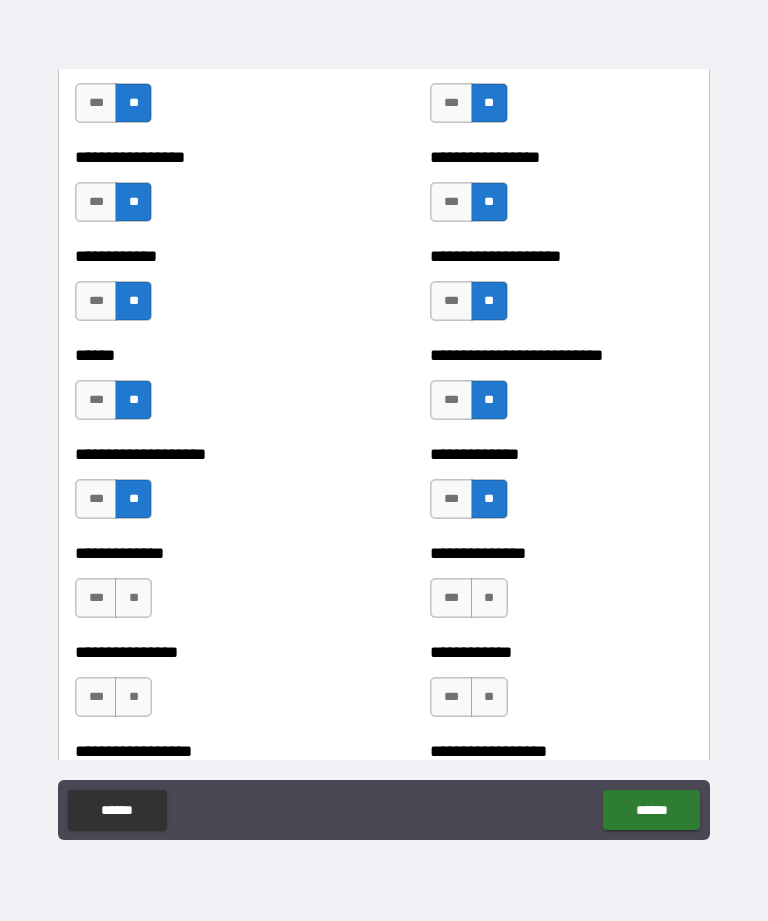 click on "***" at bounding box center [451, 499] 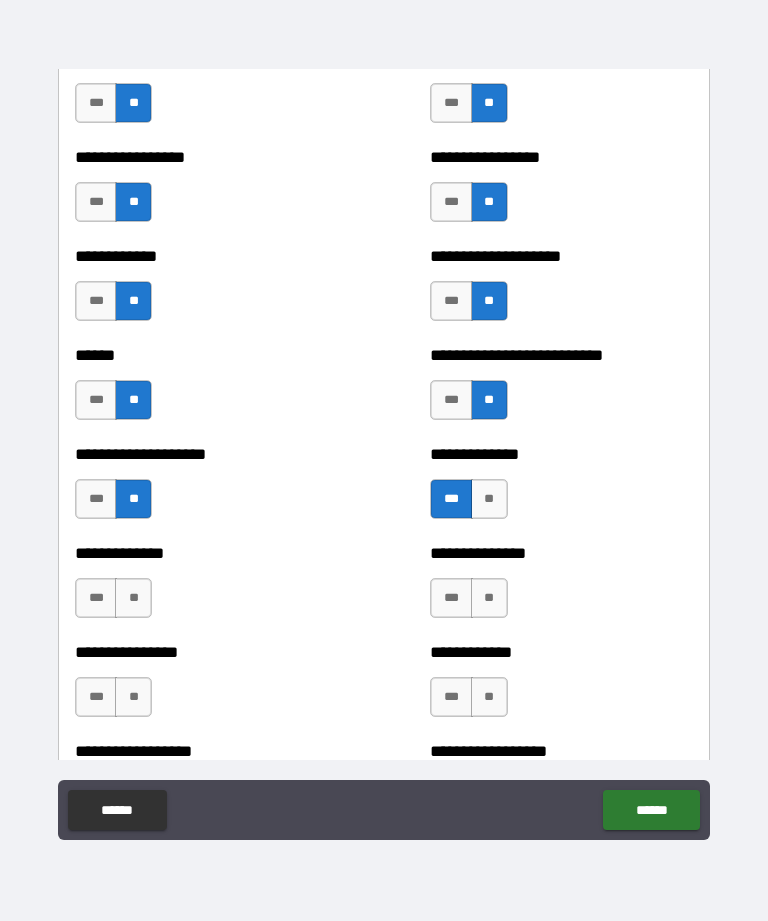 click on "**" at bounding box center (133, 598) 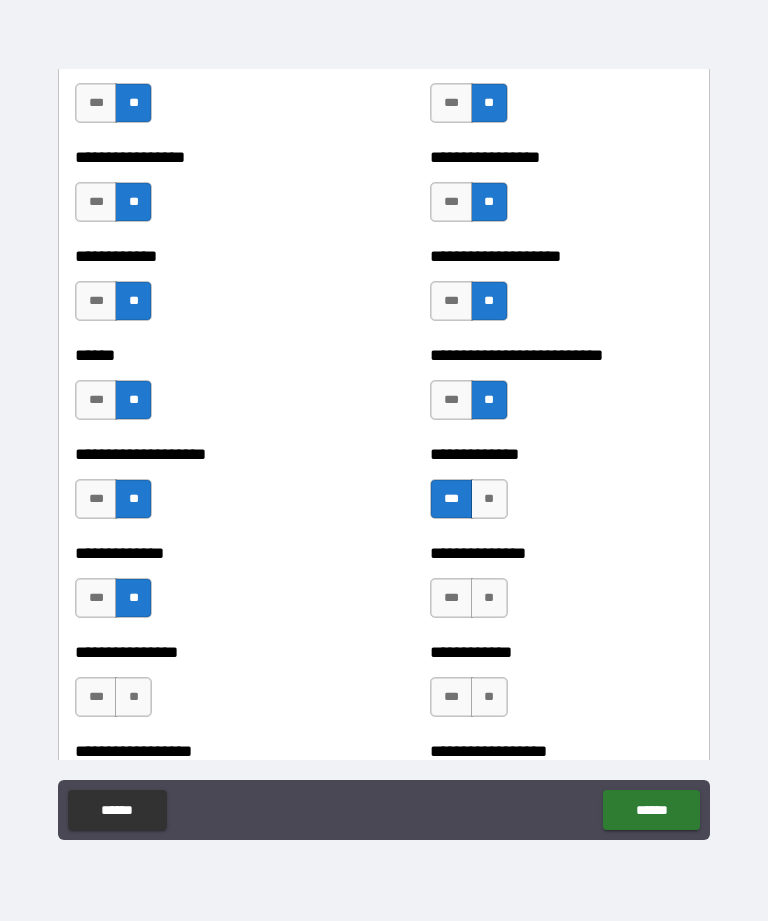 click on "**" at bounding box center [489, 598] 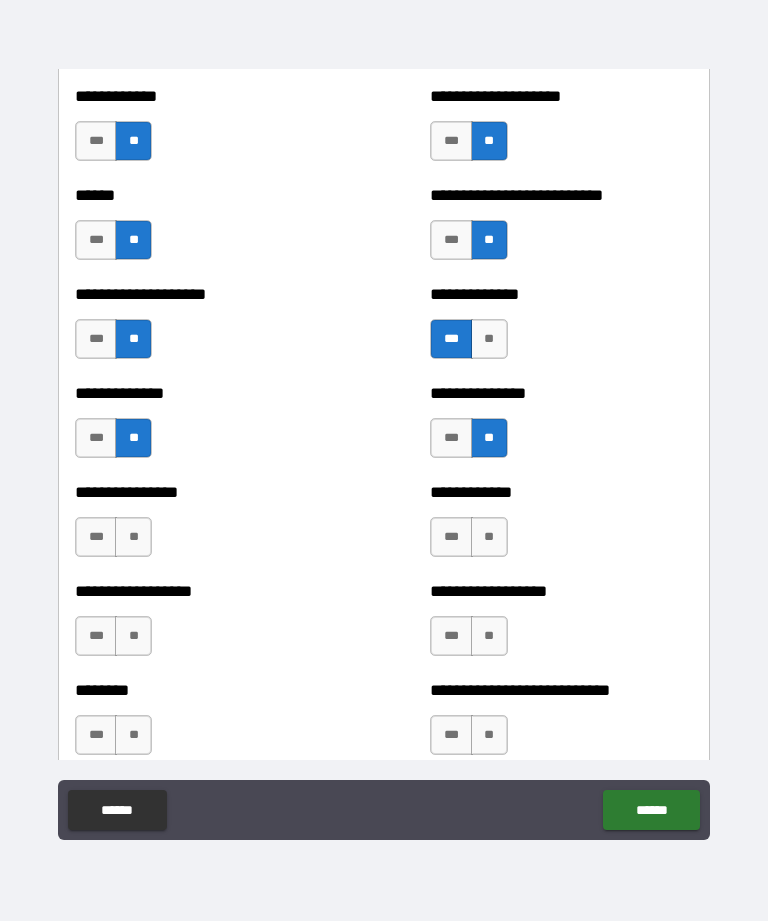 scroll, scrollTop: 4032, scrollLeft: 0, axis: vertical 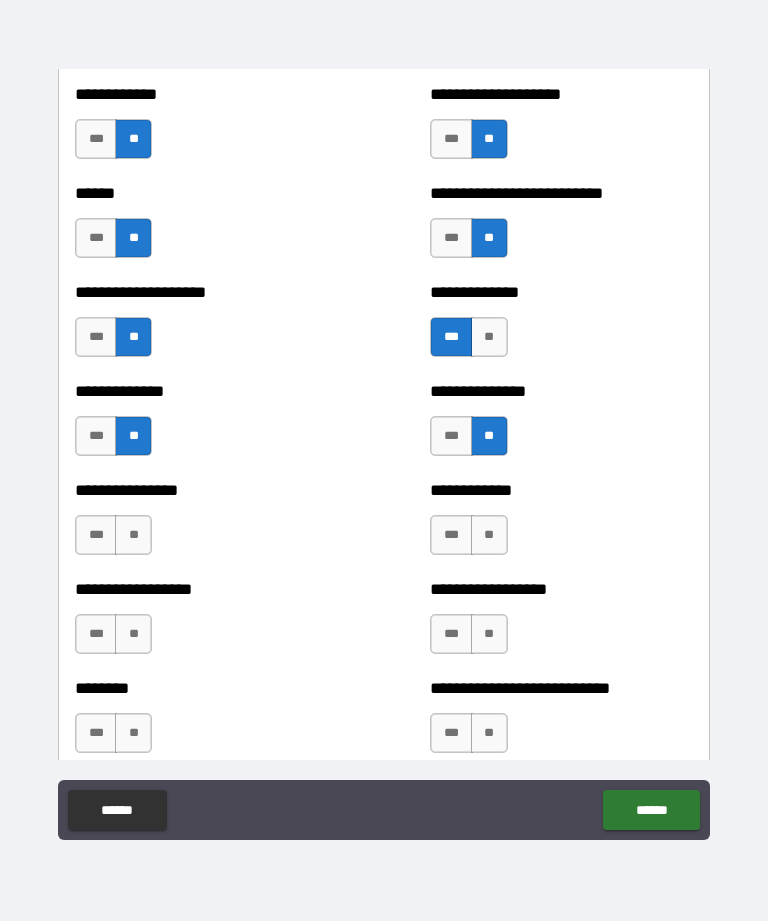 click on "**" at bounding box center [489, 535] 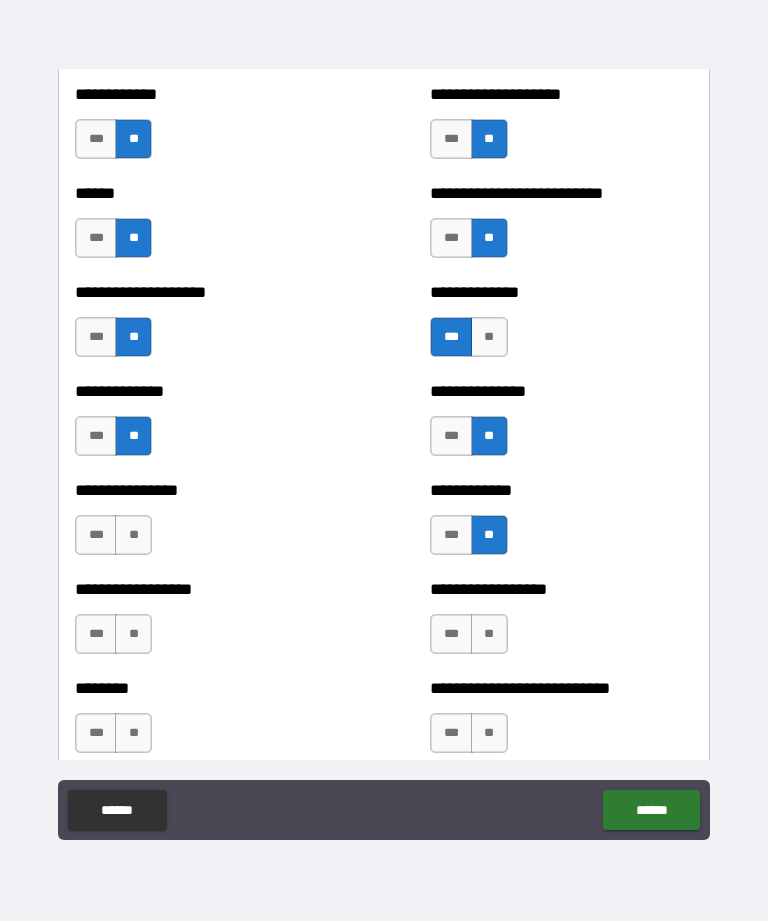 click on "**" at bounding box center (133, 535) 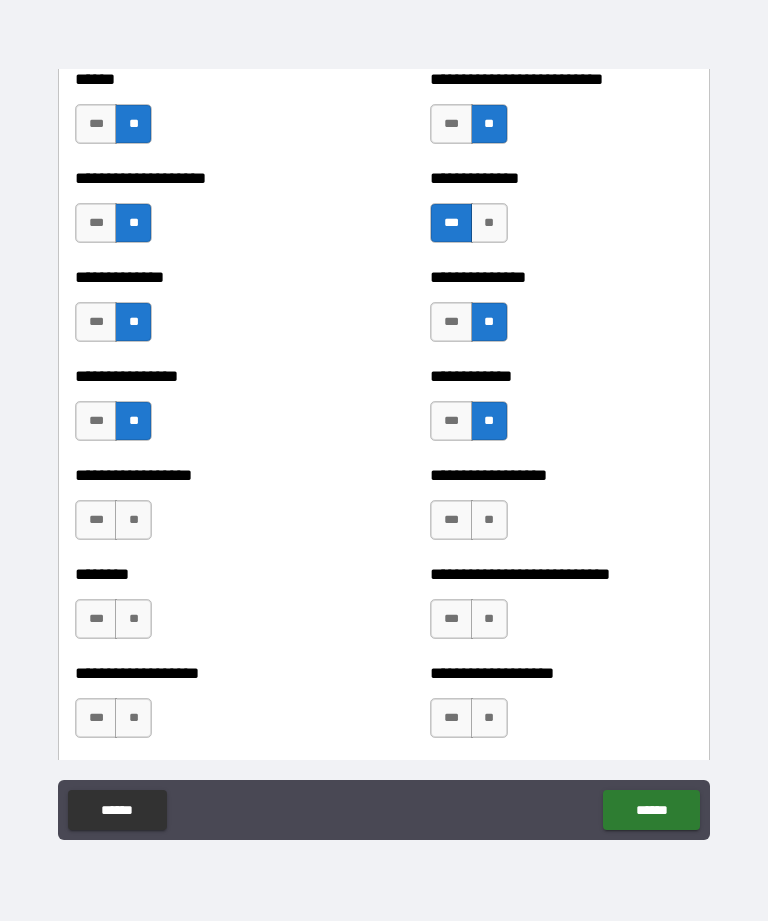 scroll, scrollTop: 4159, scrollLeft: 0, axis: vertical 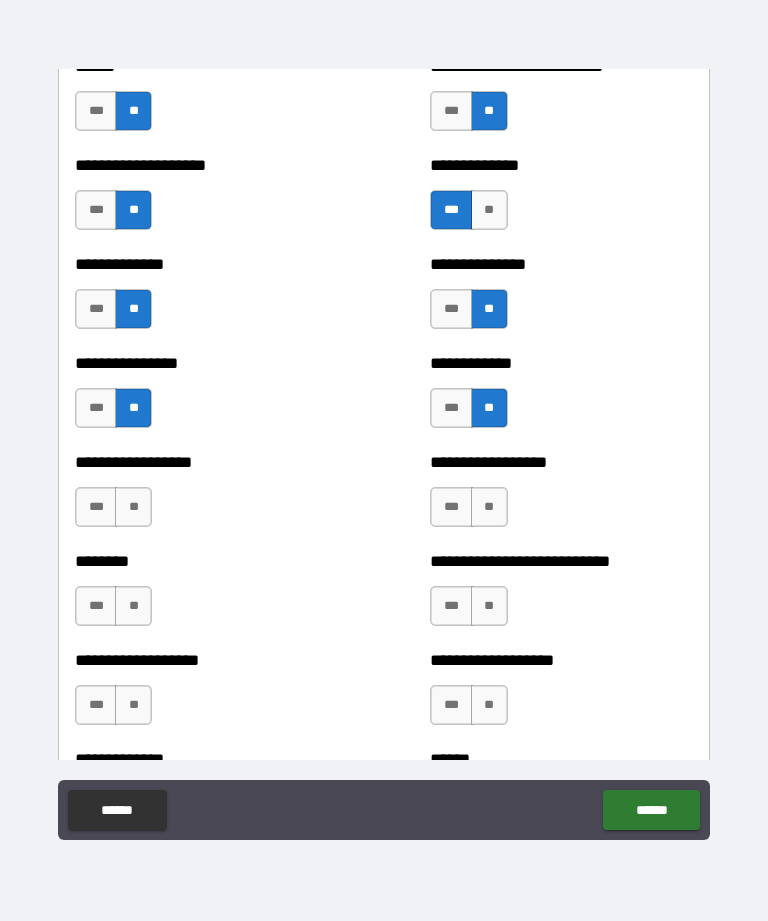 click on "**" at bounding box center (133, 507) 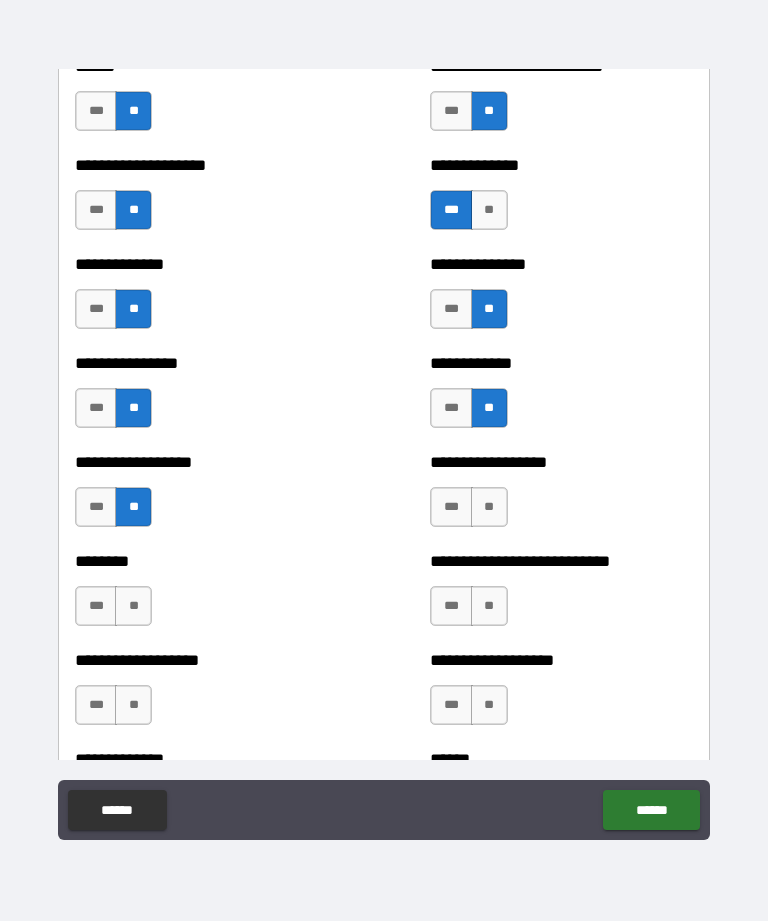 click on "**" at bounding box center (489, 507) 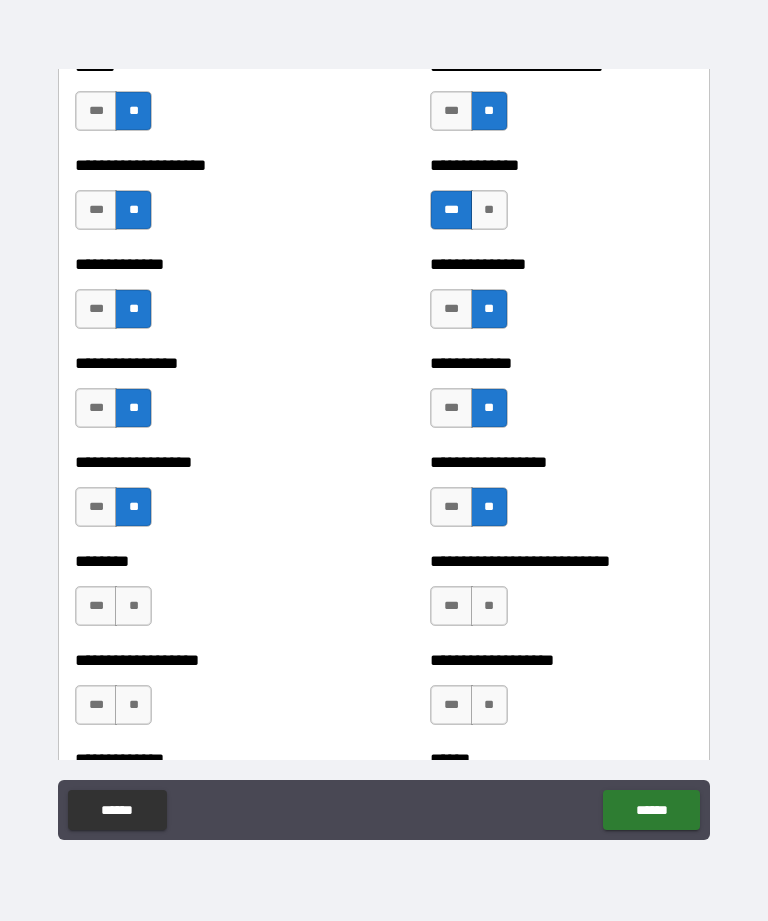 click on "**" at bounding box center [133, 606] 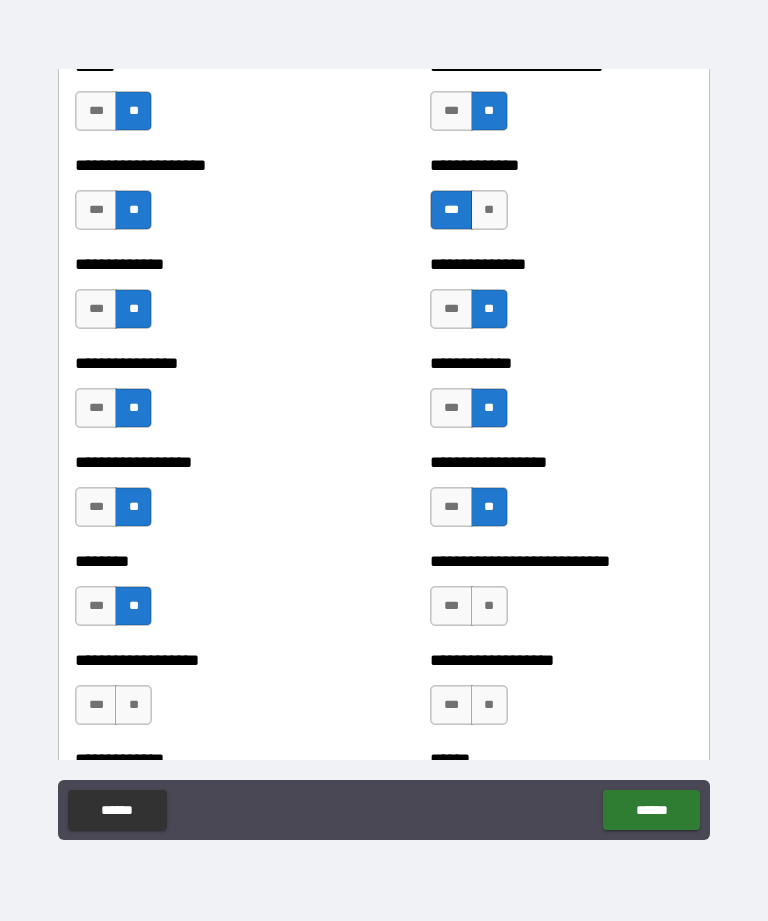 click on "**" at bounding box center (489, 606) 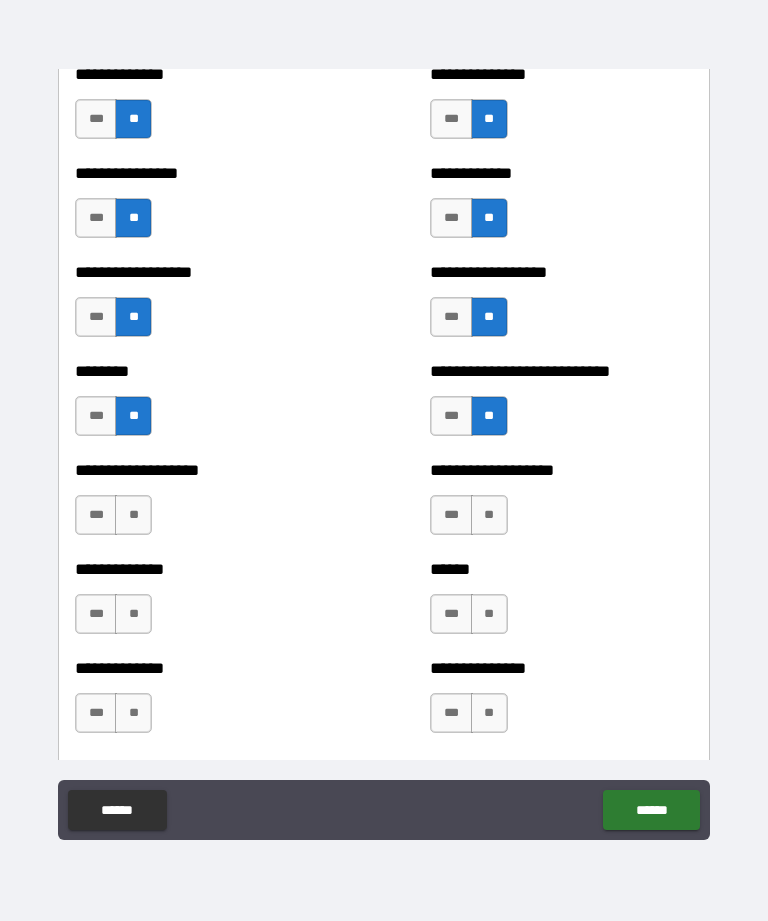 scroll, scrollTop: 4371, scrollLeft: 0, axis: vertical 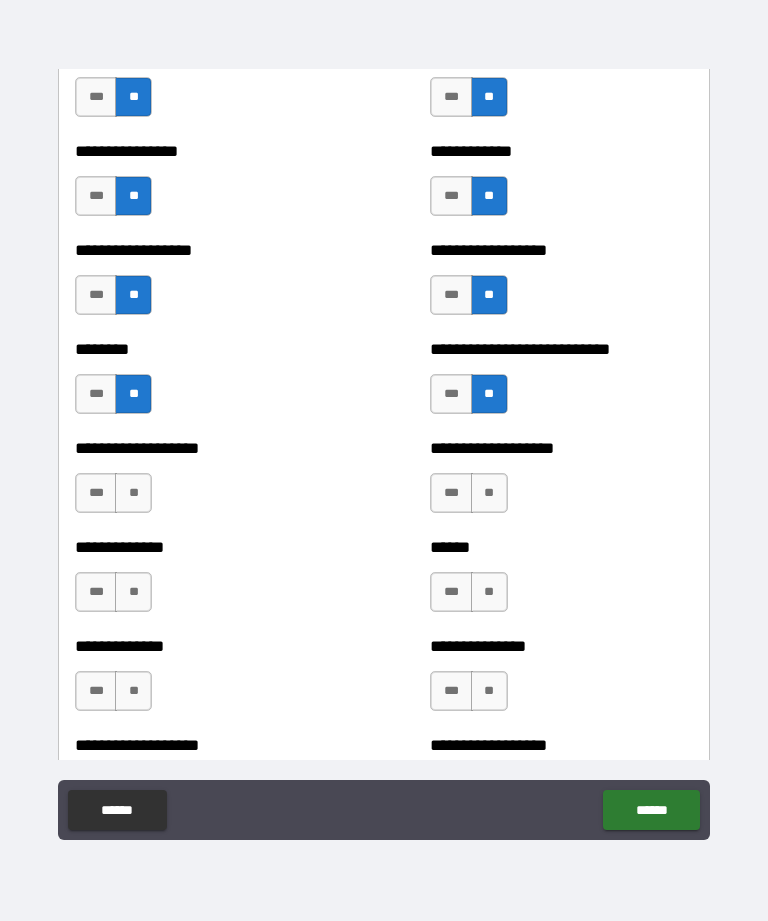 click on "**" at bounding box center (489, 493) 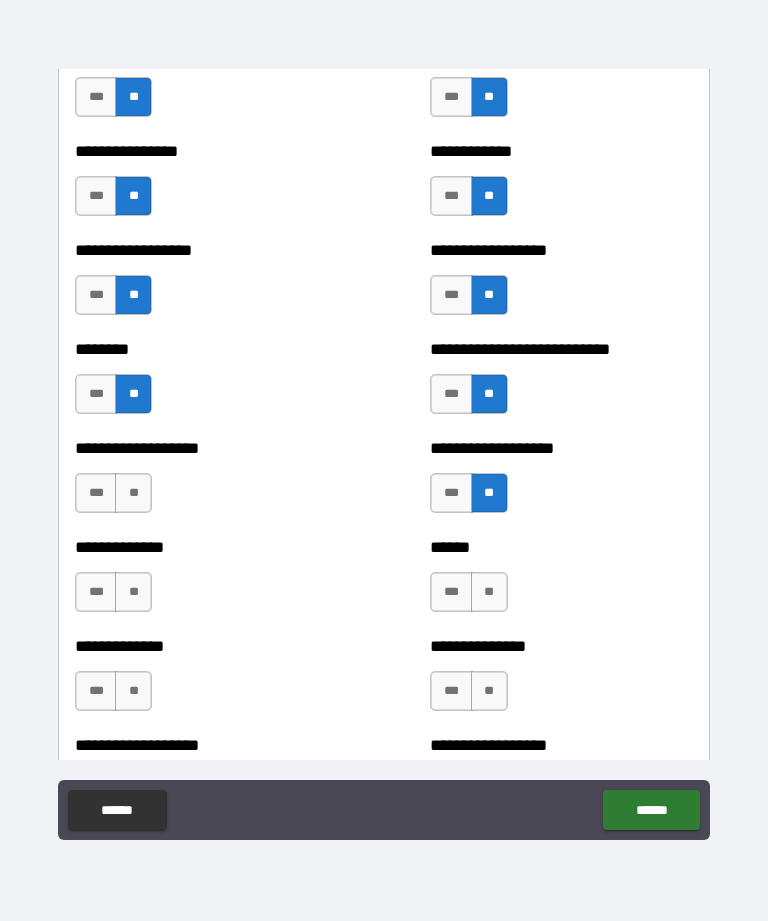 click on "**" at bounding box center (133, 493) 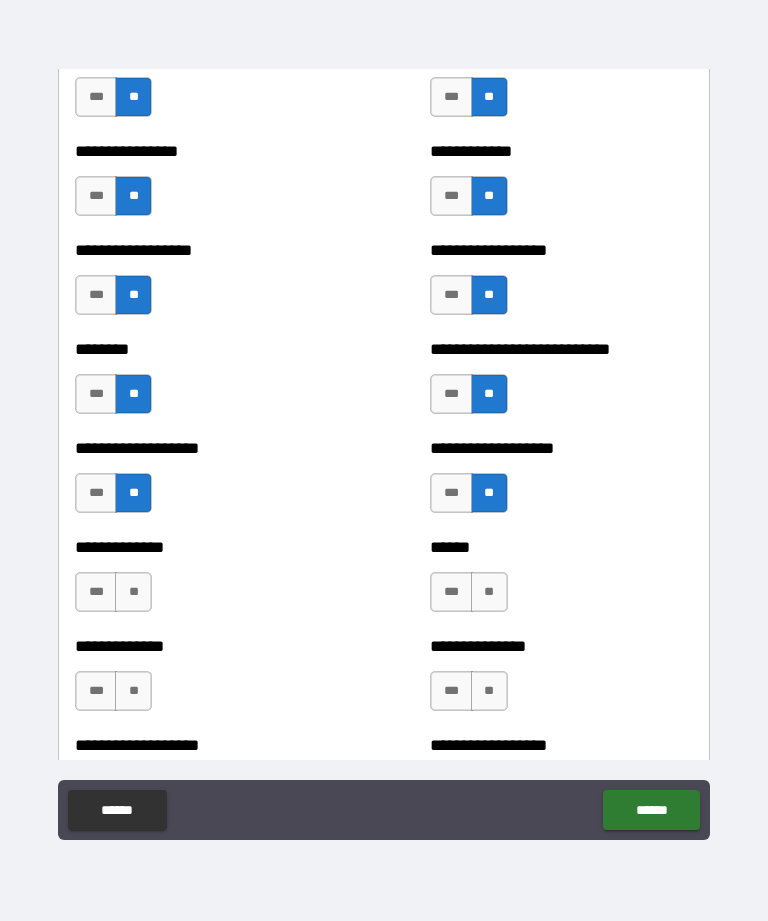 click on "**" at bounding box center [133, 592] 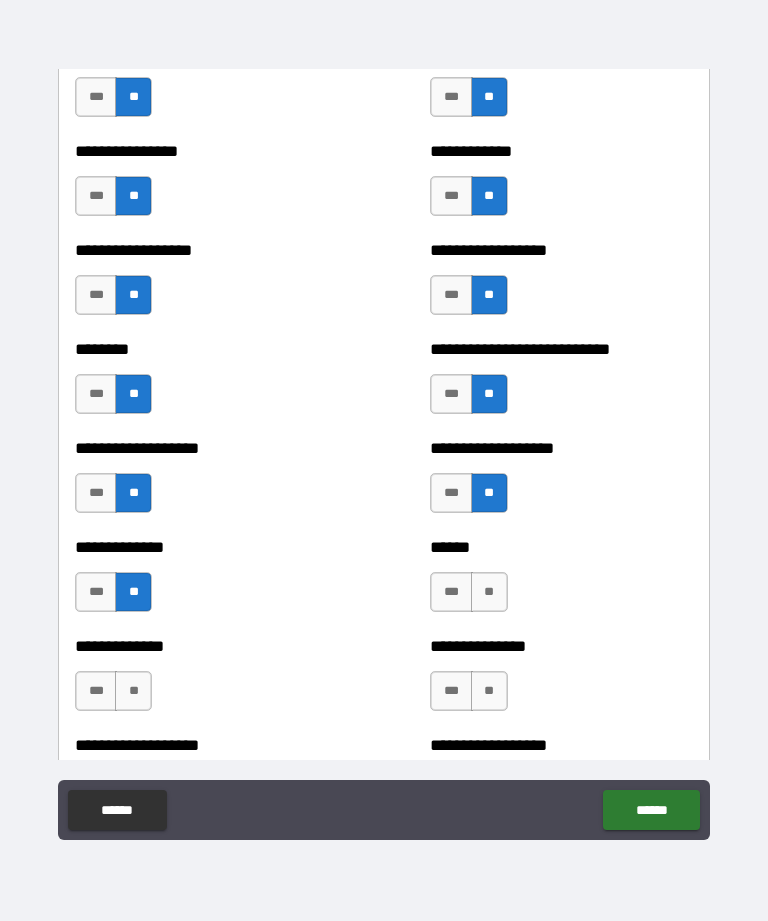 click on "**" at bounding box center (489, 592) 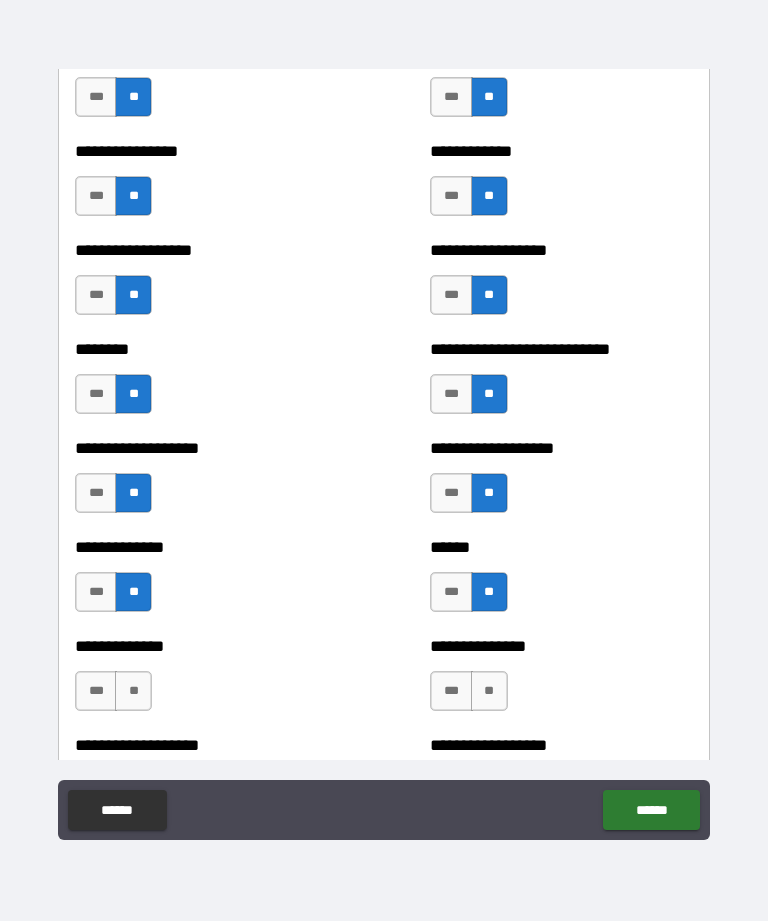 scroll, scrollTop: 4535, scrollLeft: 0, axis: vertical 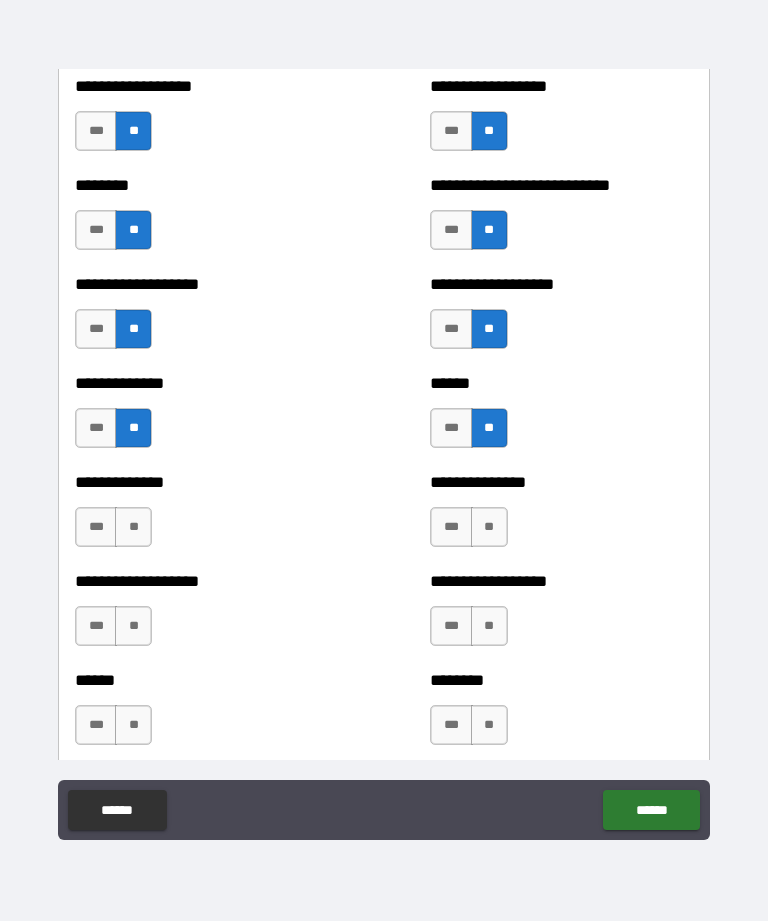 click on "**" at bounding box center [489, 527] 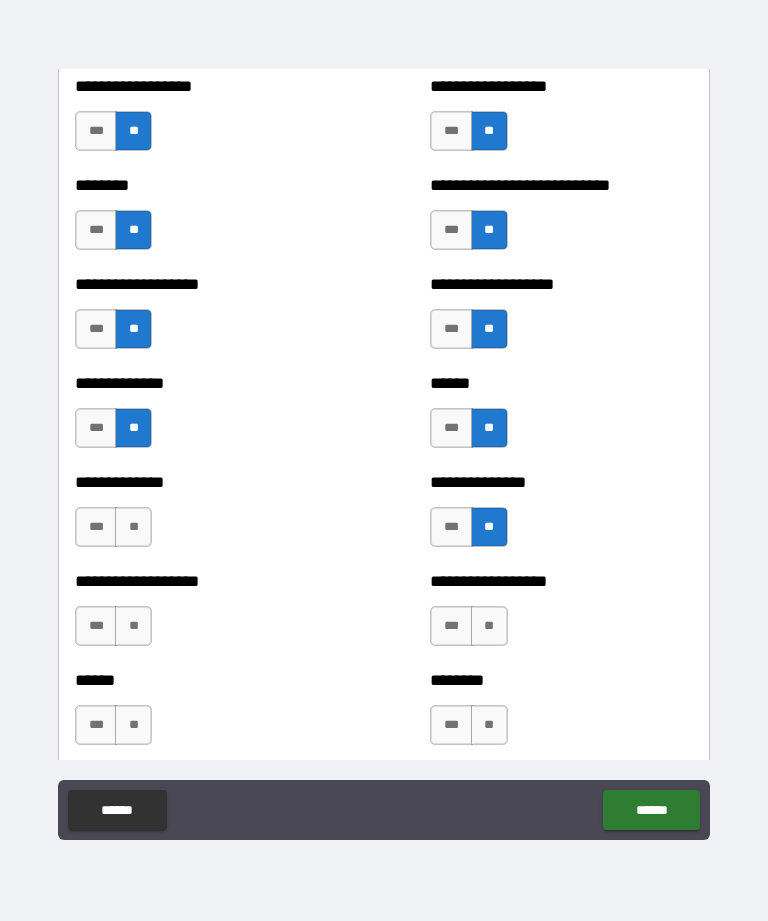 click on "**" at bounding box center (133, 527) 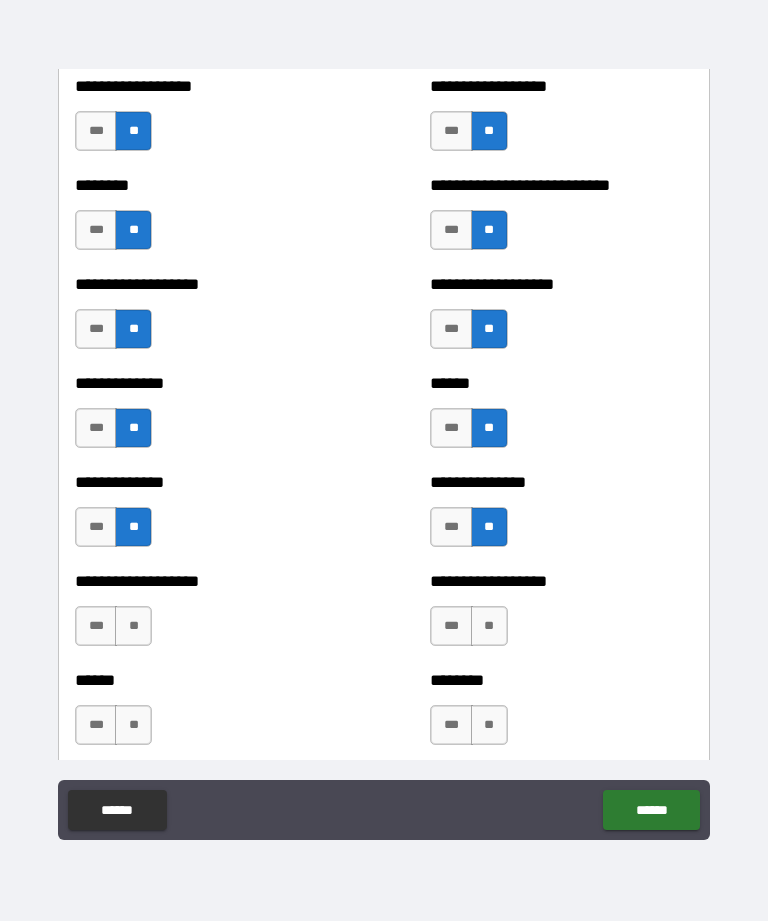 click on "**" at bounding box center (133, 626) 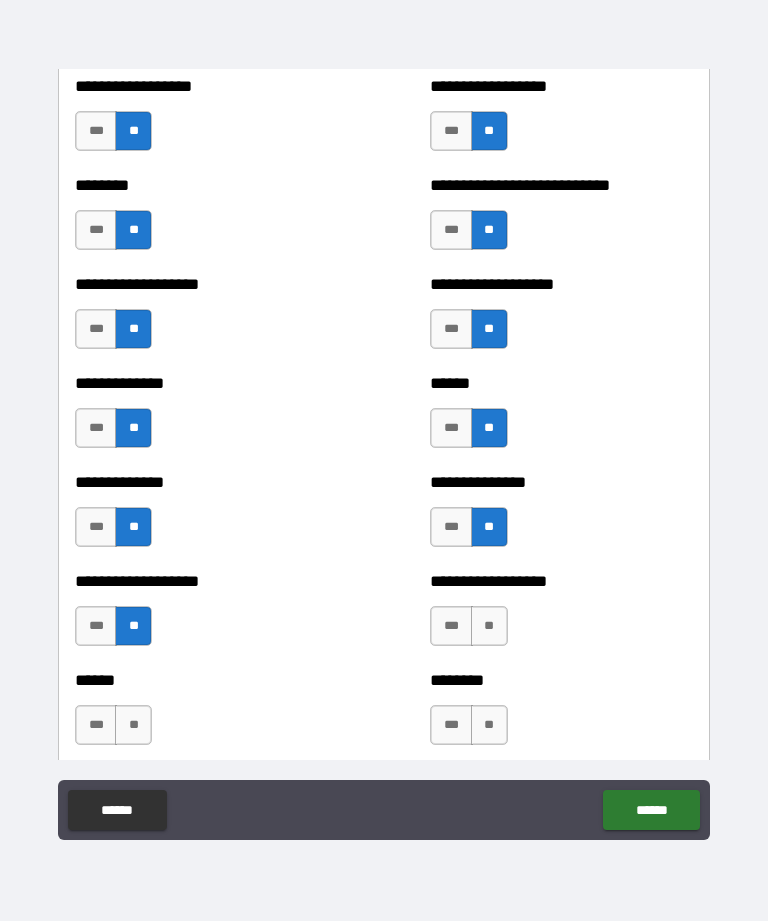 click on "**" at bounding box center [489, 626] 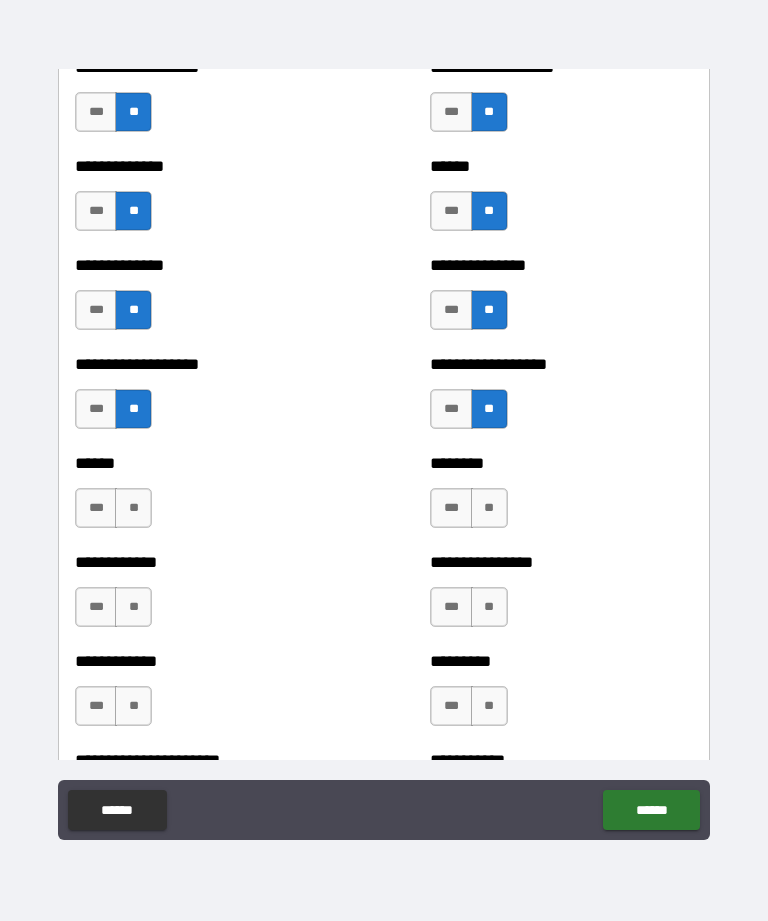 scroll, scrollTop: 4761, scrollLeft: 0, axis: vertical 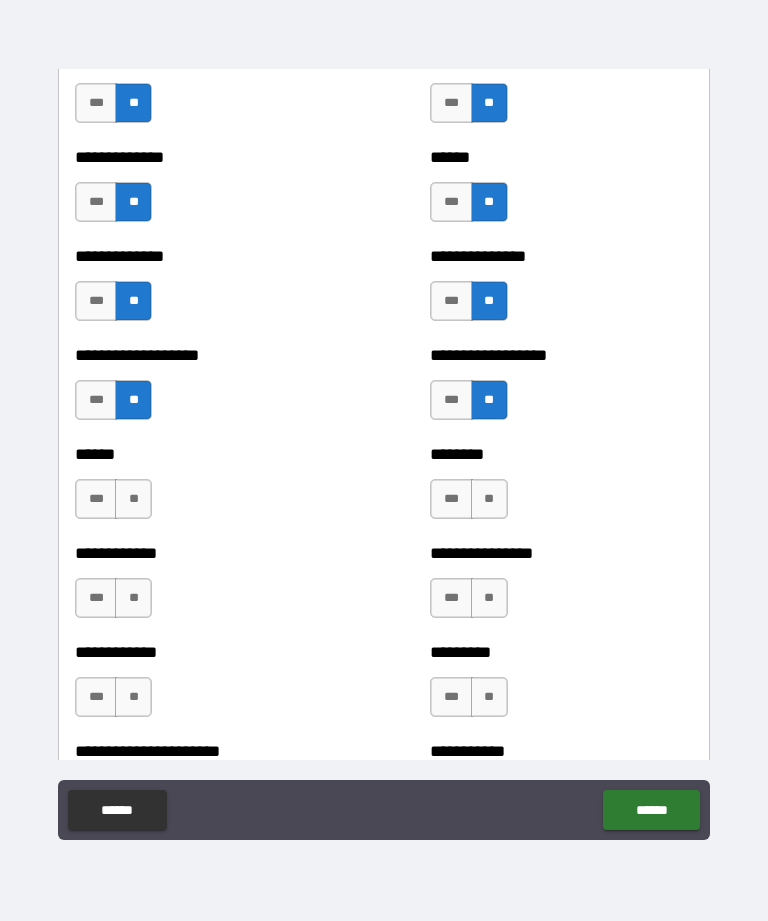 click on "**" at bounding box center [489, 499] 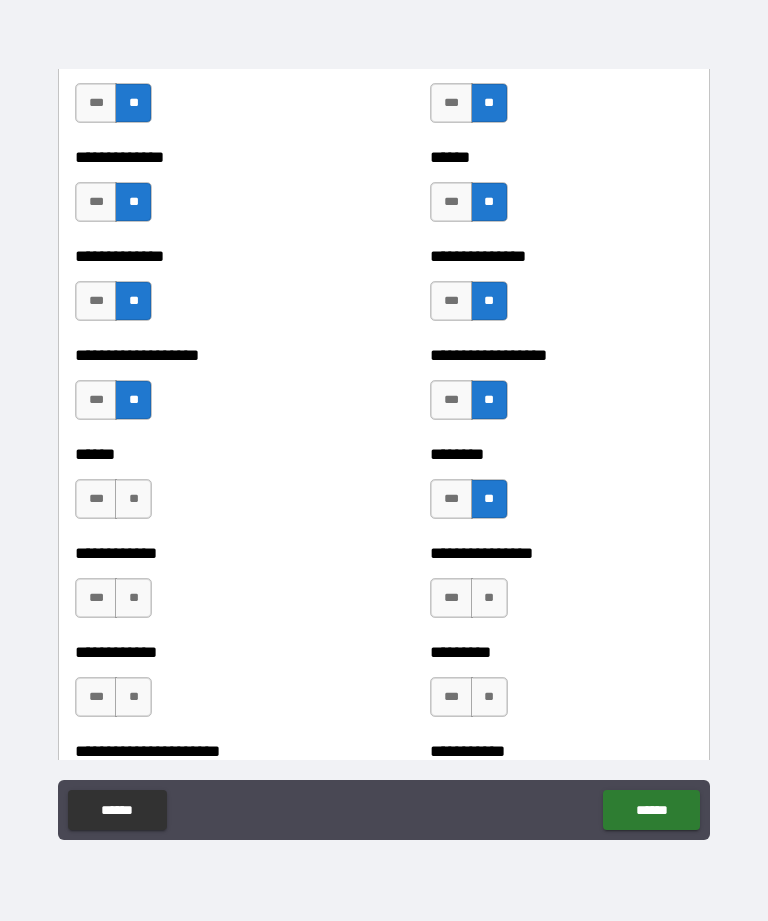 click on "**" at bounding box center (133, 499) 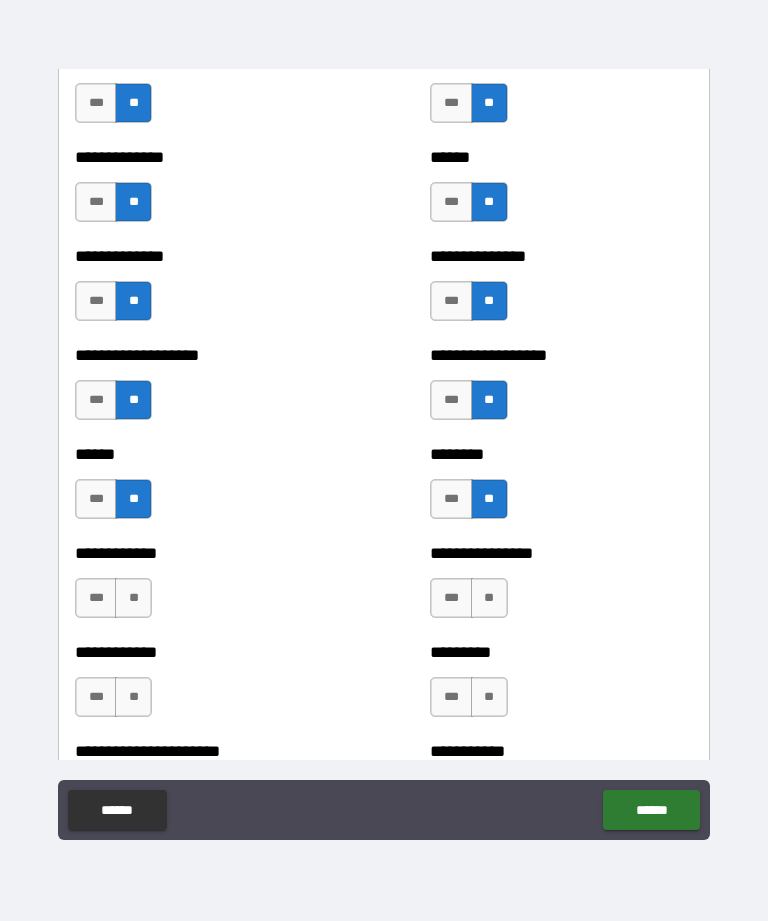 click on "**" at bounding box center [133, 598] 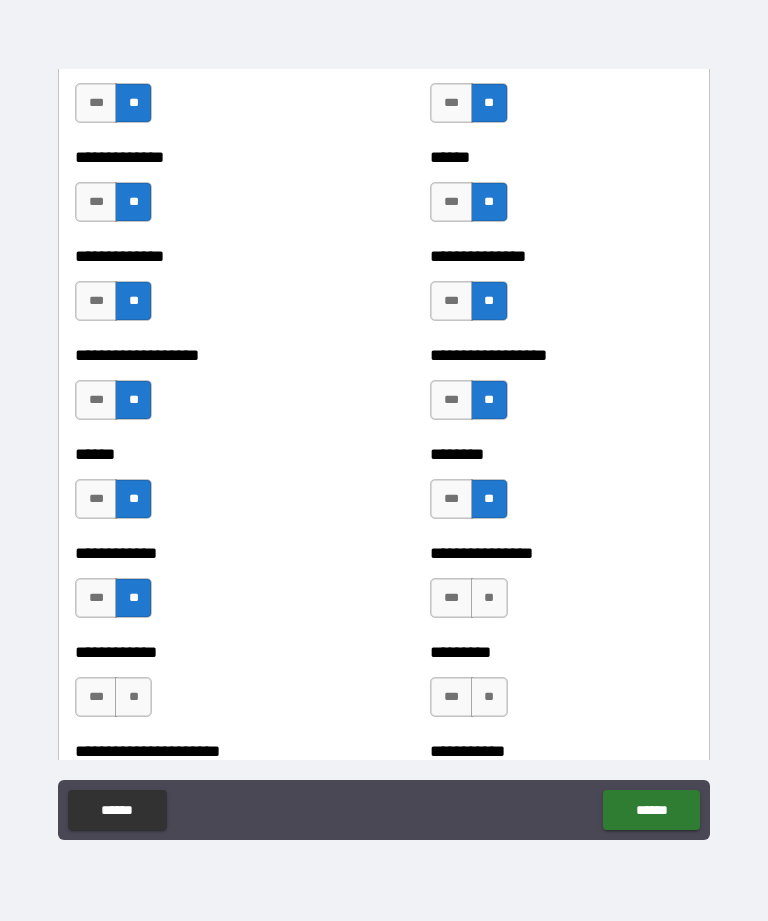 click on "**" at bounding box center [489, 598] 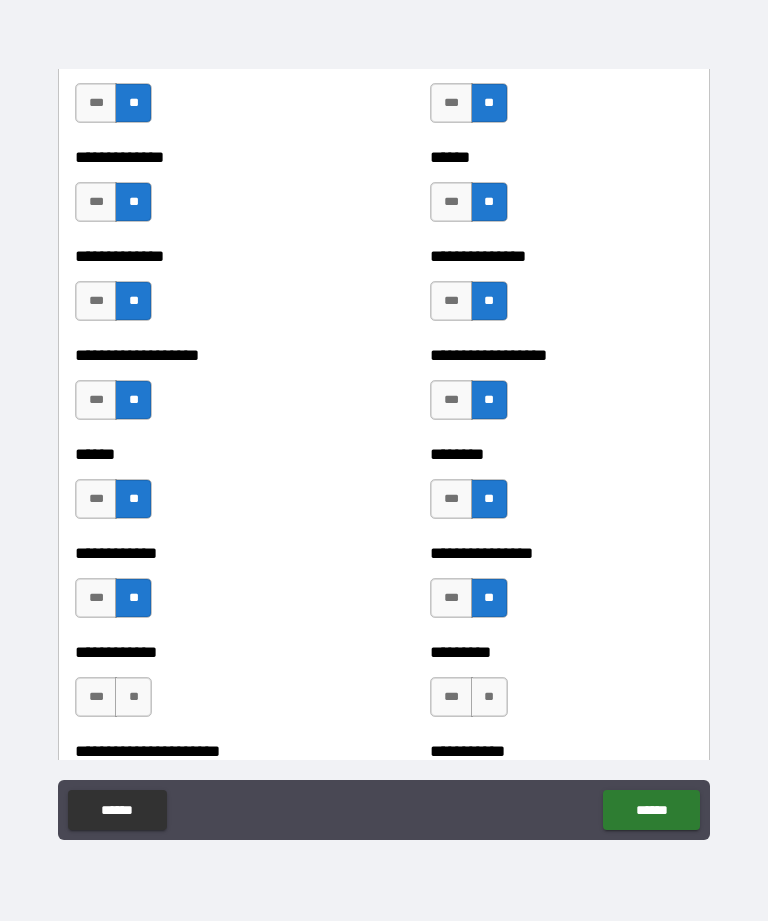 click on "**" at bounding box center [489, 697] 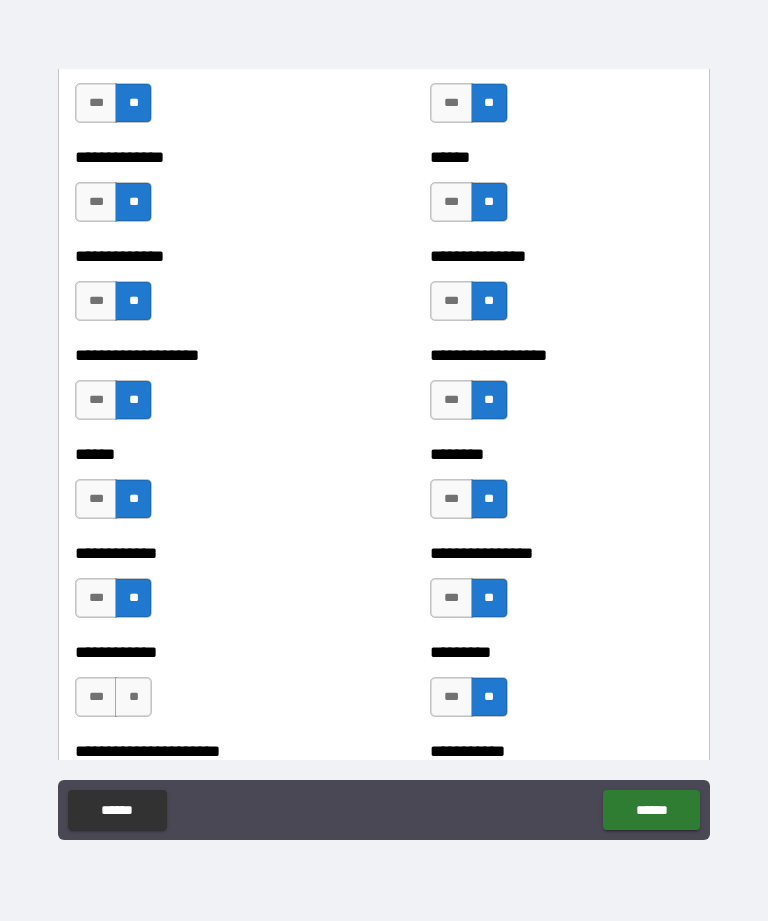 click on "**" at bounding box center (133, 697) 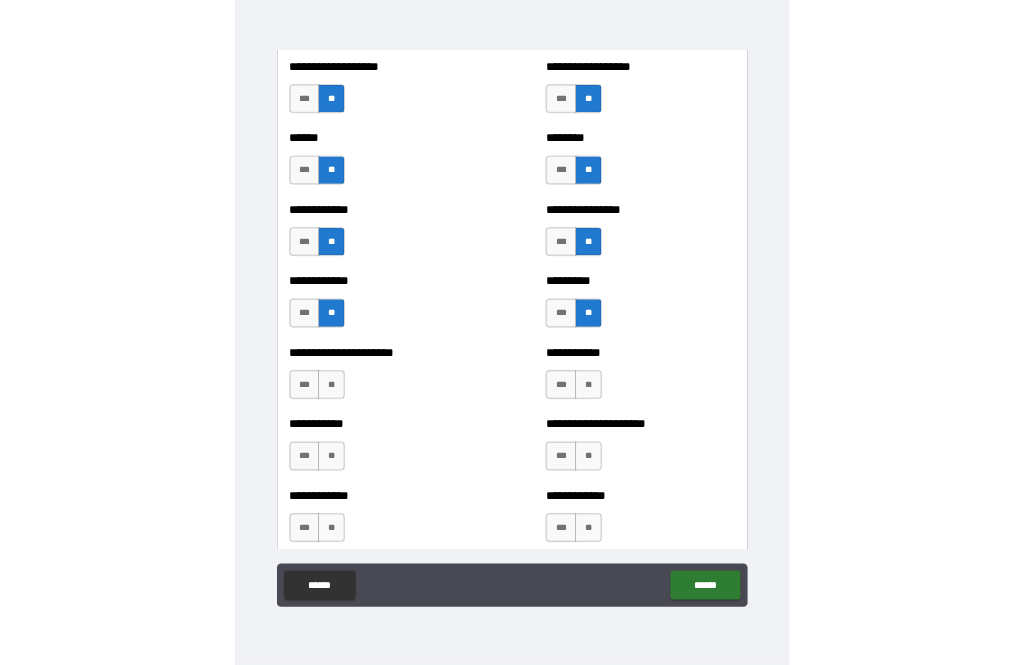 scroll, scrollTop: 5025, scrollLeft: 0, axis: vertical 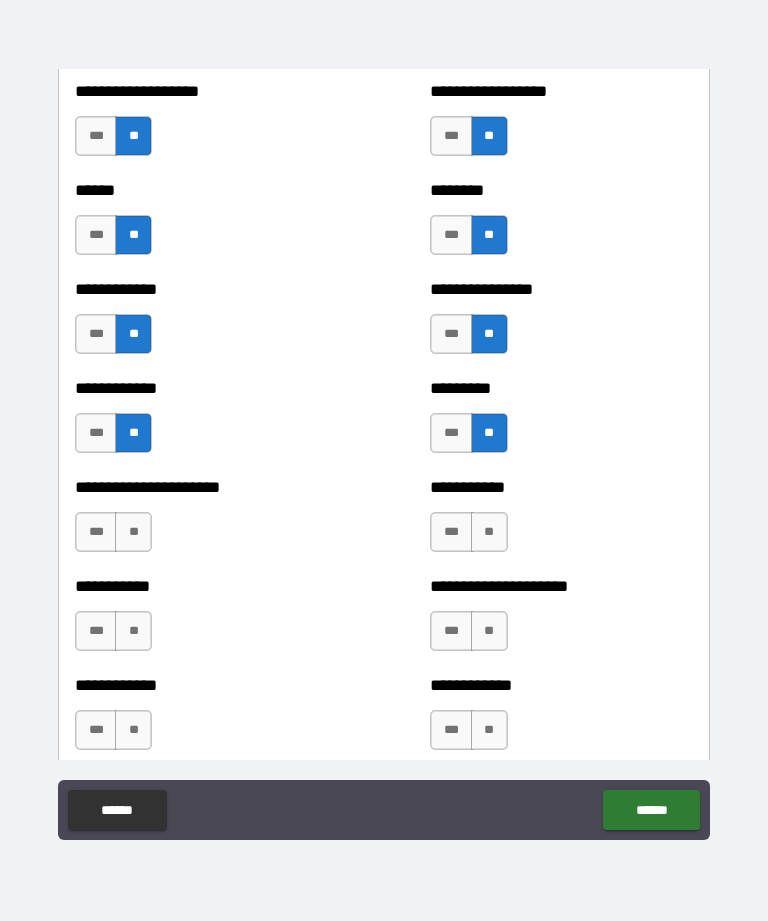 click on "**" at bounding box center [489, 532] 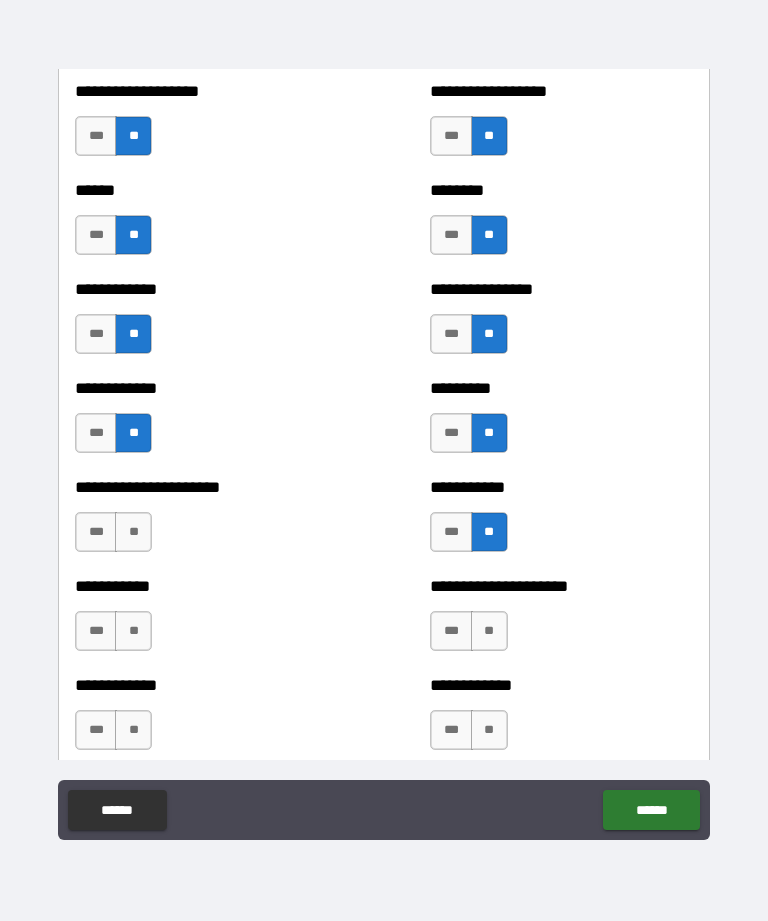 click on "**" at bounding box center (133, 532) 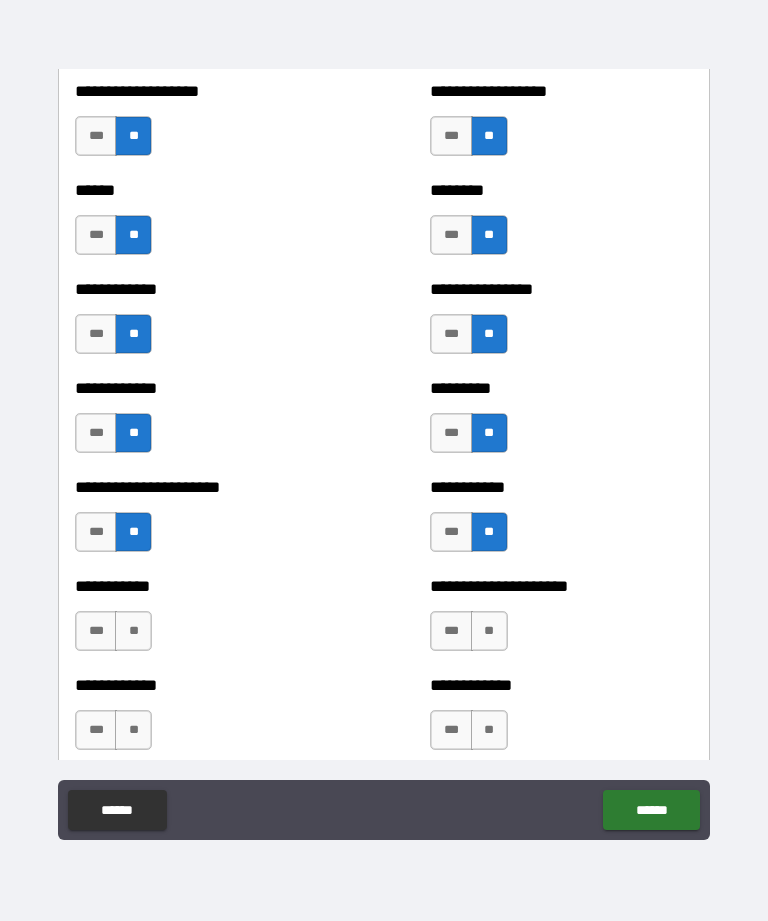 click on "**" at bounding box center [133, 631] 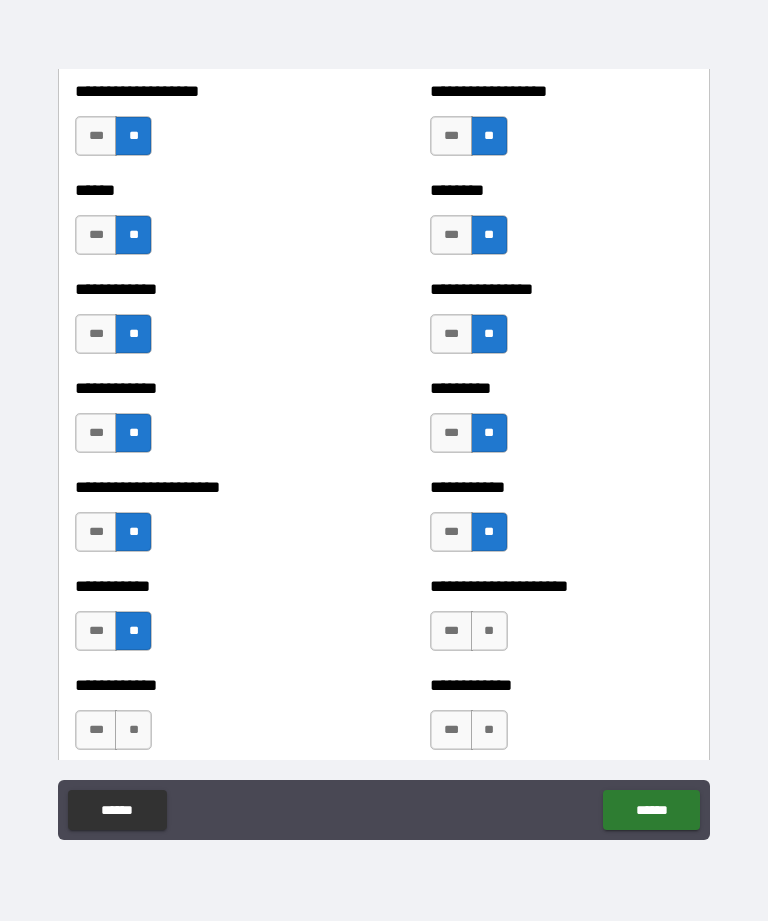 click on "**" at bounding box center (489, 631) 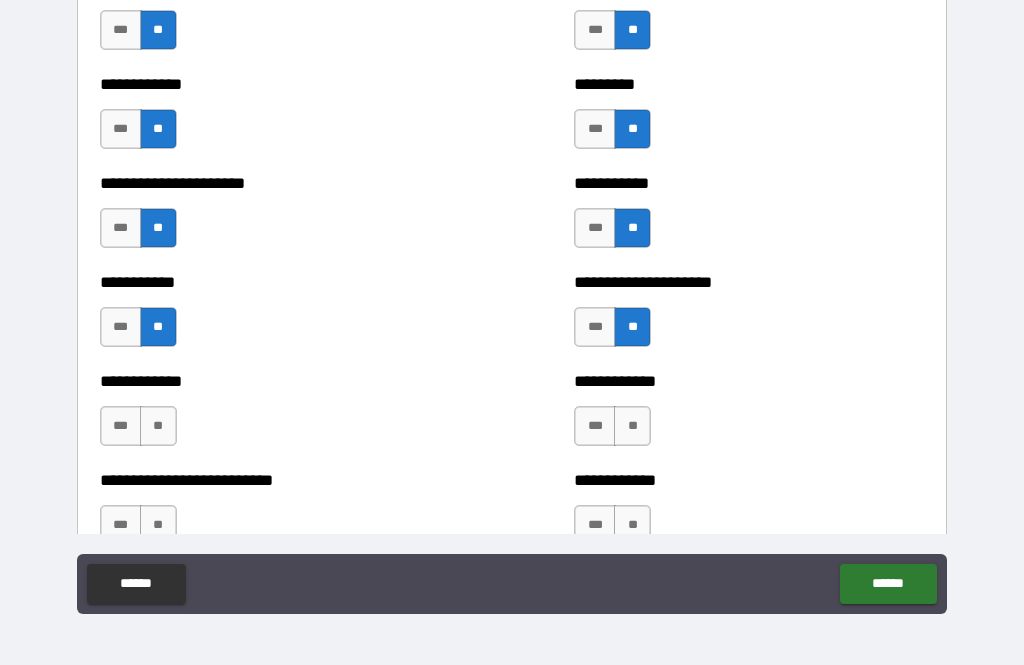 scroll, scrollTop: 5200, scrollLeft: 0, axis: vertical 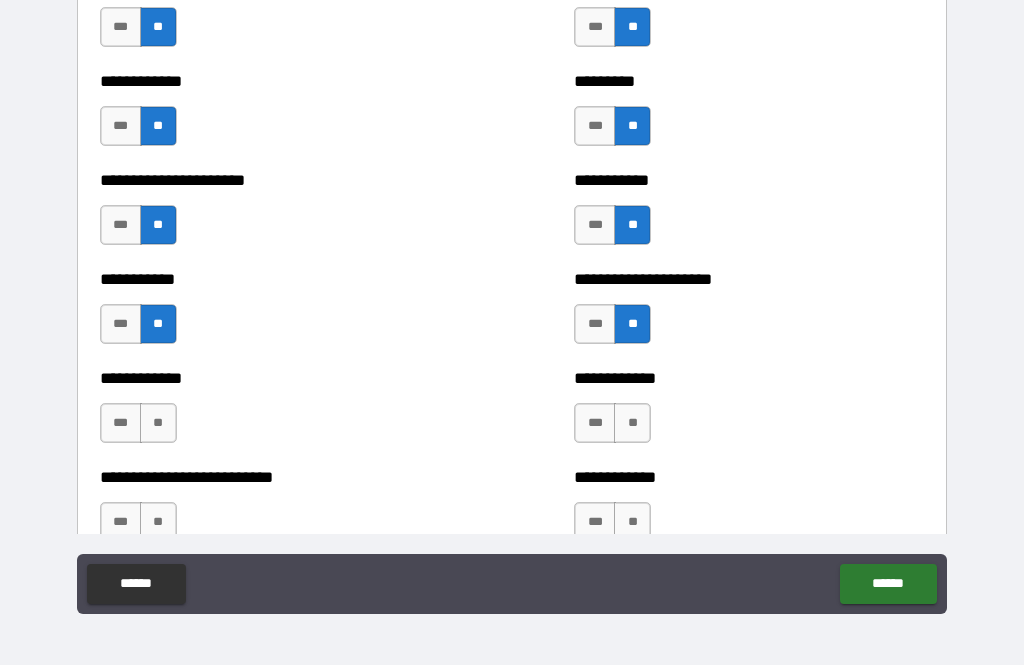 click on "**" at bounding box center (632, 423) 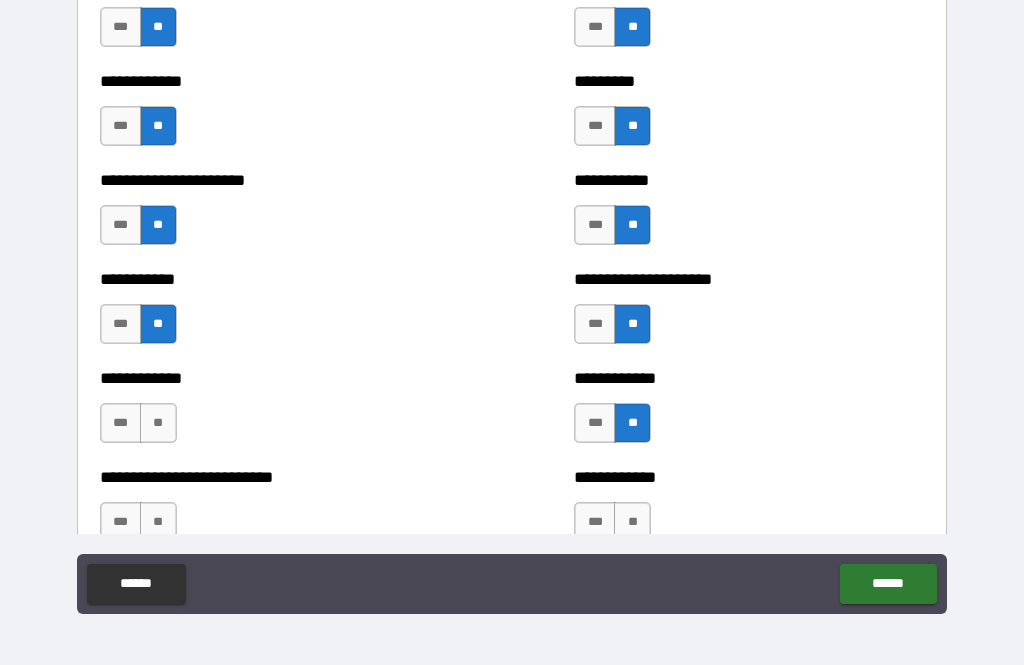 click on "**" at bounding box center [158, 423] 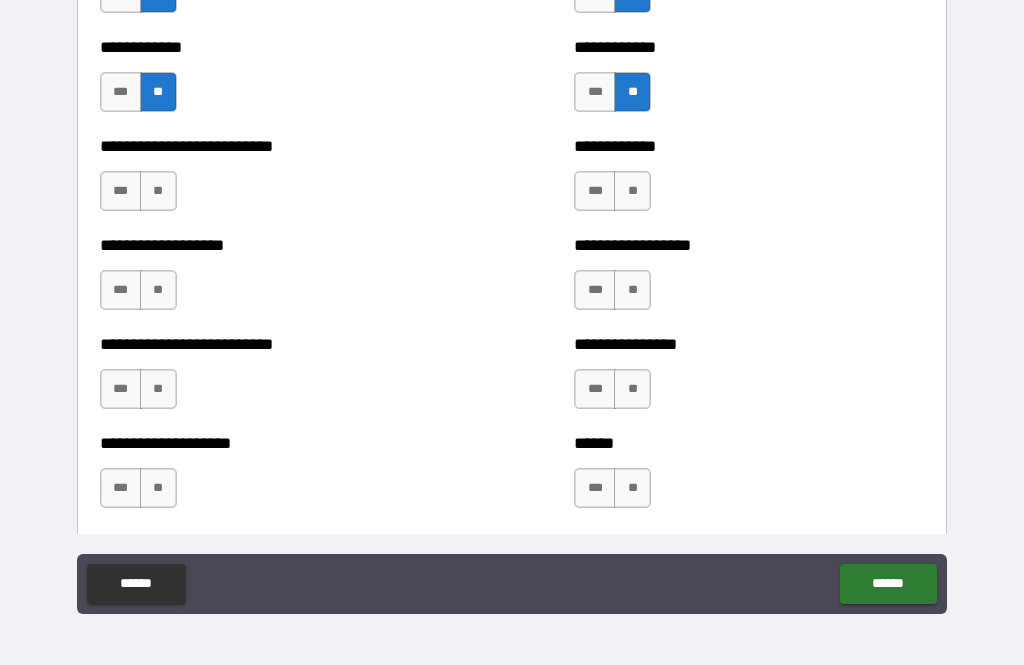 scroll, scrollTop: 5554, scrollLeft: 0, axis: vertical 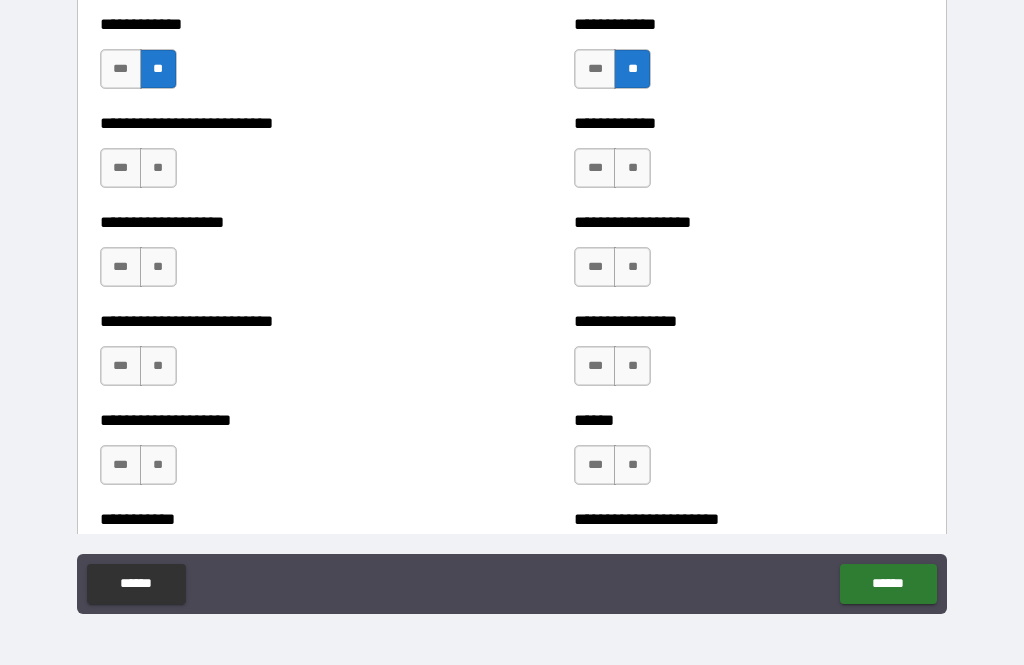 click on "**" at bounding box center [632, 168] 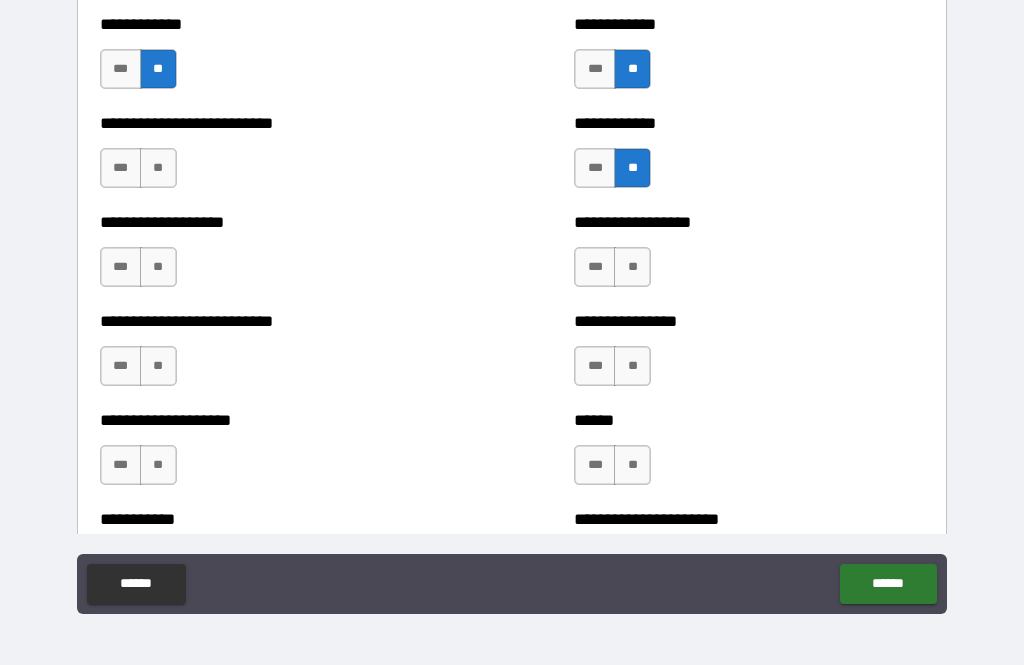 click on "**" at bounding box center [158, 168] 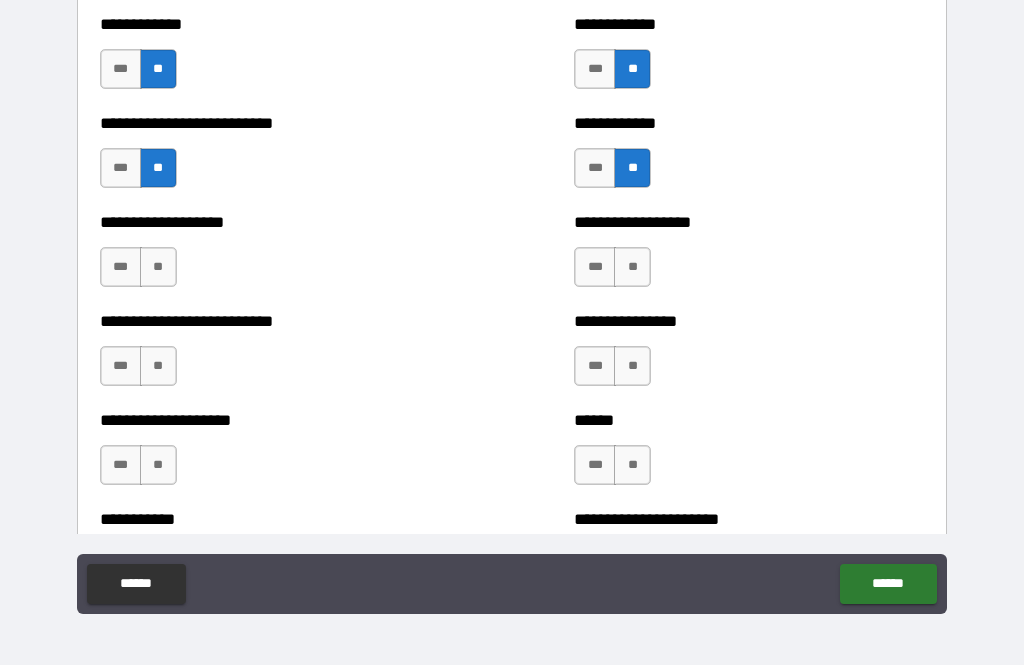 click on "**" at bounding box center [158, 267] 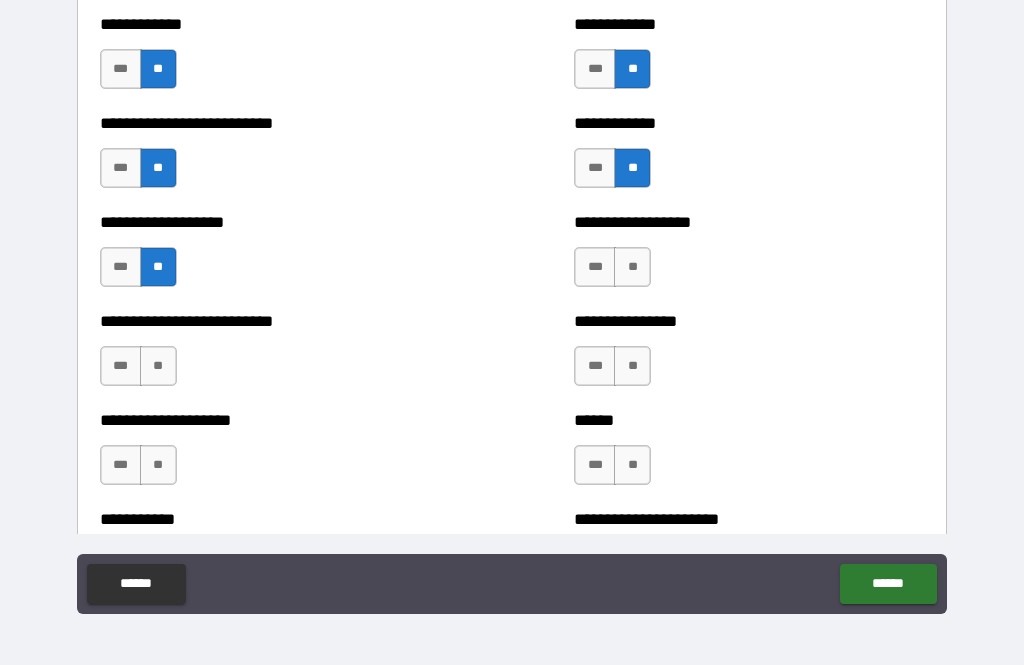 click on "**" at bounding box center (632, 267) 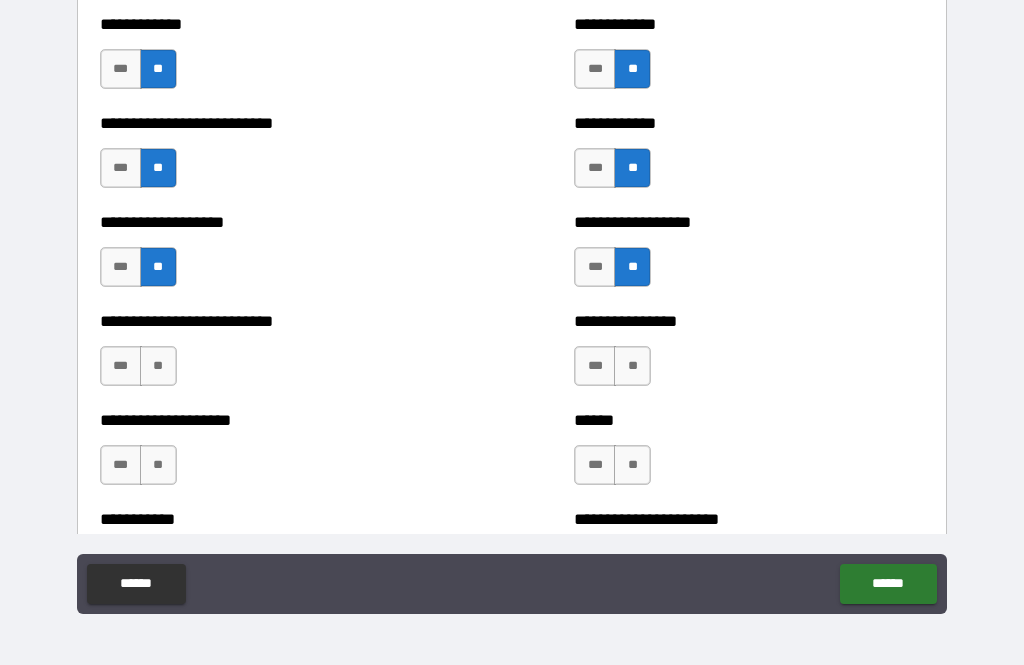 click on "**" at bounding box center [632, 366] 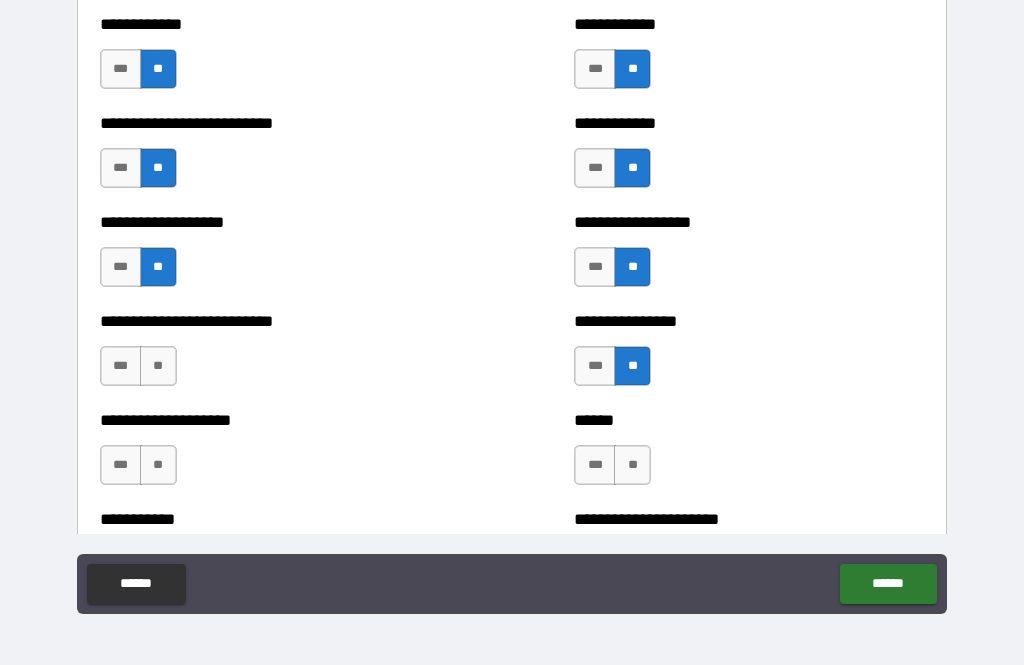 click on "**" at bounding box center [158, 366] 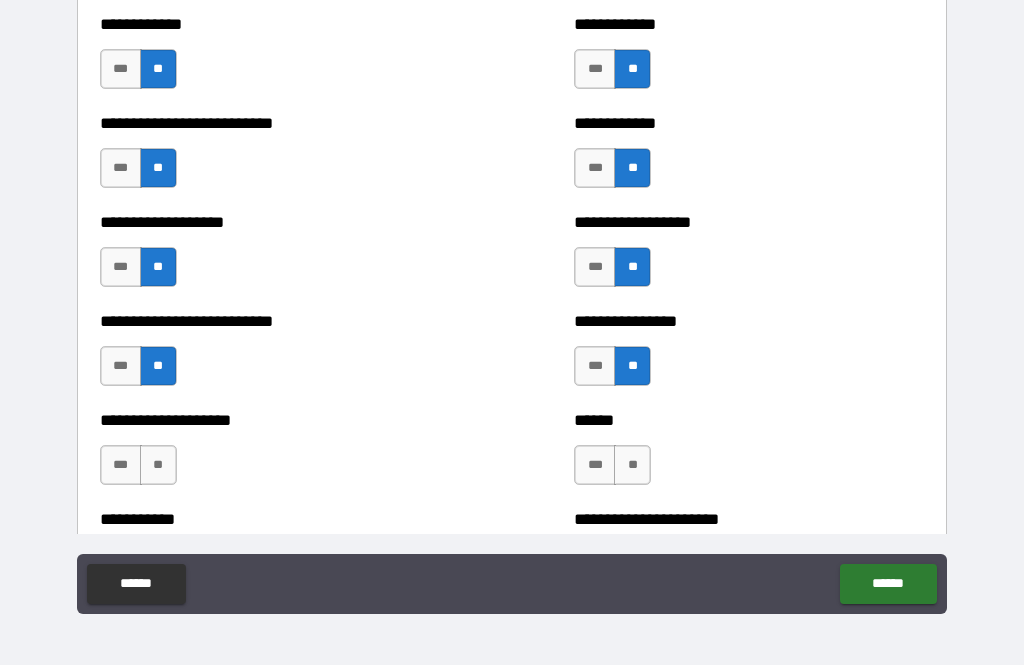 click on "**" at bounding box center [158, 465] 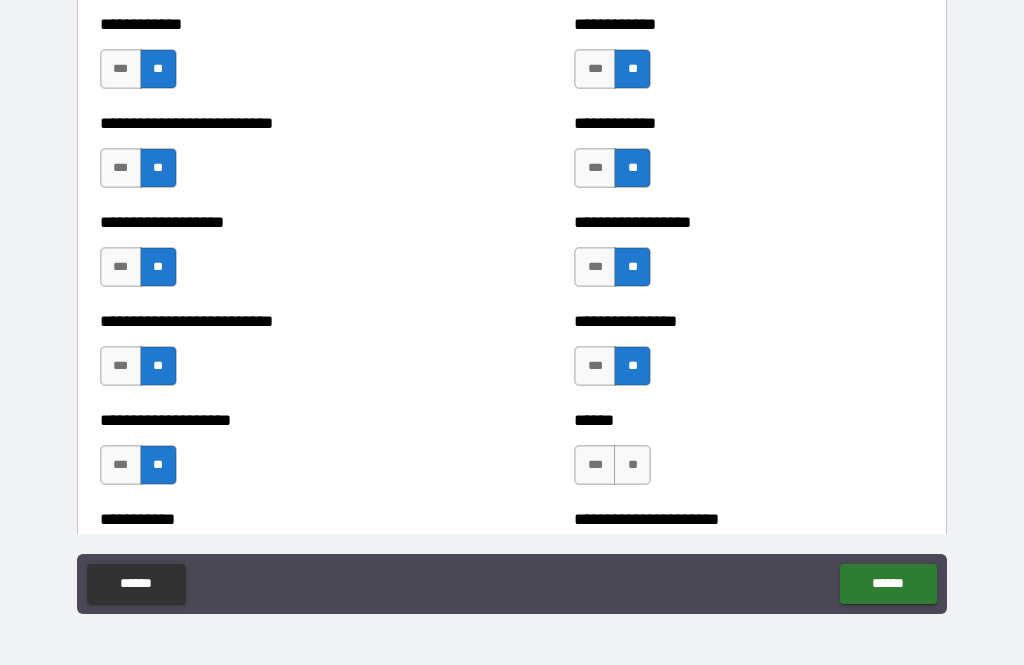 click on "**" at bounding box center [632, 465] 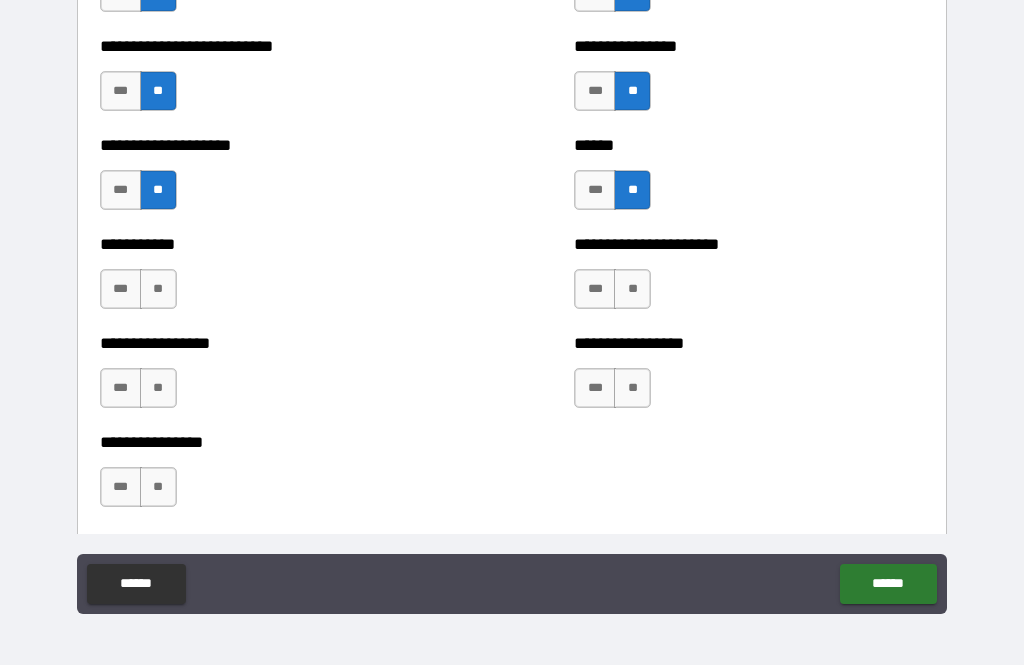 scroll, scrollTop: 5831, scrollLeft: 0, axis: vertical 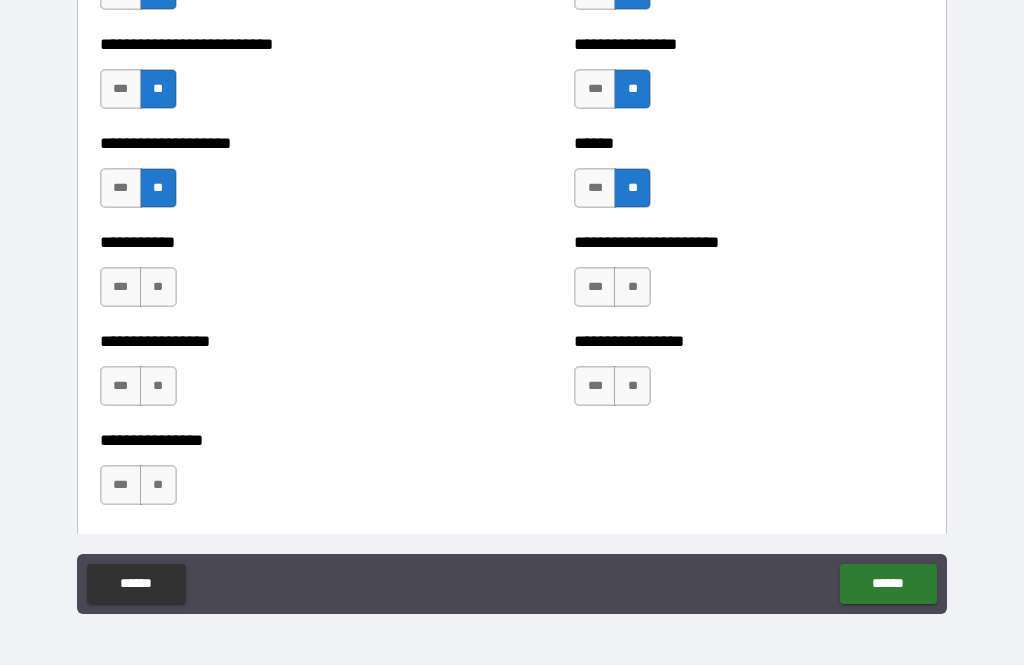 click on "**" at bounding box center (632, 287) 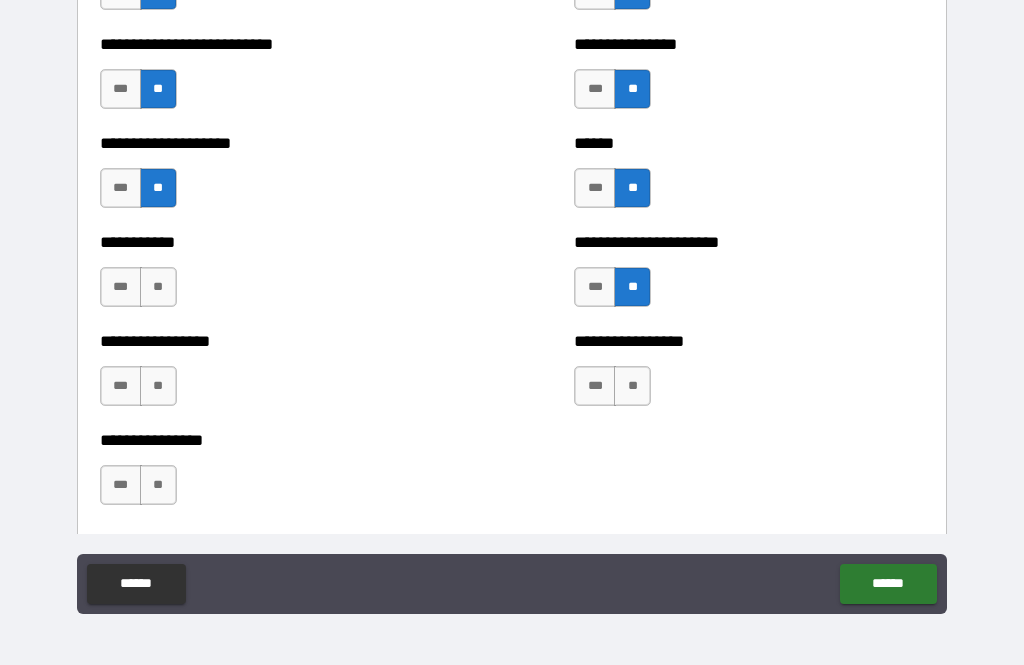 click on "**" at bounding box center [632, 386] 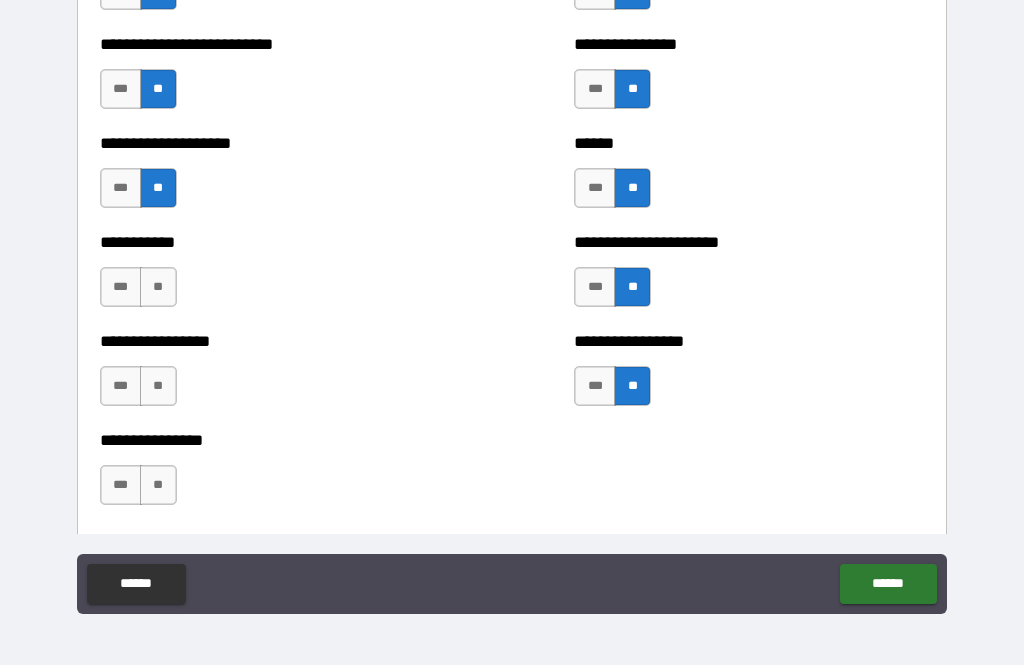 click on "**" at bounding box center (158, 287) 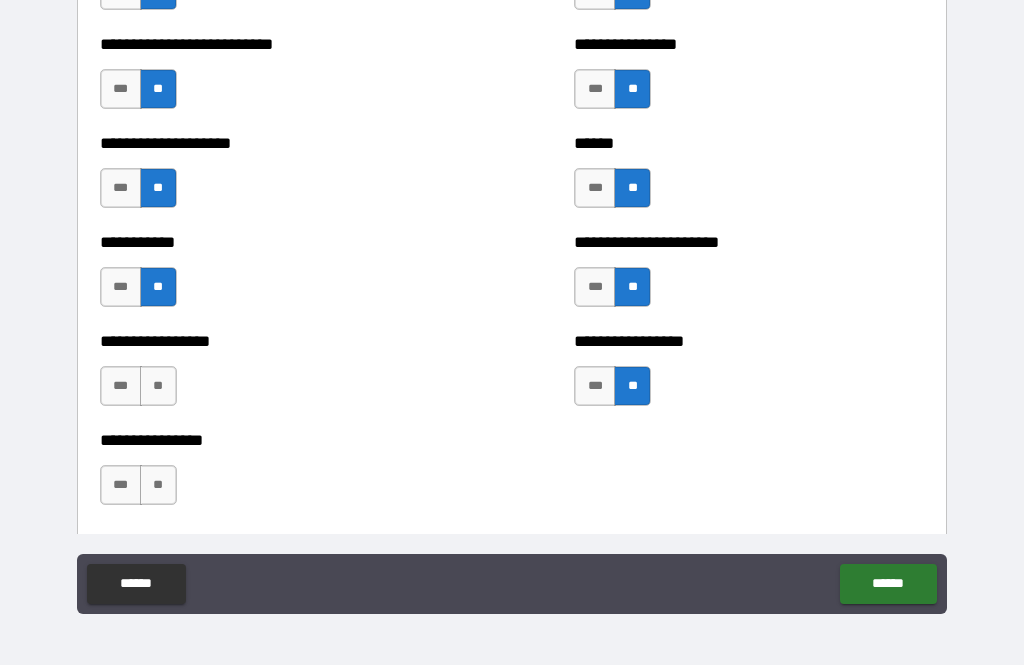 click on "**" at bounding box center [158, 386] 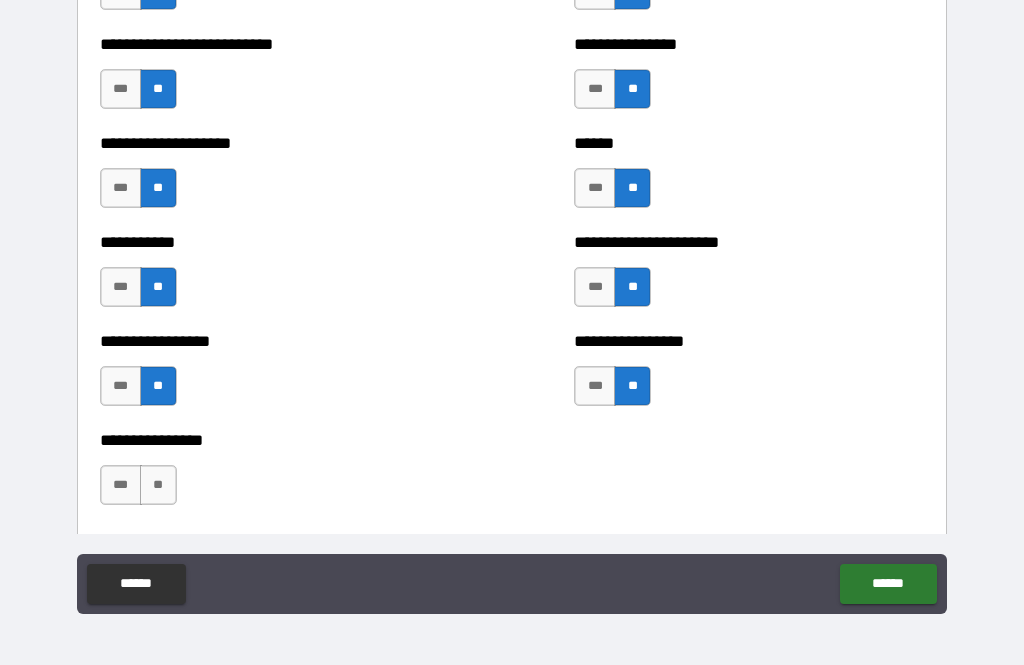 click on "**" at bounding box center (158, 485) 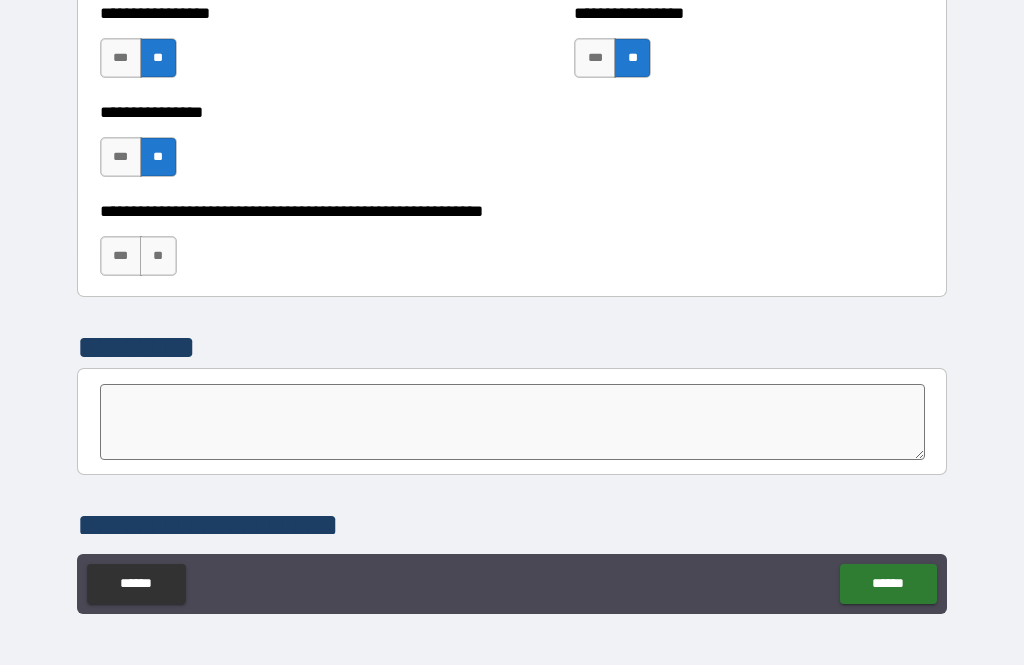 scroll, scrollTop: 6161, scrollLeft: 0, axis: vertical 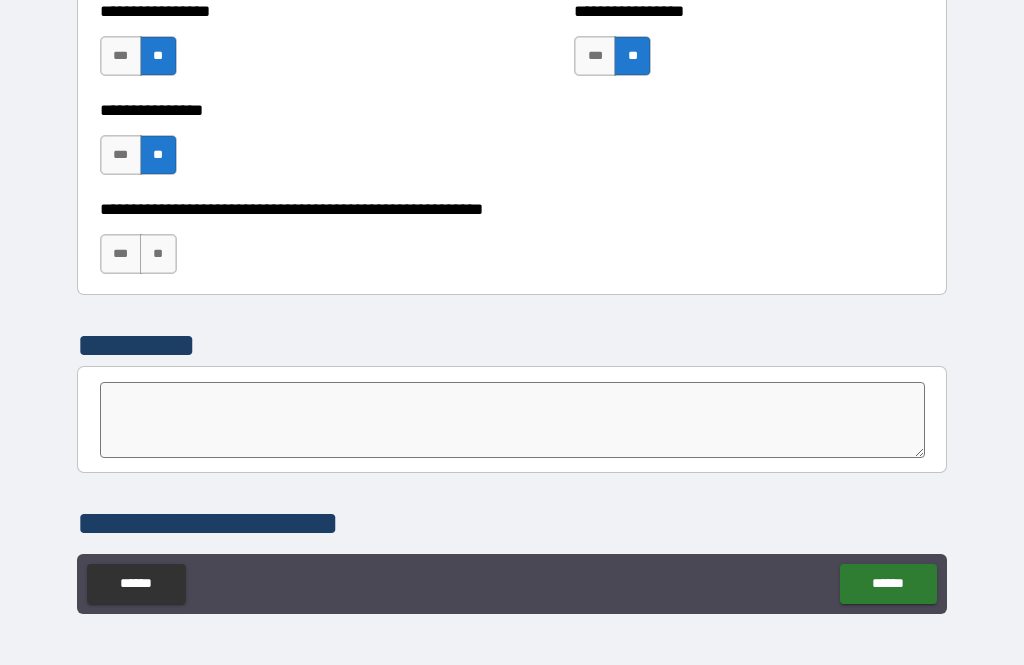 click on "**" at bounding box center (158, 254) 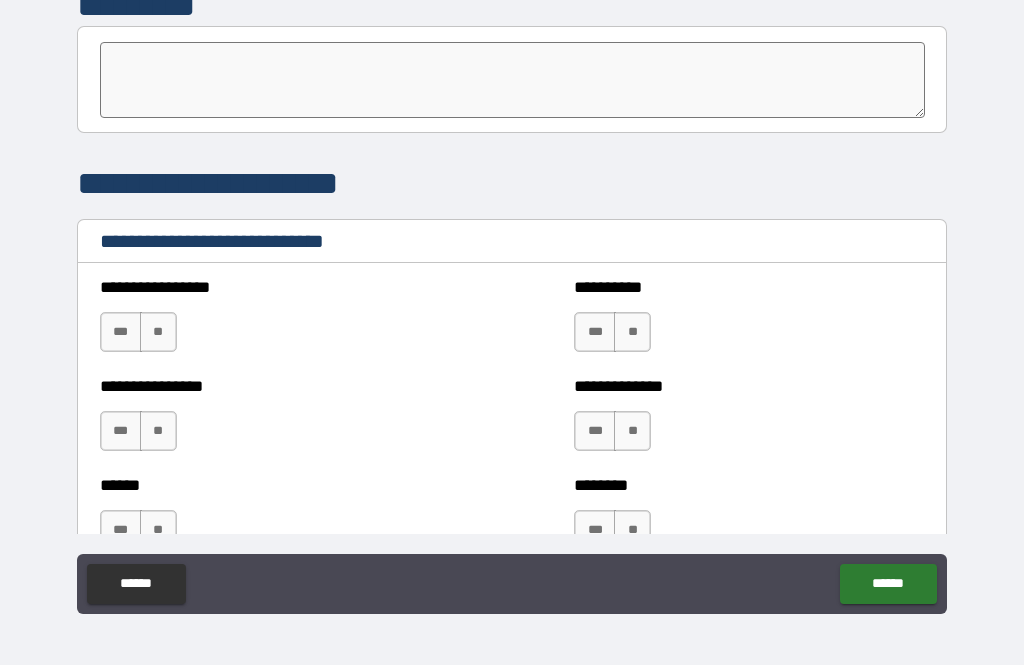 scroll, scrollTop: 6502, scrollLeft: 0, axis: vertical 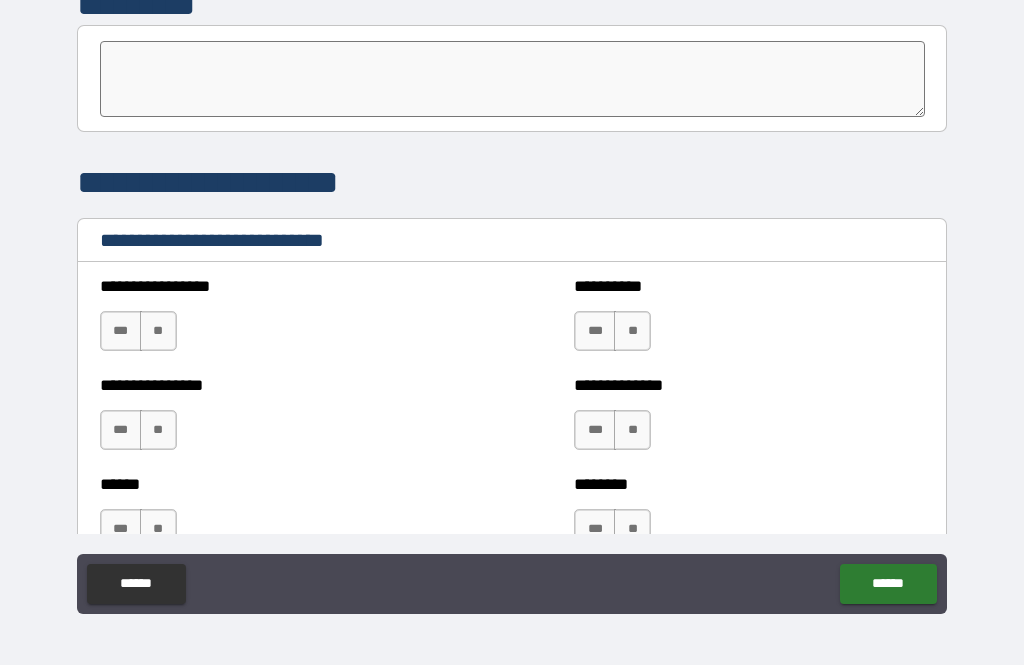 click on "***" at bounding box center (121, 331) 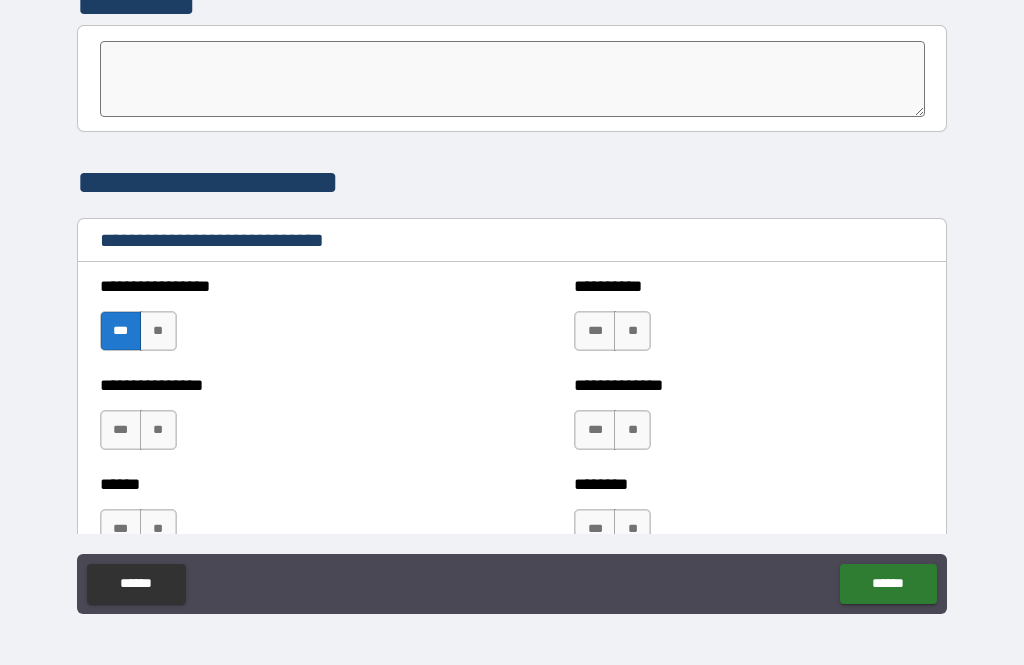 scroll, scrollTop: 6538, scrollLeft: 0, axis: vertical 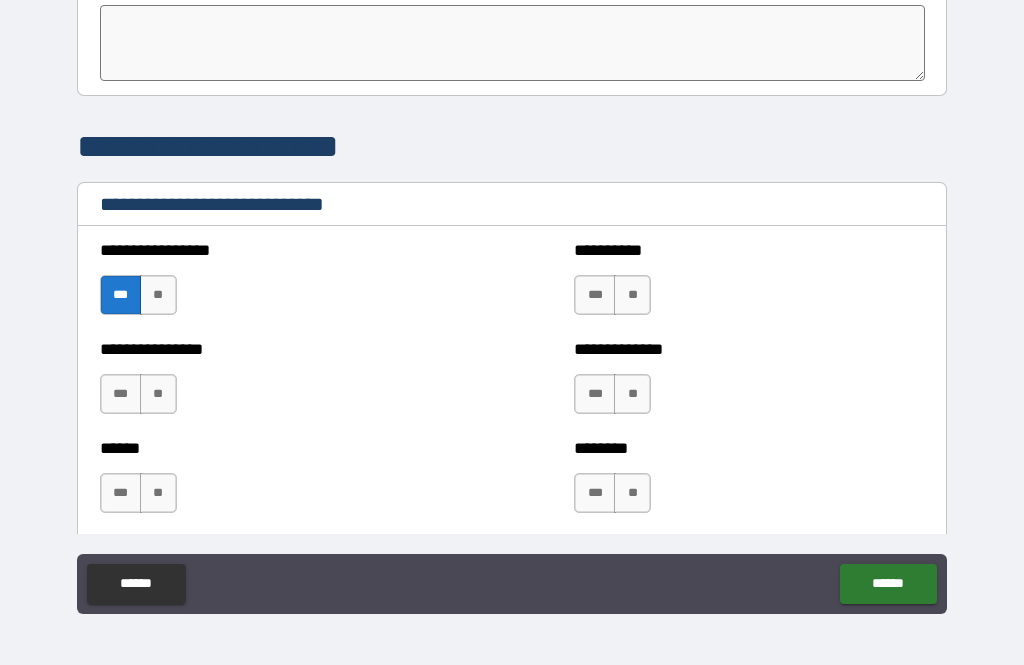 click on "***" at bounding box center (121, 394) 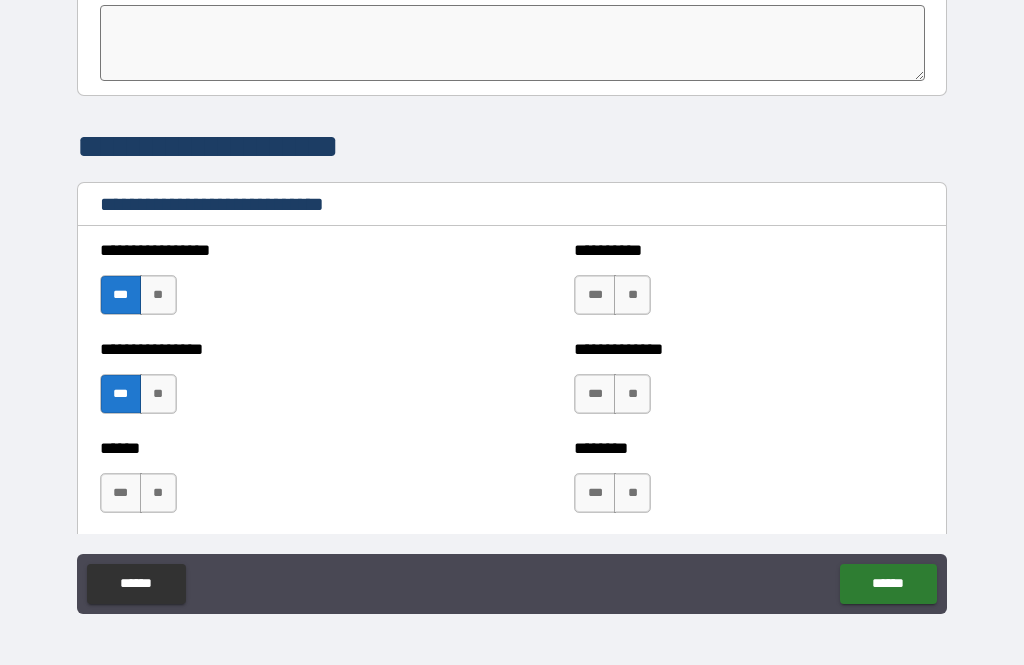click on "**" at bounding box center [632, 295] 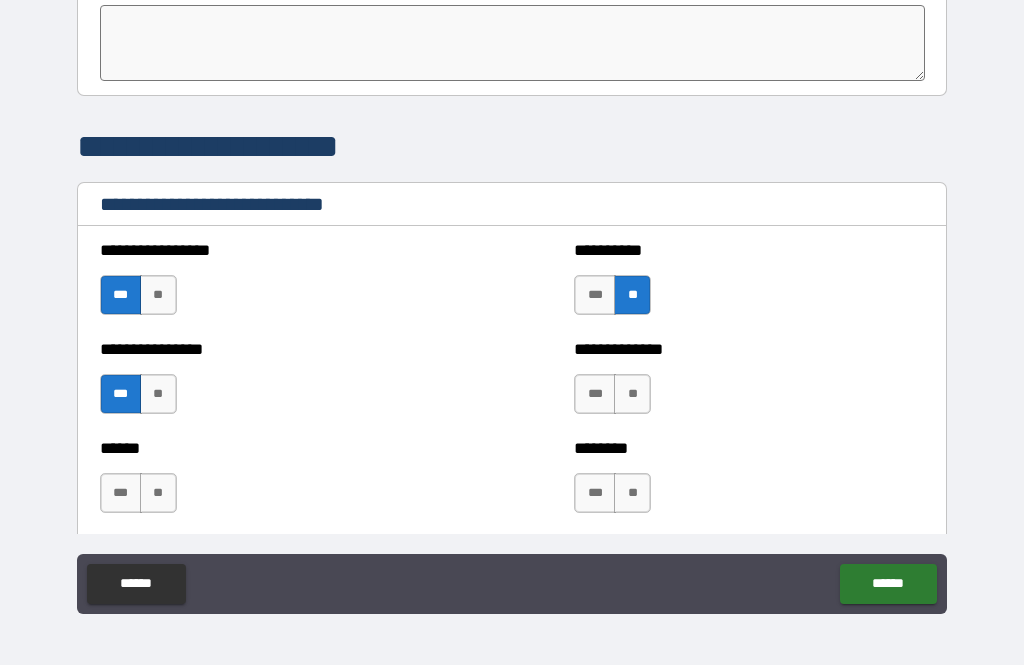 click on "***" at bounding box center [595, 394] 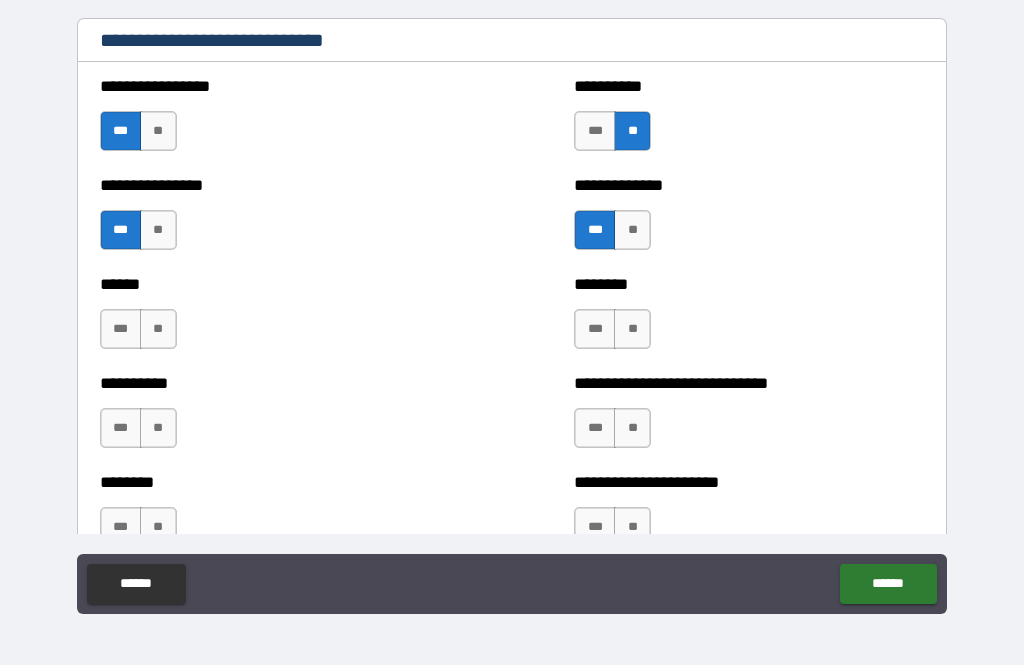 scroll, scrollTop: 6717, scrollLeft: 0, axis: vertical 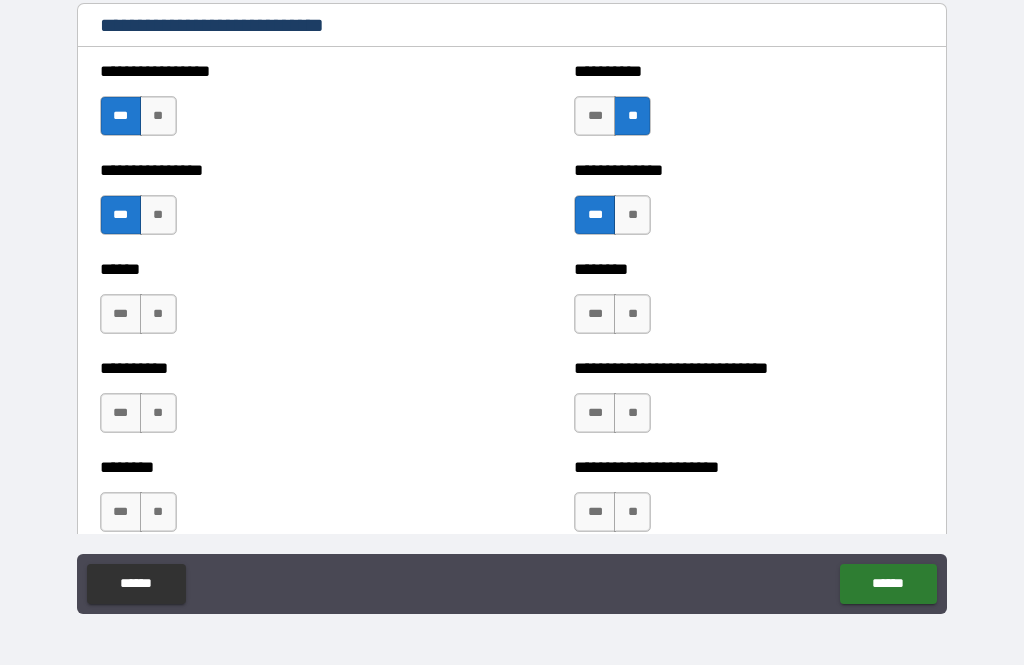 click on "**" at bounding box center (158, 314) 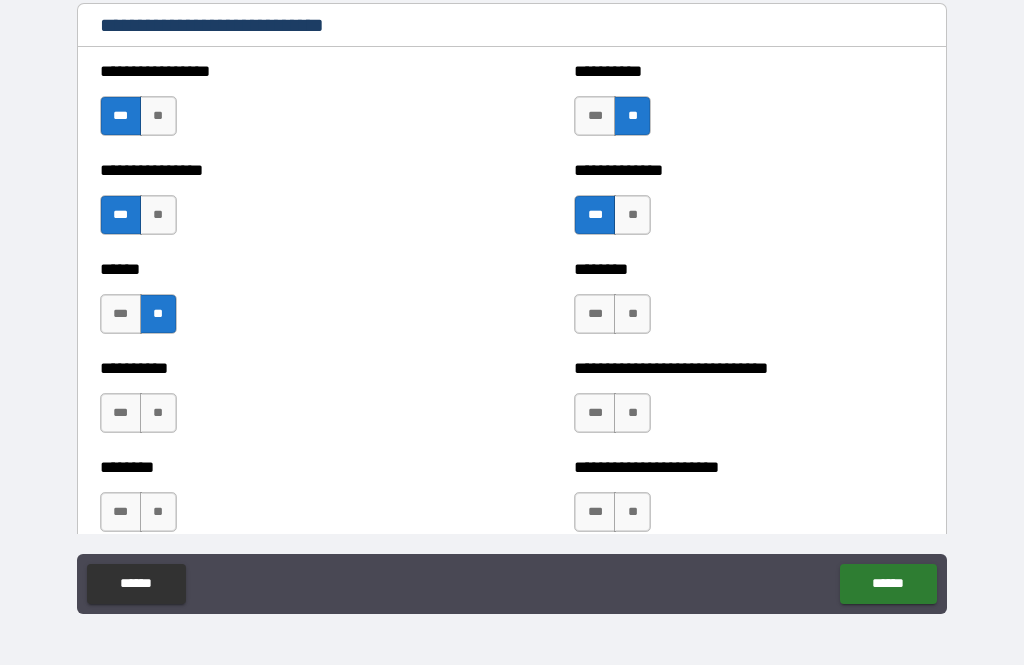 click on "**" at bounding box center [632, 314] 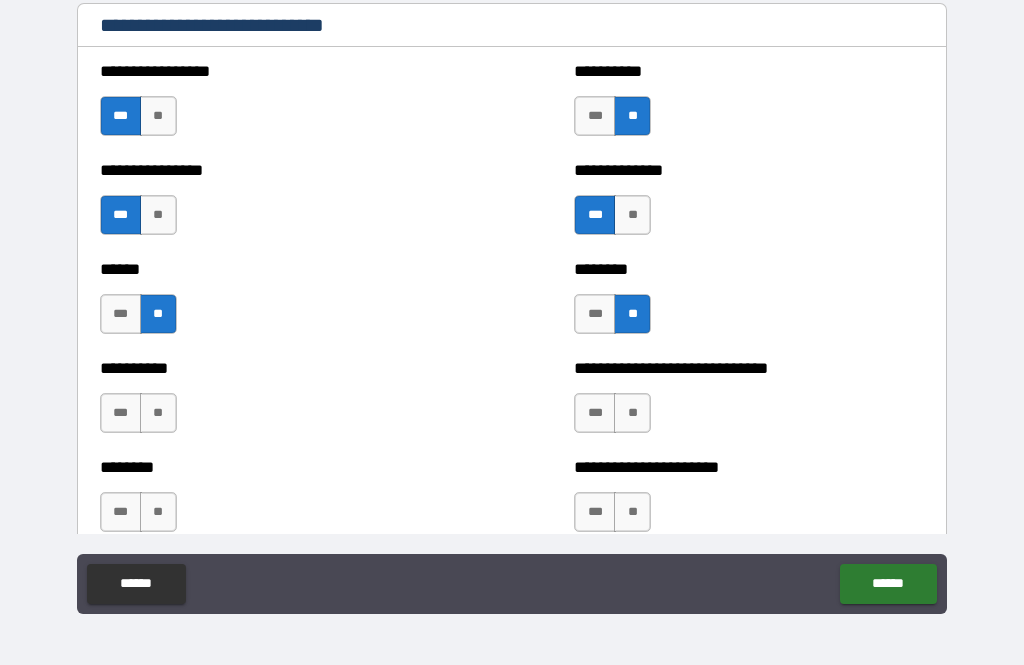 click on "**" at bounding box center (158, 413) 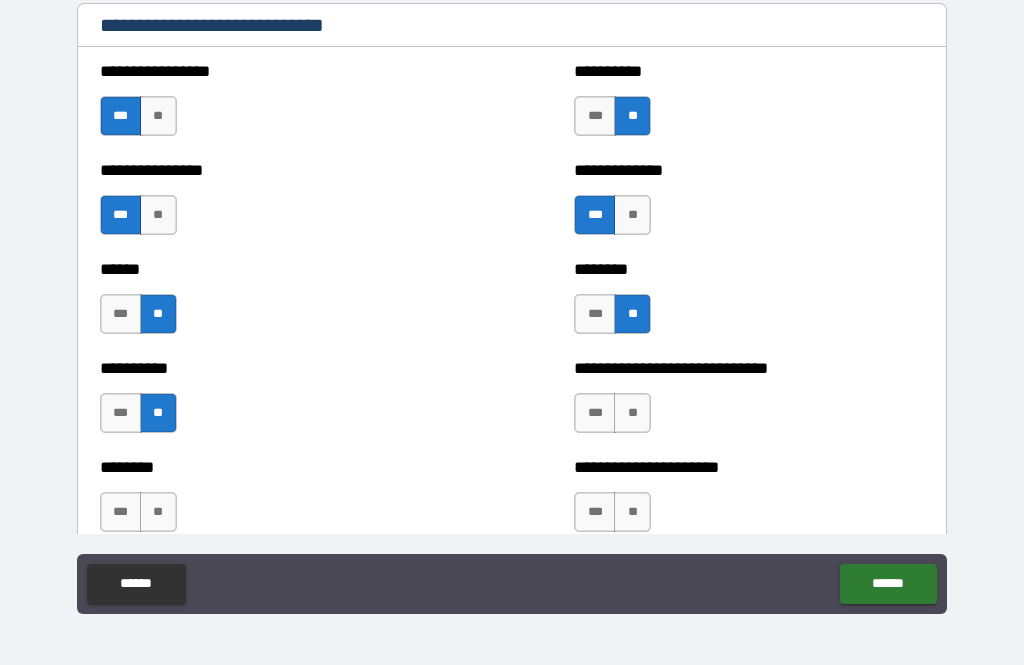 click on "***" at bounding box center (595, 413) 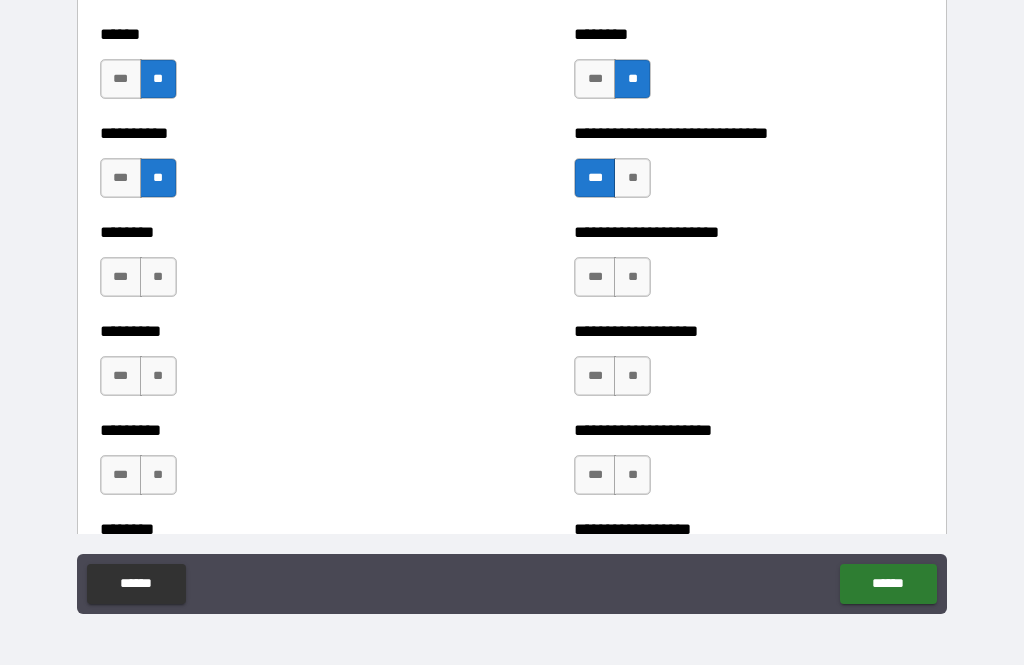 scroll, scrollTop: 6950, scrollLeft: 0, axis: vertical 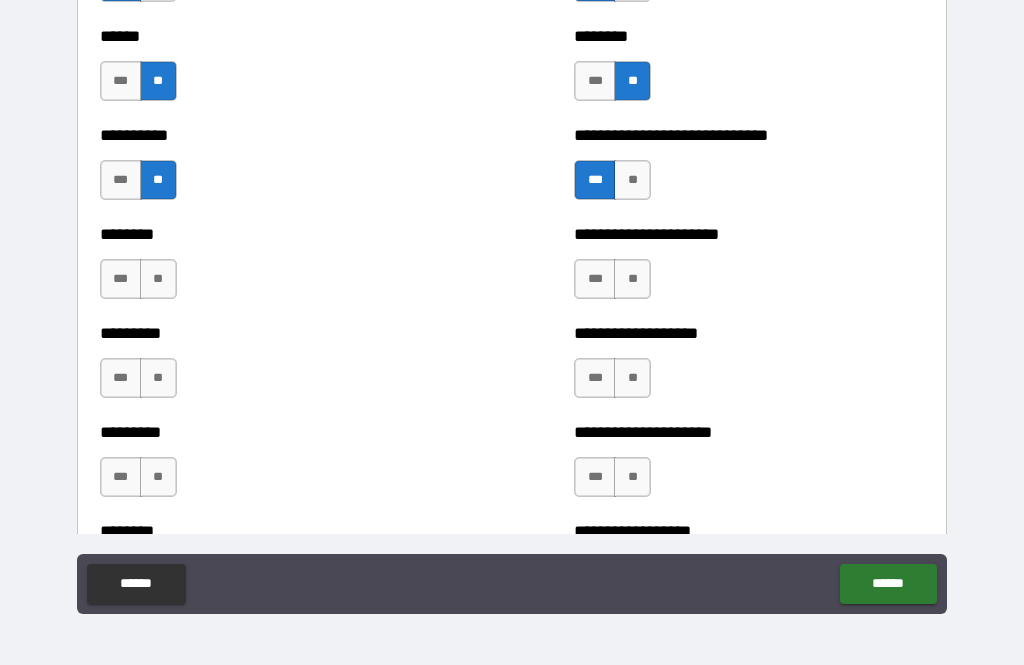 click on "***" at bounding box center (595, 279) 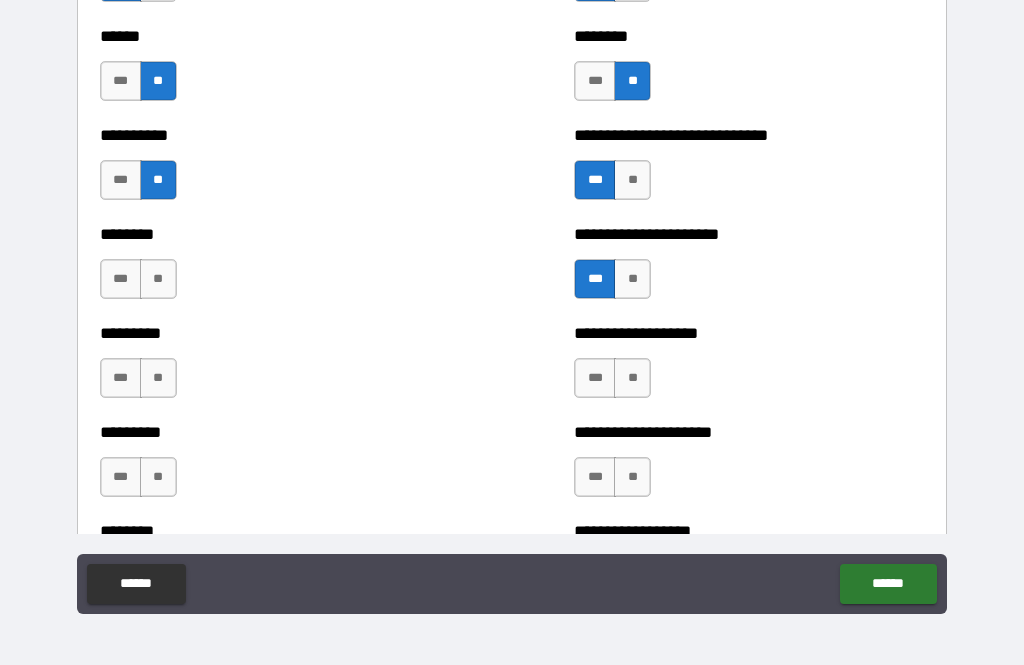 click on "**" at bounding box center (158, 378) 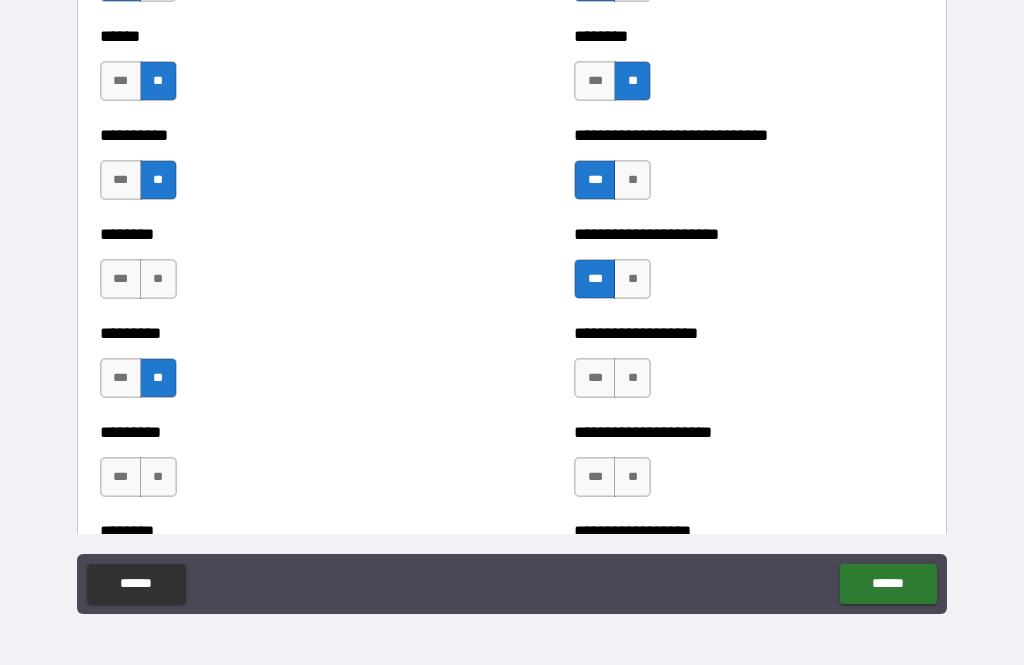click on "**" at bounding box center (158, 279) 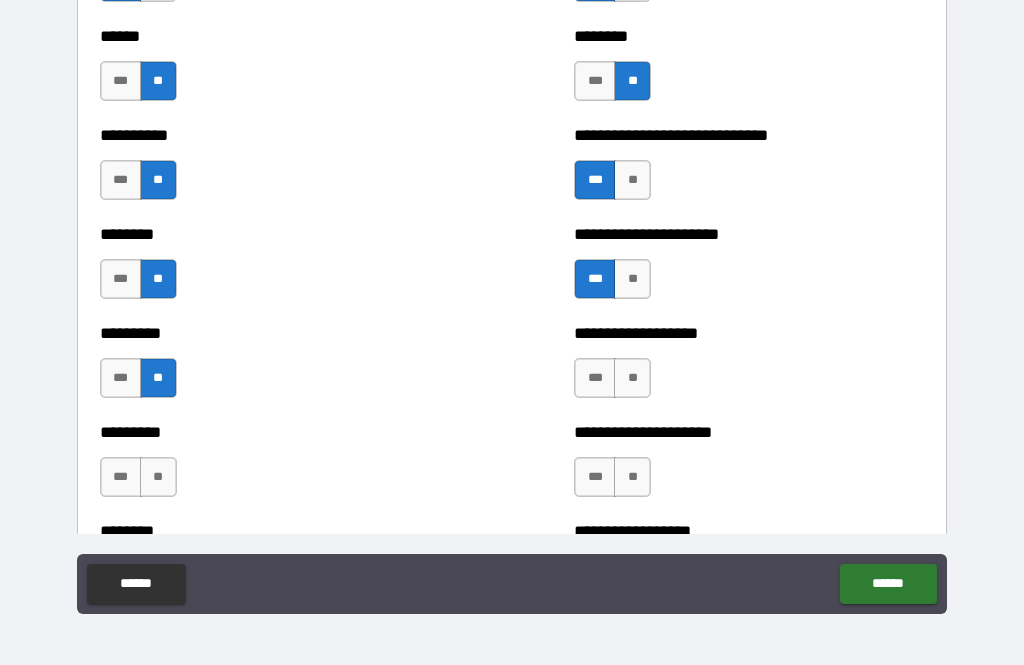 click on "**" at bounding box center [158, 477] 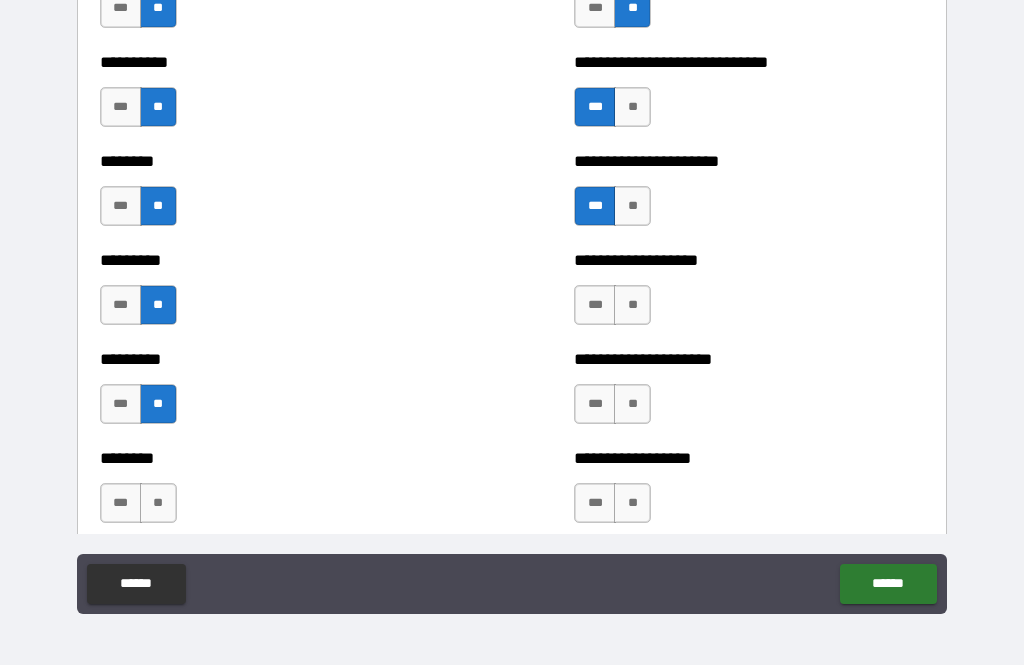 scroll, scrollTop: 7025, scrollLeft: 0, axis: vertical 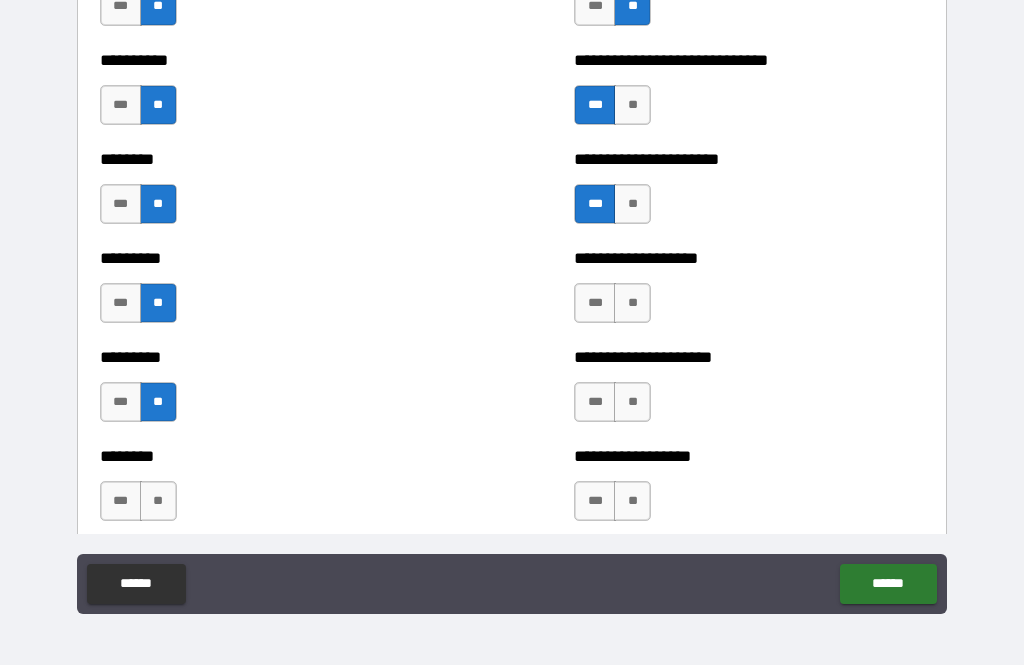 click on "**" at bounding box center (632, 303) 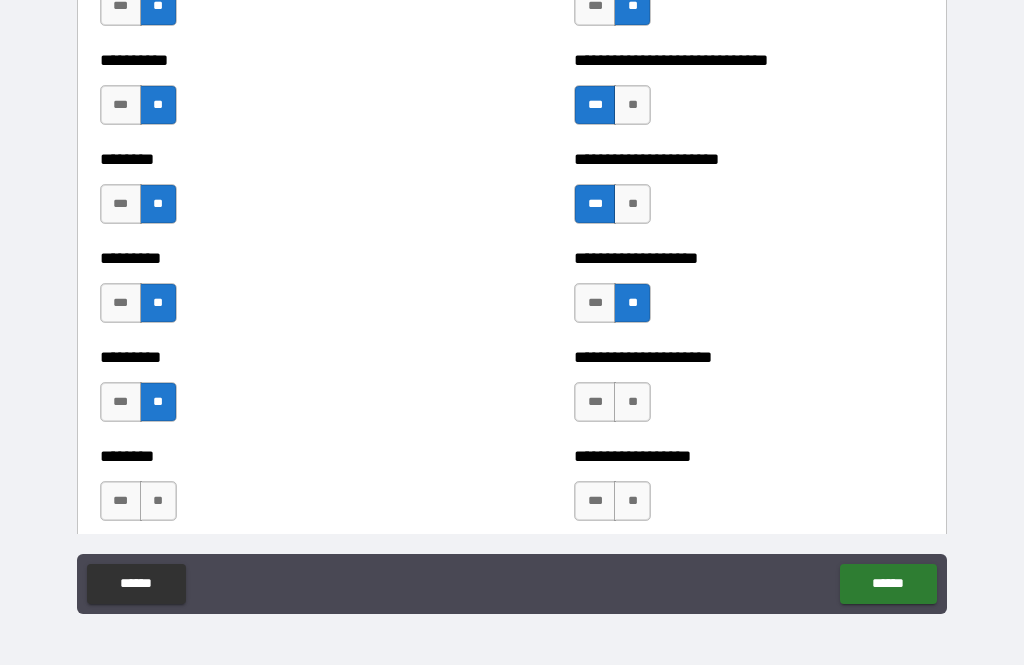 click on "**" at bounding box center (632, 402) 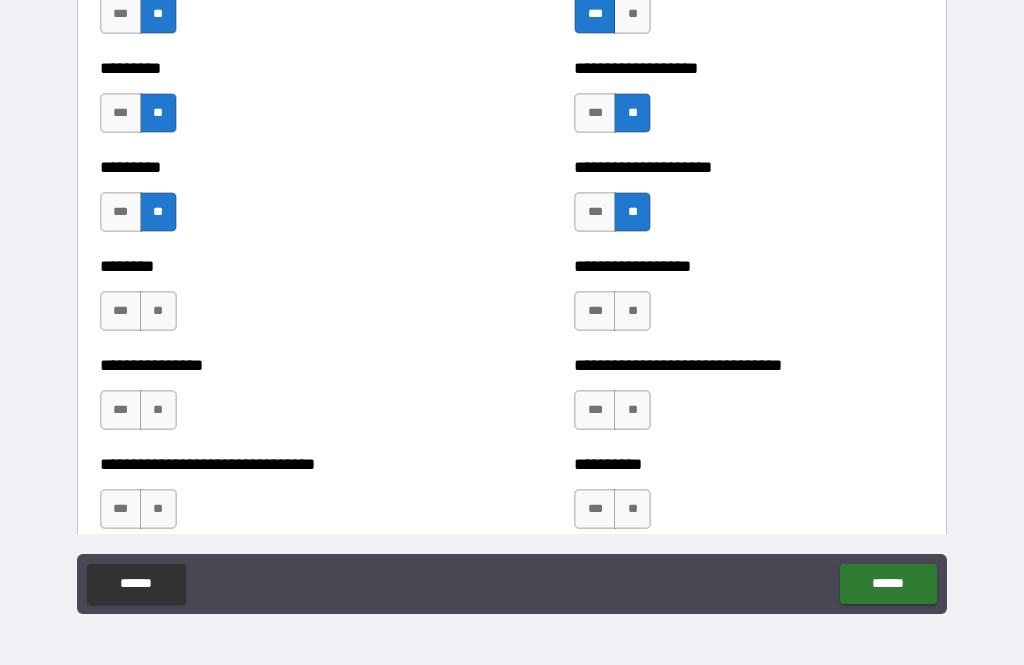 scroll, scrollTop: 7224, scrollLeft: 0, axis: vertical 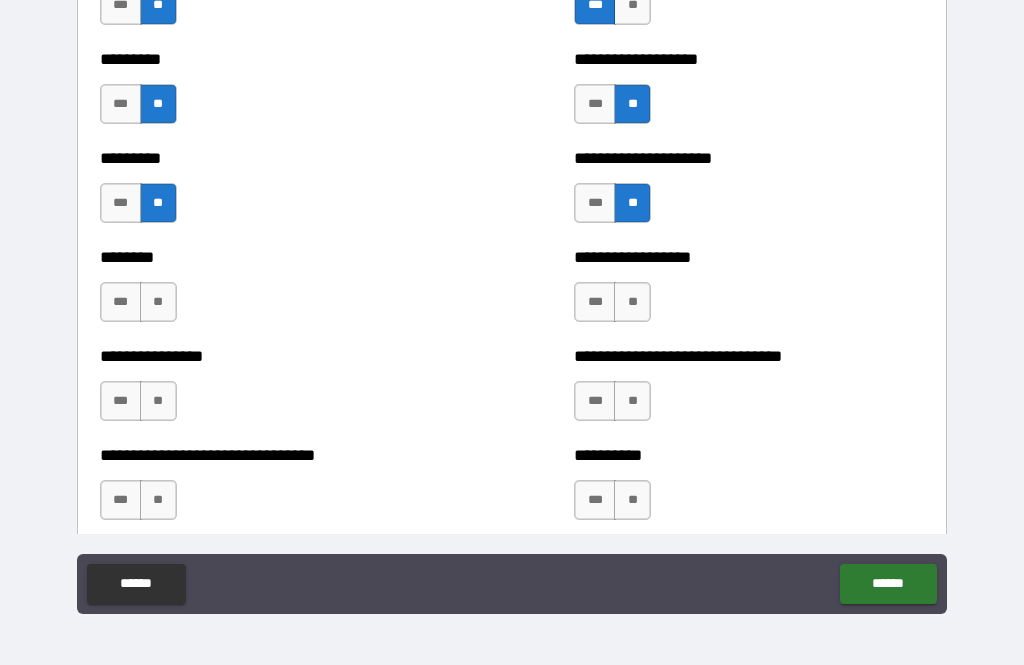 click on "**" at bounding box center [632, 302] 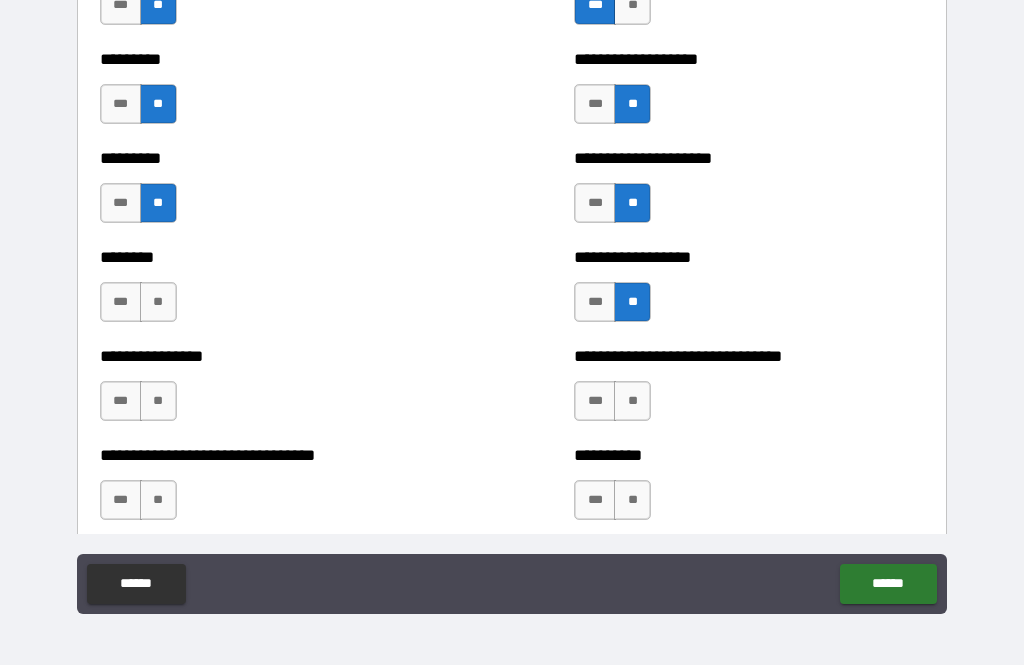 click on "**" at bounding box center (632, 401) 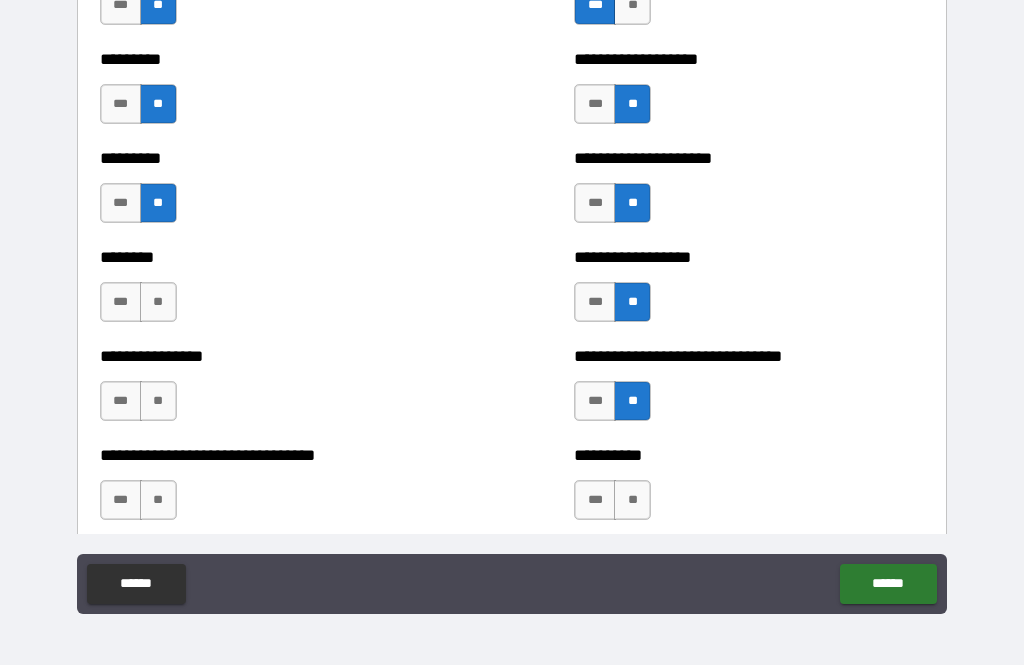 click on "**" at bounding box center [158, 302] 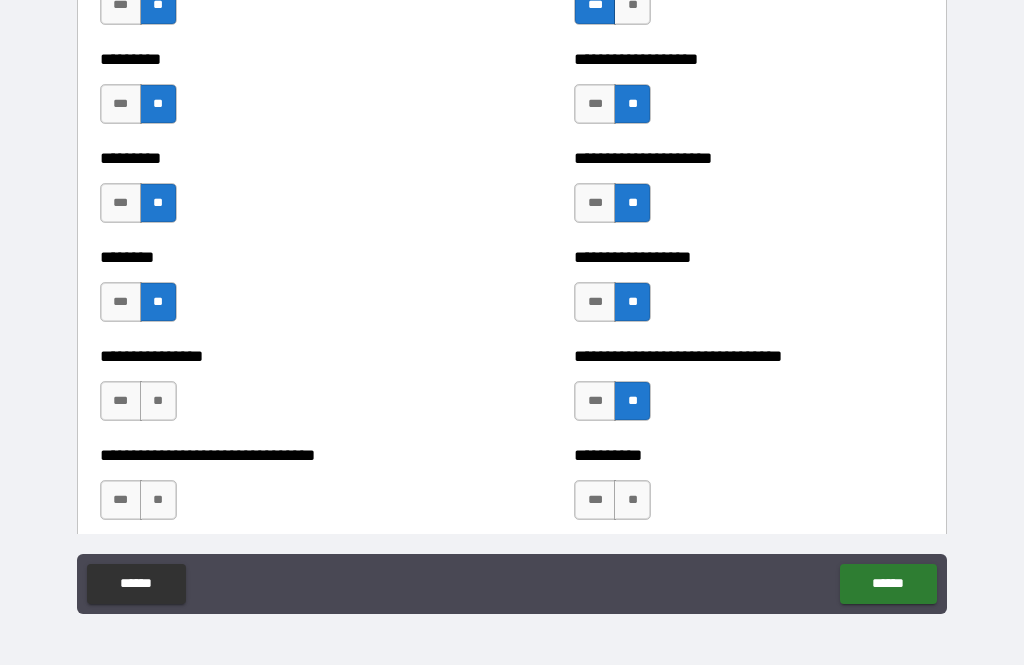 click on "**" at bounding box center [158, 401] 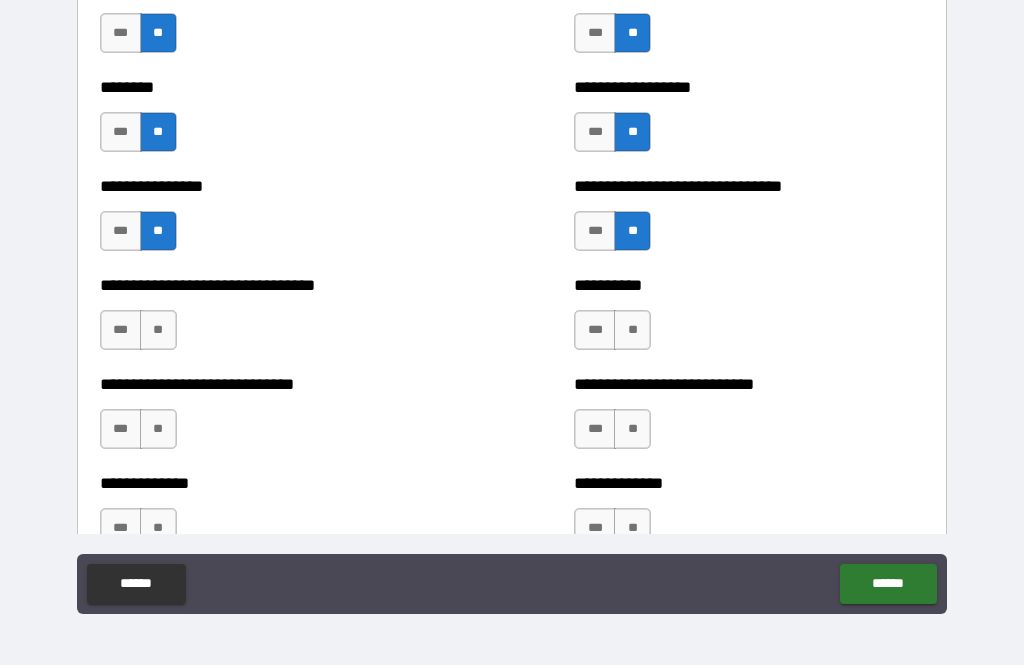 scroll, scrollTop: 7401, scrollLeft: 0, axis: vertical 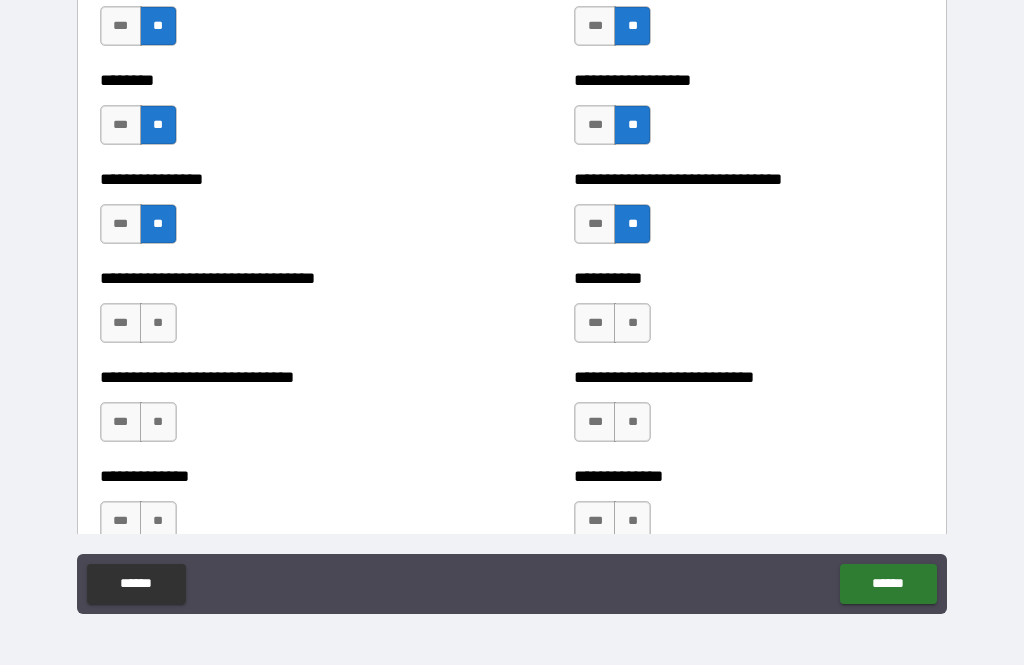 click on "**" at bounding box center (158, 323) 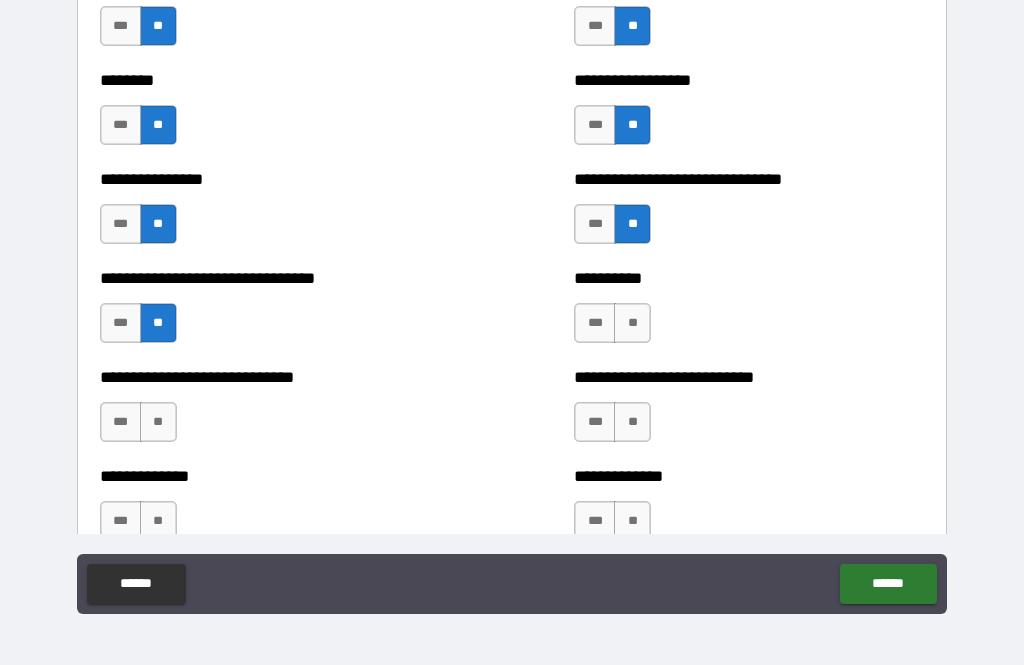 click on "**" at bounding box center (632, 323) 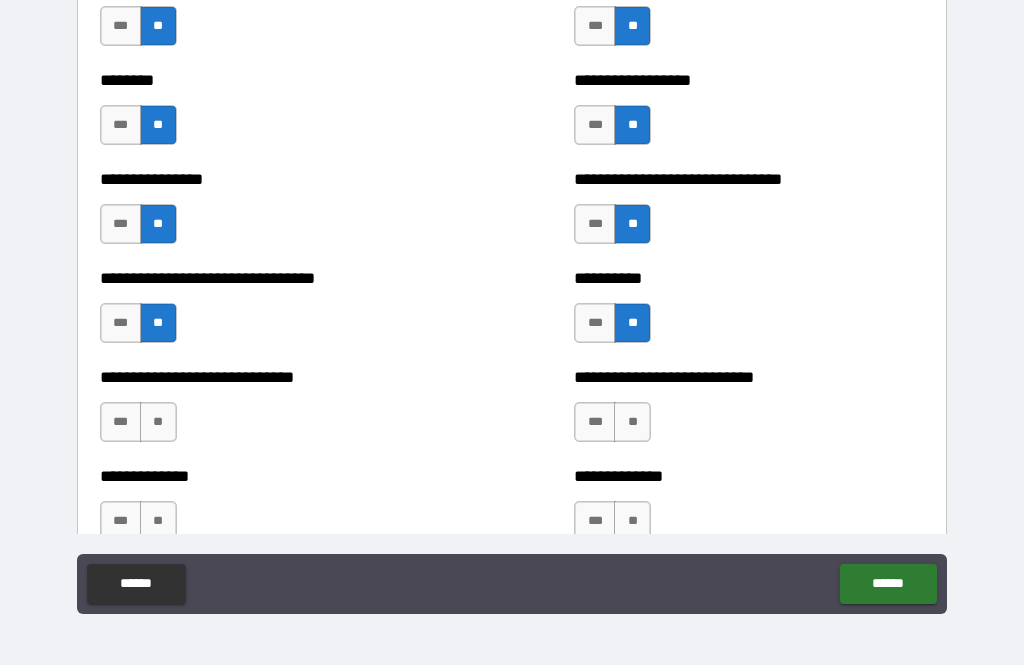click on "**" at bounding box center [632, 422] 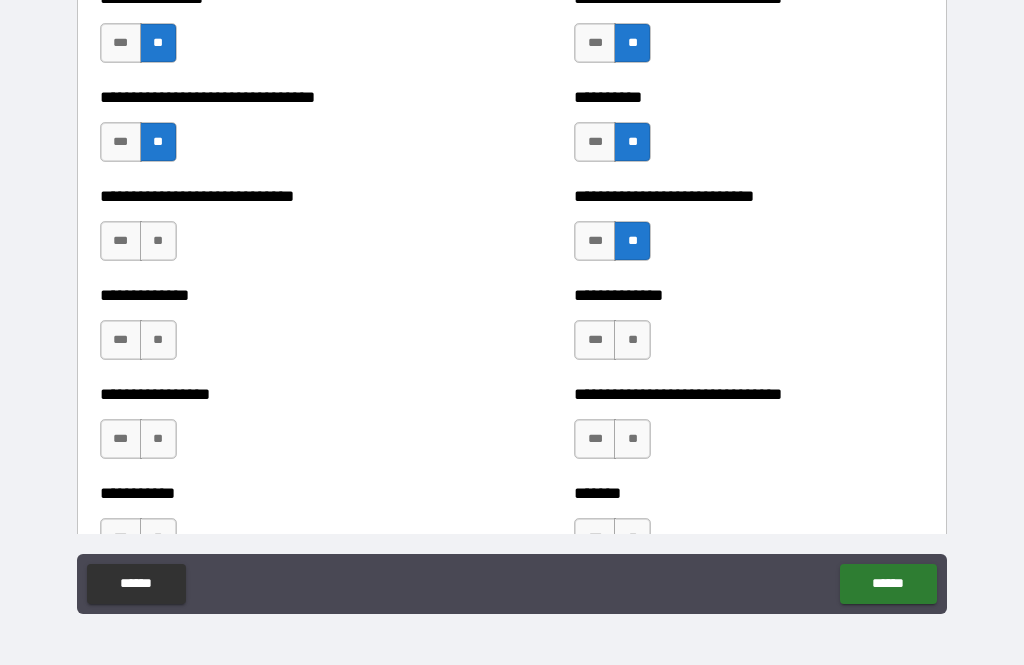 scroll, scrollTop: 7595, scrollLeft: 0, axis: vertical 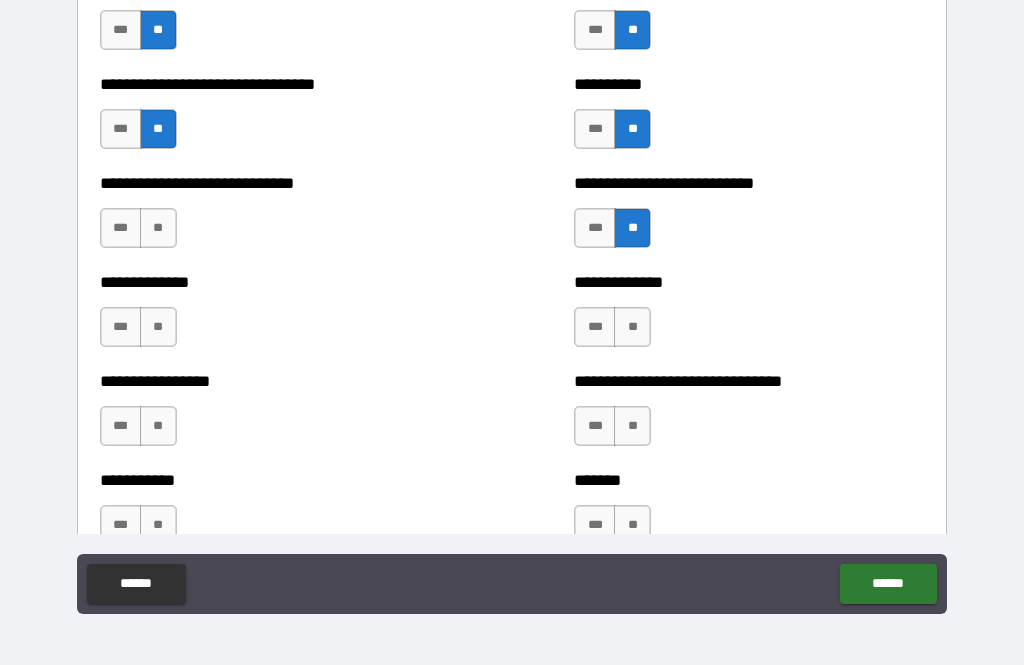 click on "**" at bounding box center (632, 327) 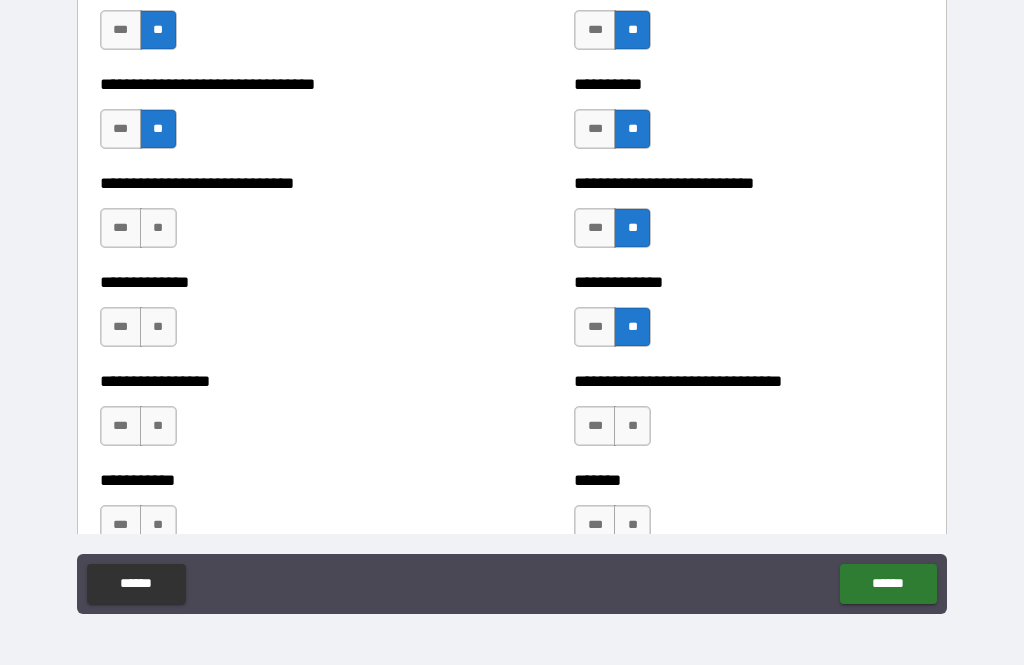 click on "**" at bounding box center [158, 327] 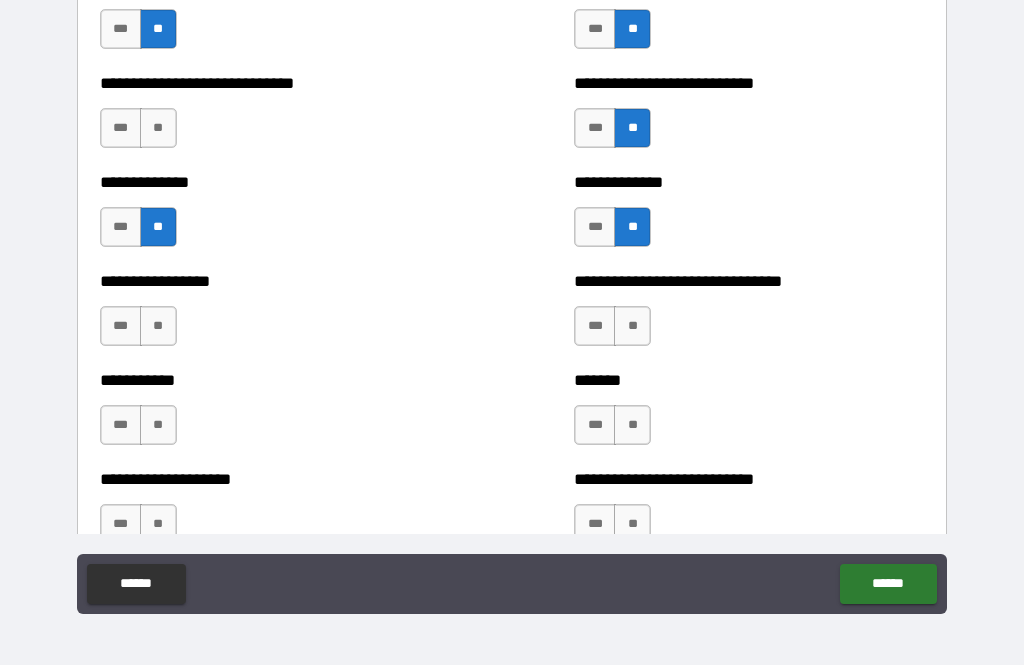 scroll, scrollTop: 7704, scrollLeft: 0, axis: vertical 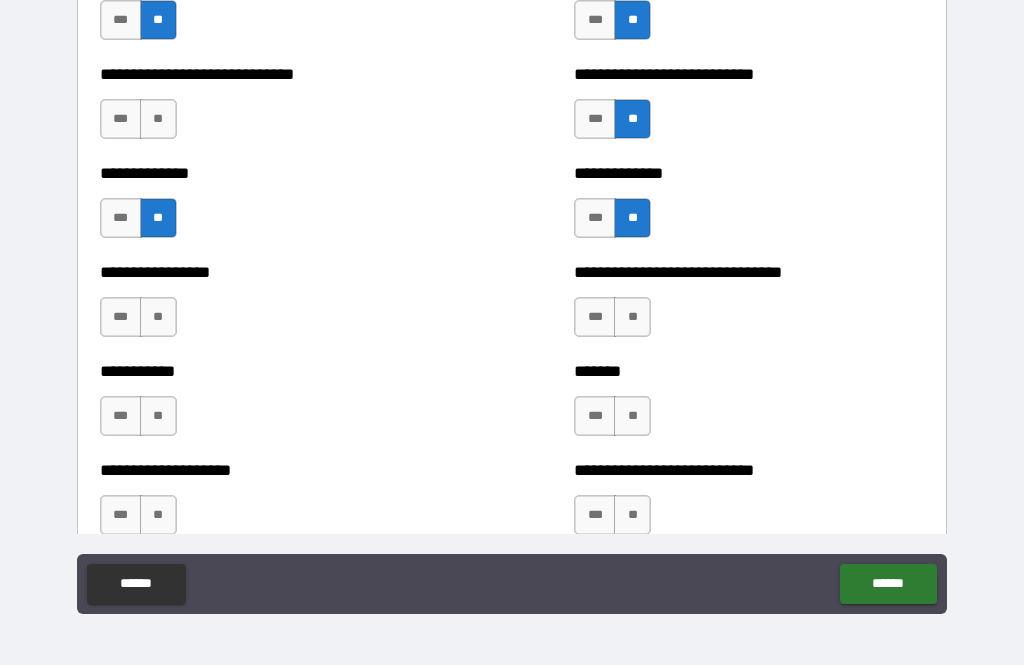 click on "***" at bounding box center (121, 317) 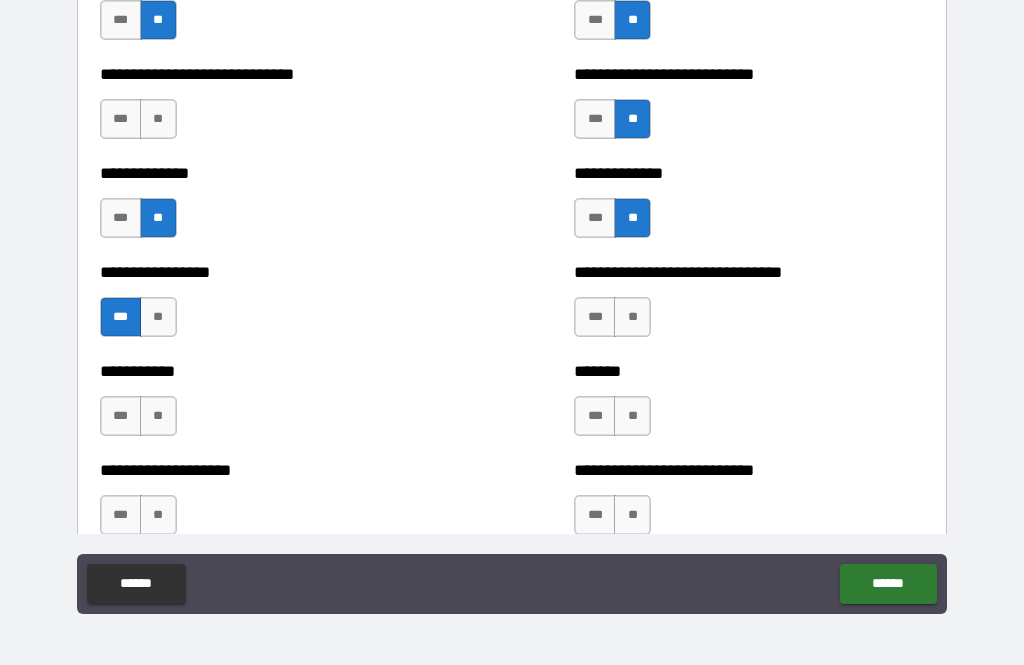 click on "**" at bounding box center [632, 317] 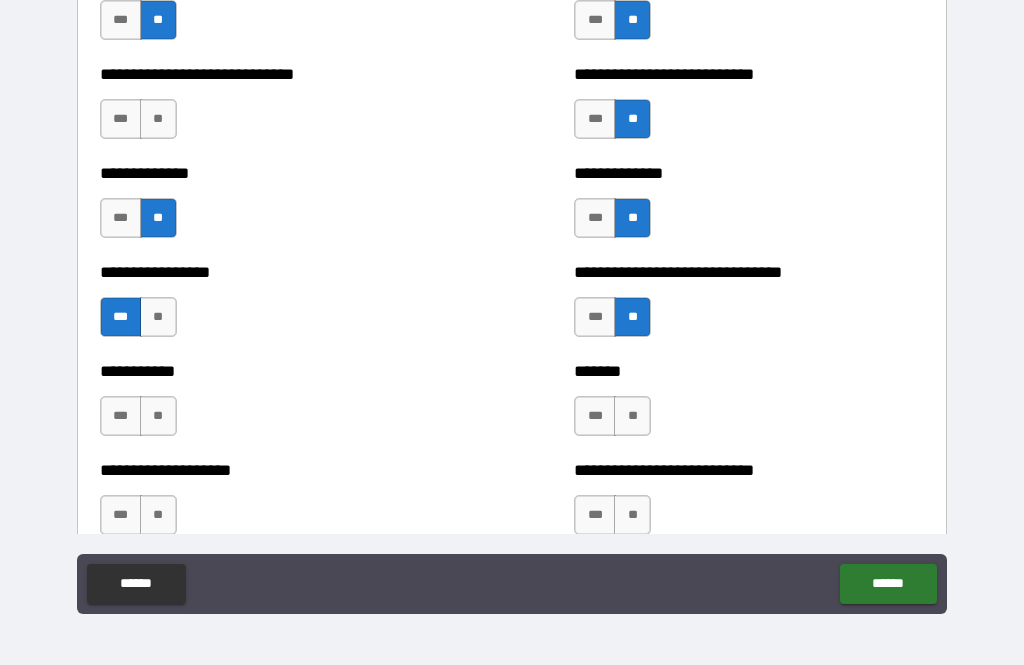 click on "***" at bounding box center [595, 416] 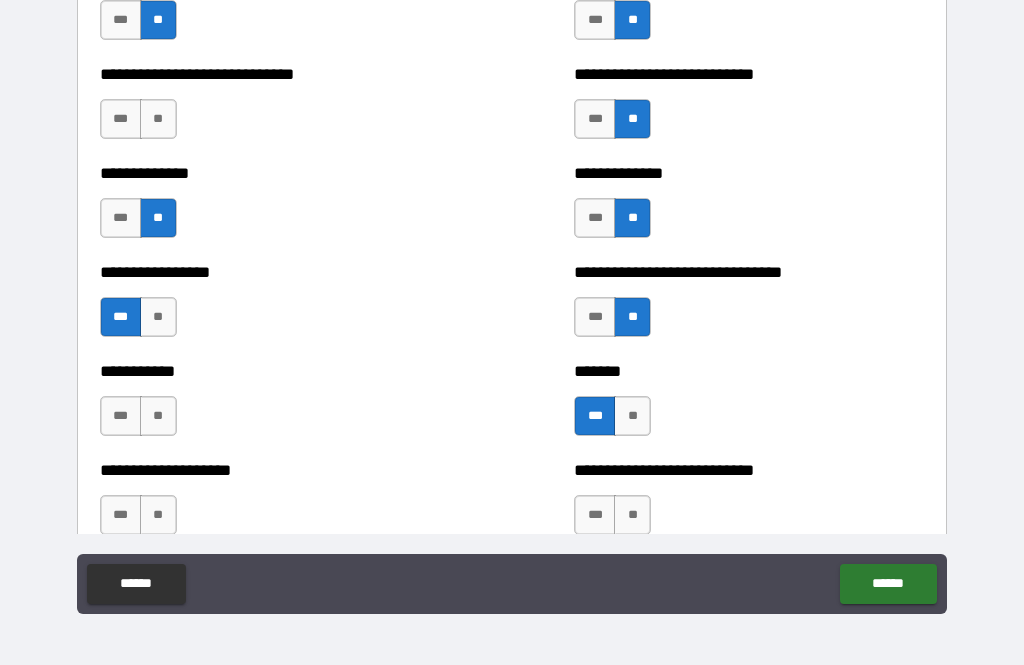 click on "**" at bounding box center (158, 416) 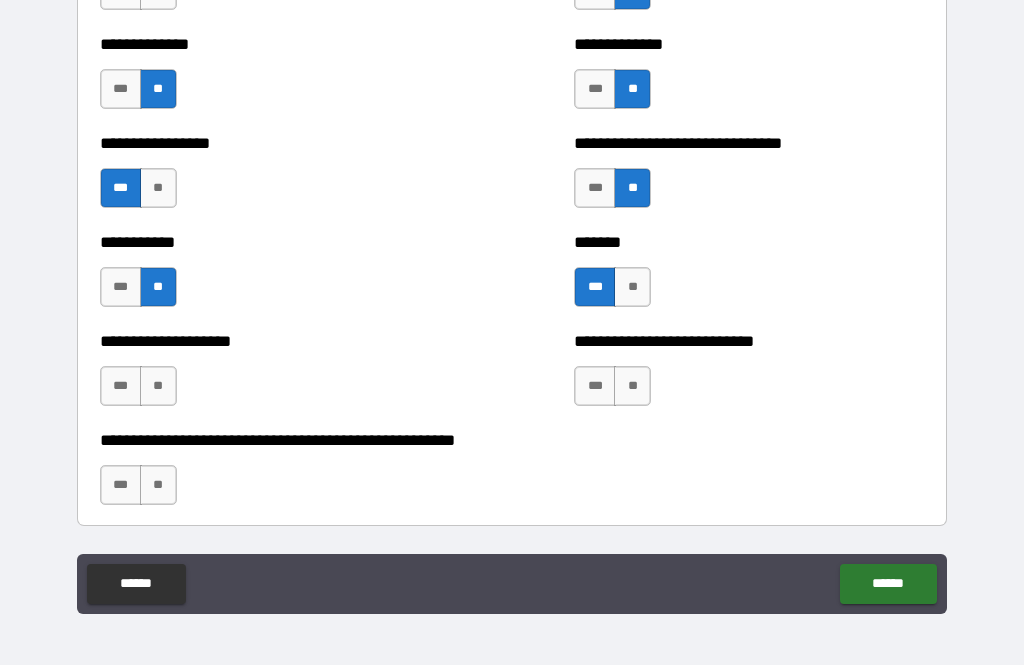 scroll, scrollTop: 7926, scrollLeft: 0, axis: vertical 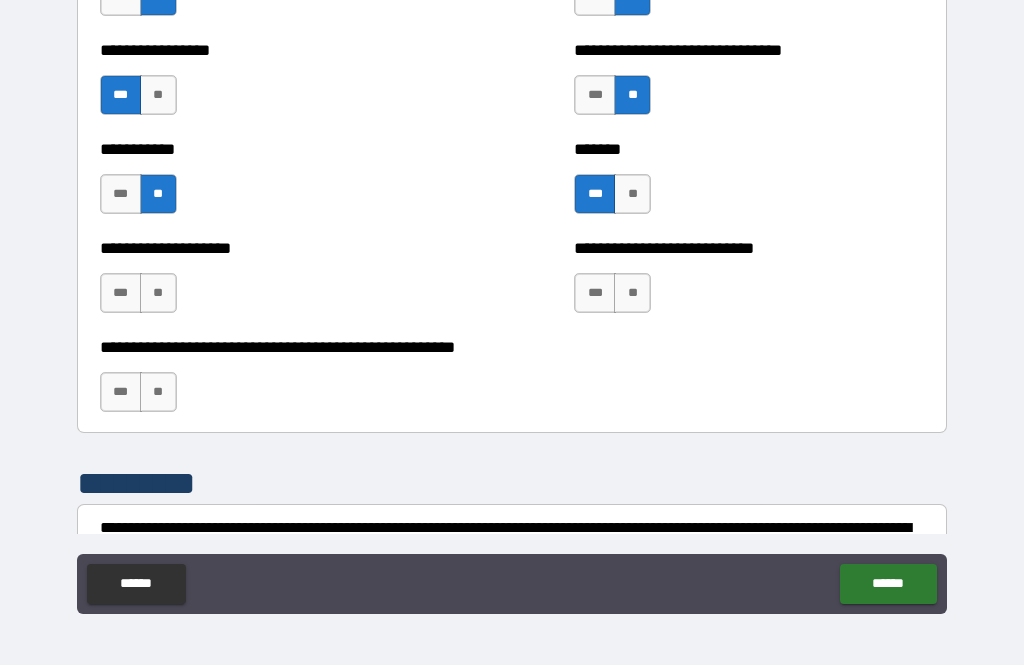 click on "**" at bounding box center [158, 293] 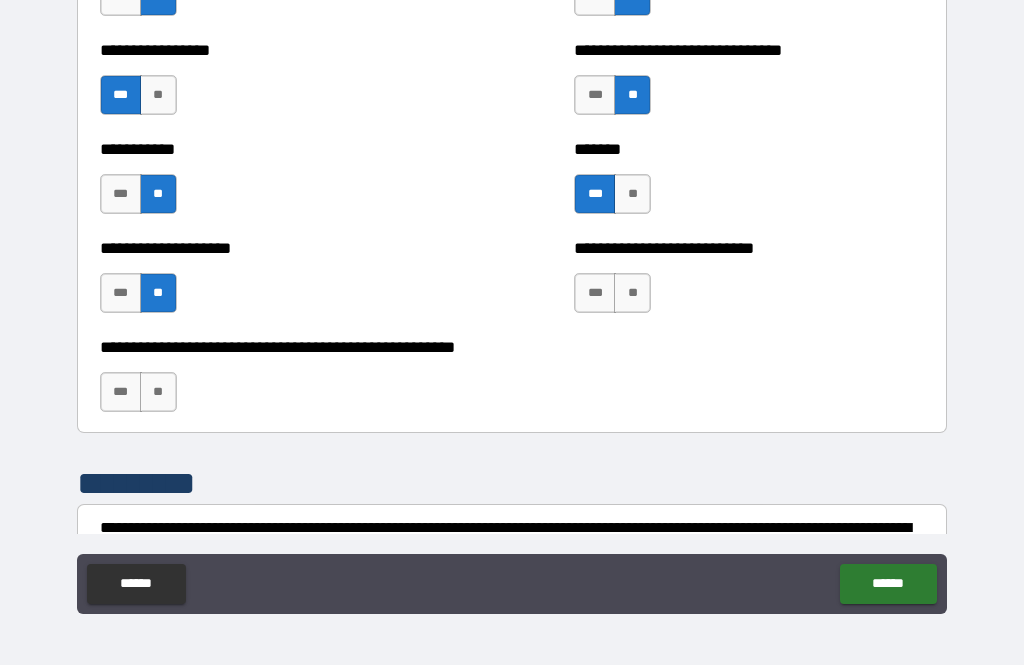 click on "**" at bounding box center [632, 293] 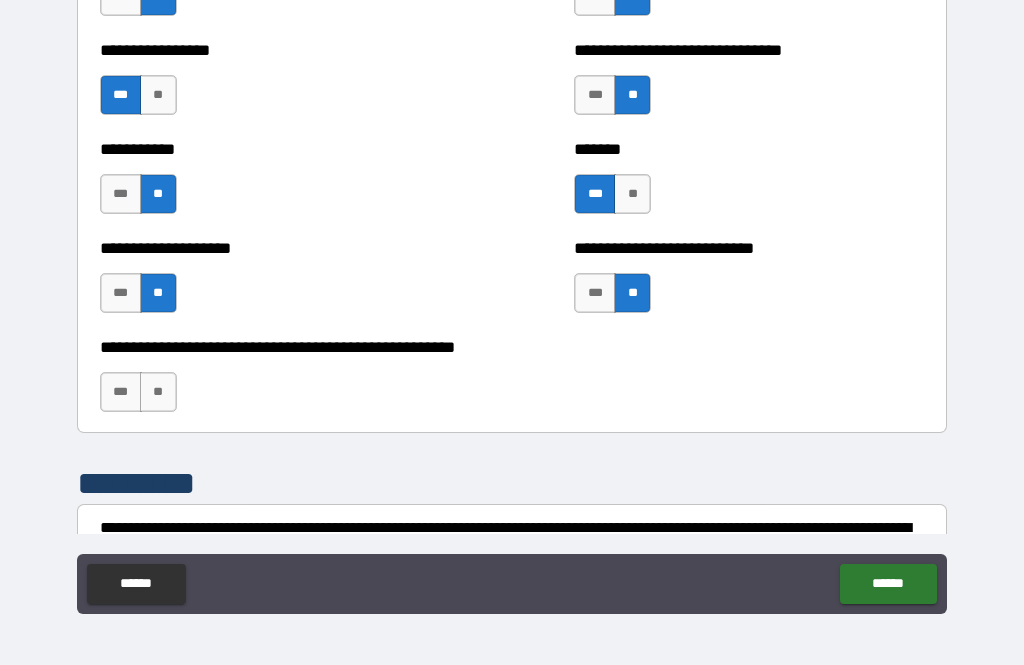 click on "**" at bounding box center [158, 392] 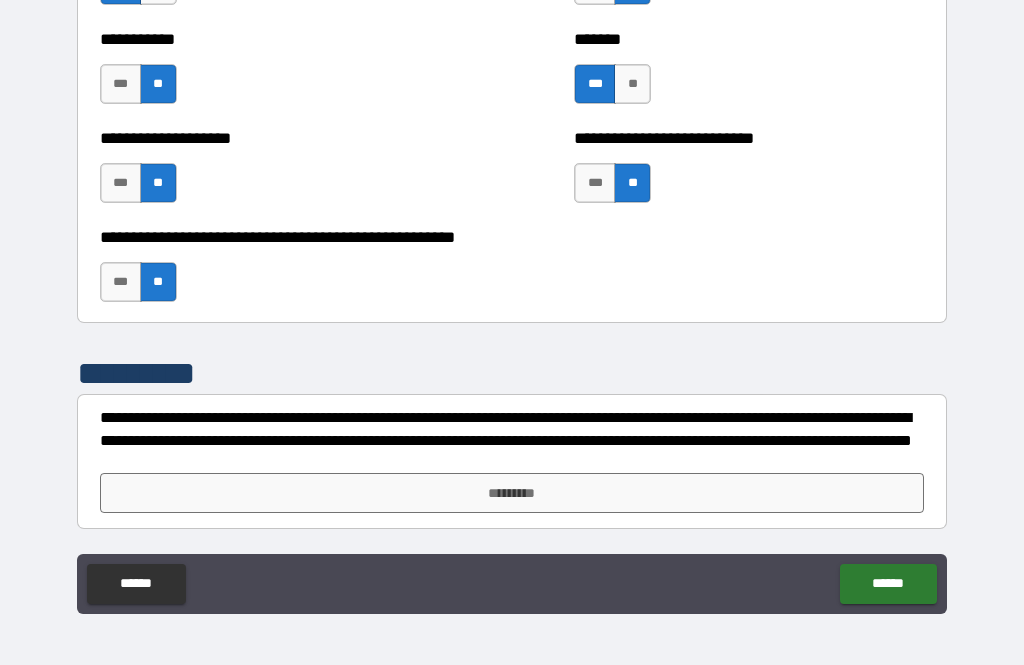 scroll, scrollTop: 8036, scrollLeft: 0, axis: vertical 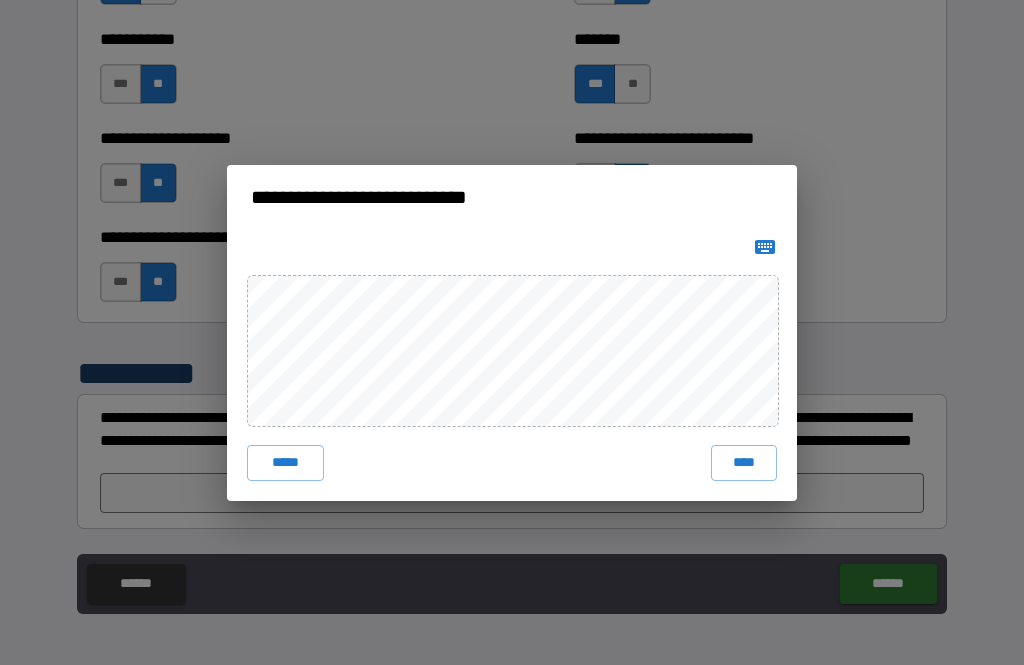 click on "****" at bounding box center (744, 463) 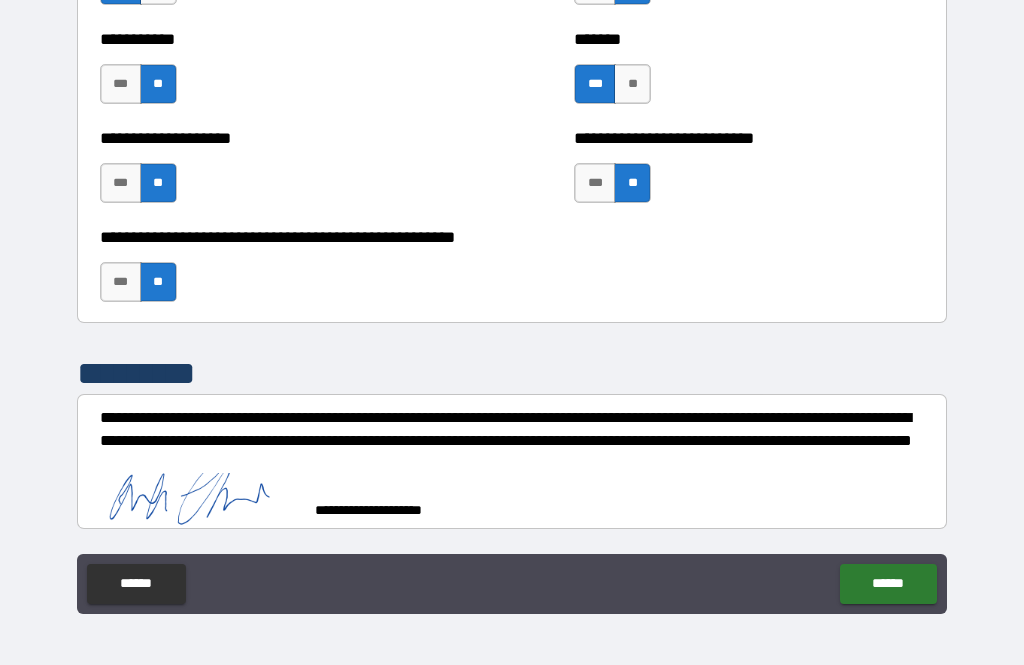 scroll, scrollTop: 8026, scrollLeft: 0, axis: vertical 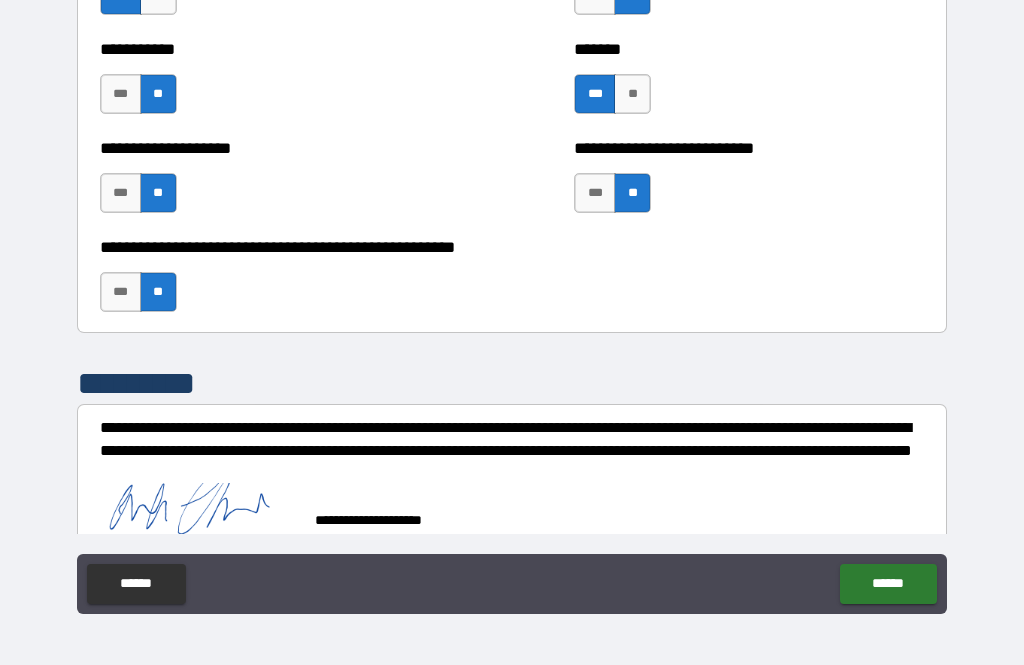 click on "******" at bounding box center [888, 584] 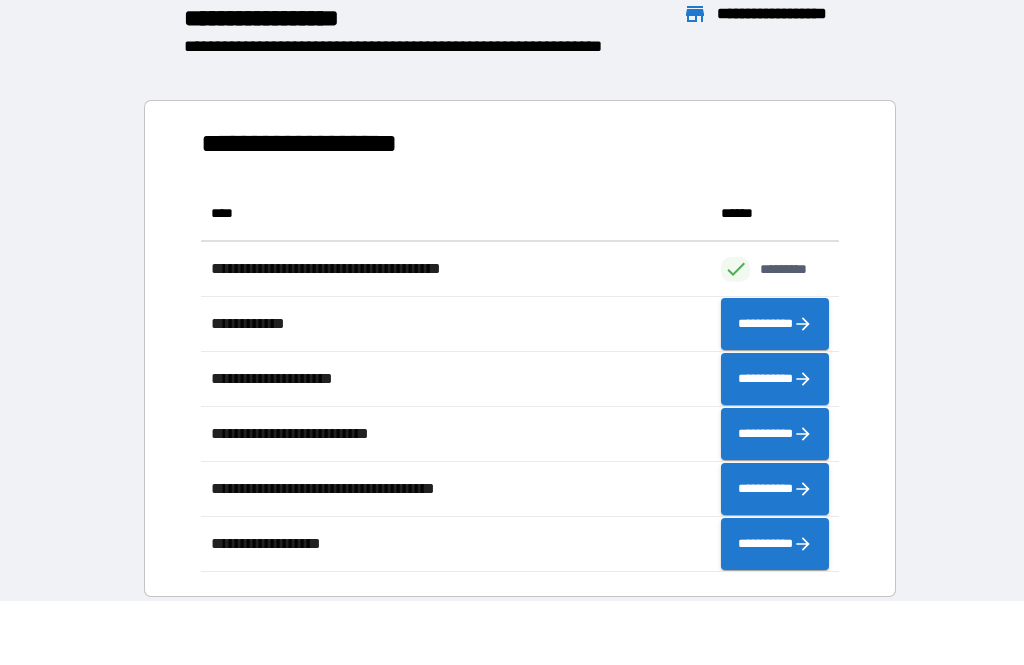 scroll, scrollTop: 386, scrollLeft: 638, axis: both 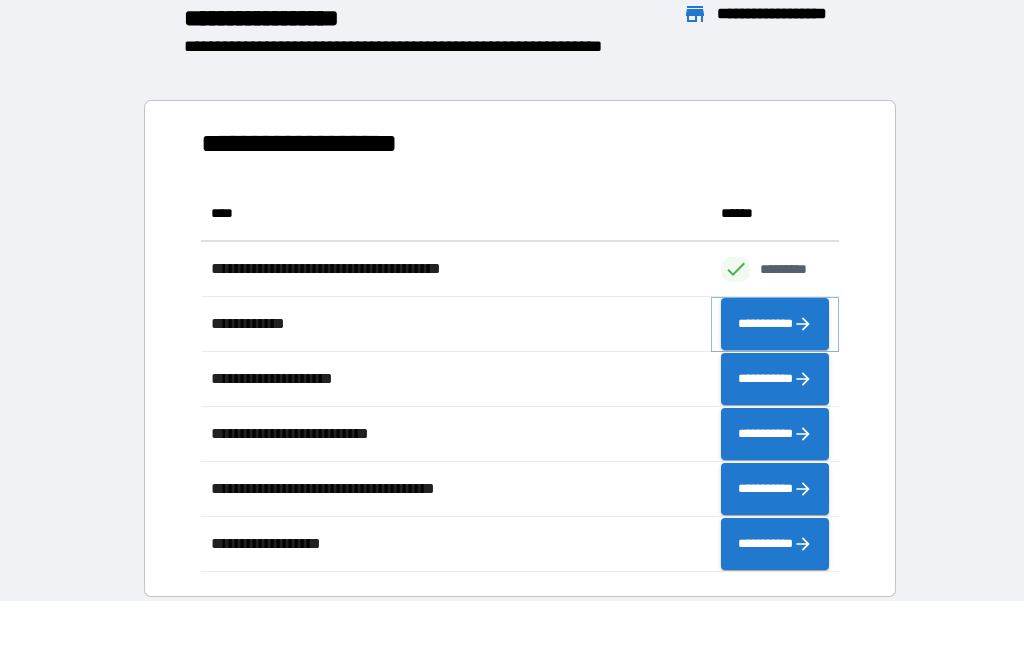 click on "**********" at bounding box center (775, 324) 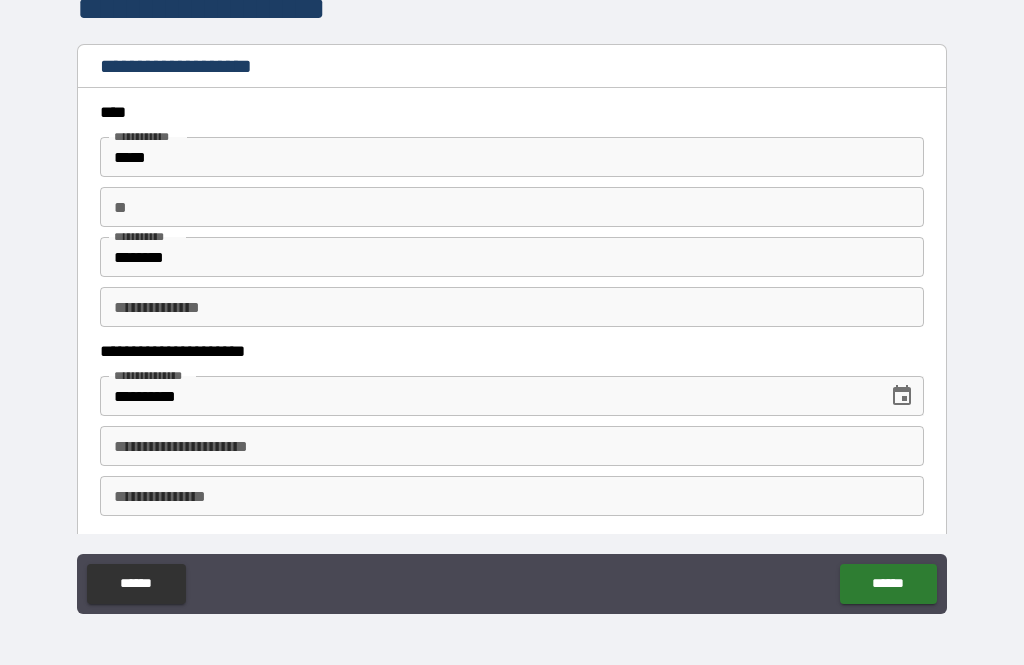 click on "**" at bounding box center (512, 207) 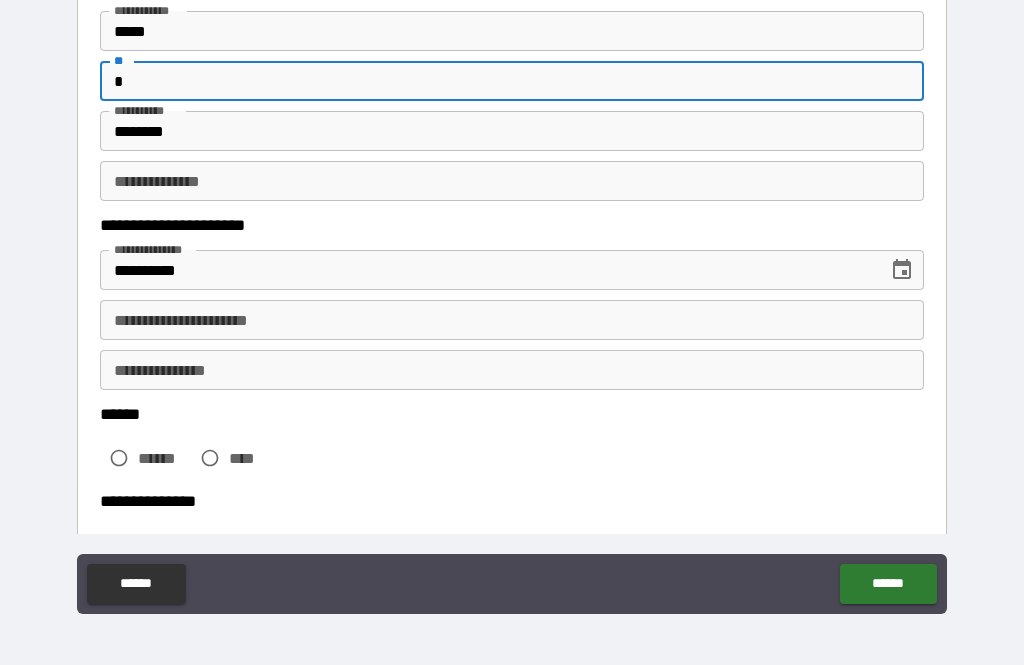 scroll, scrollTop: 128, scrollLeft: 0, axis: vertical 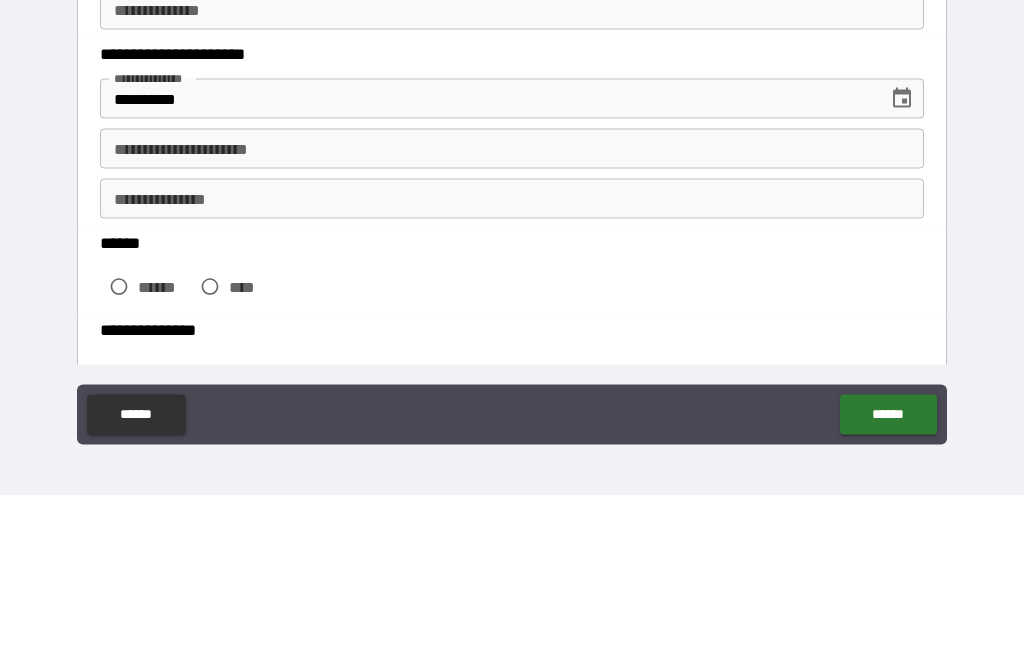 type on "*" 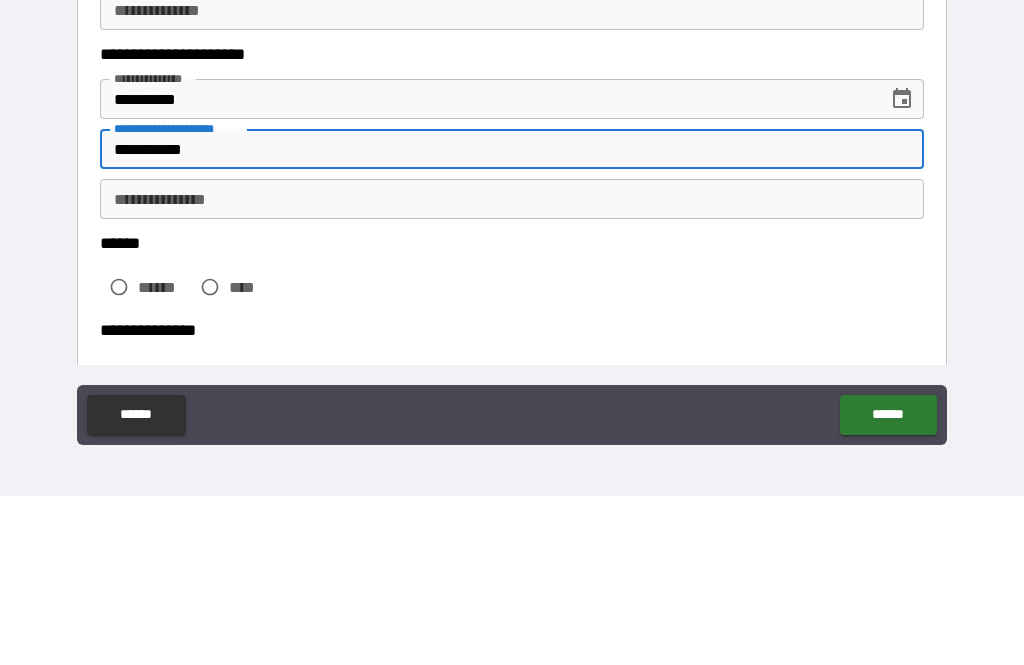 type on "**********" 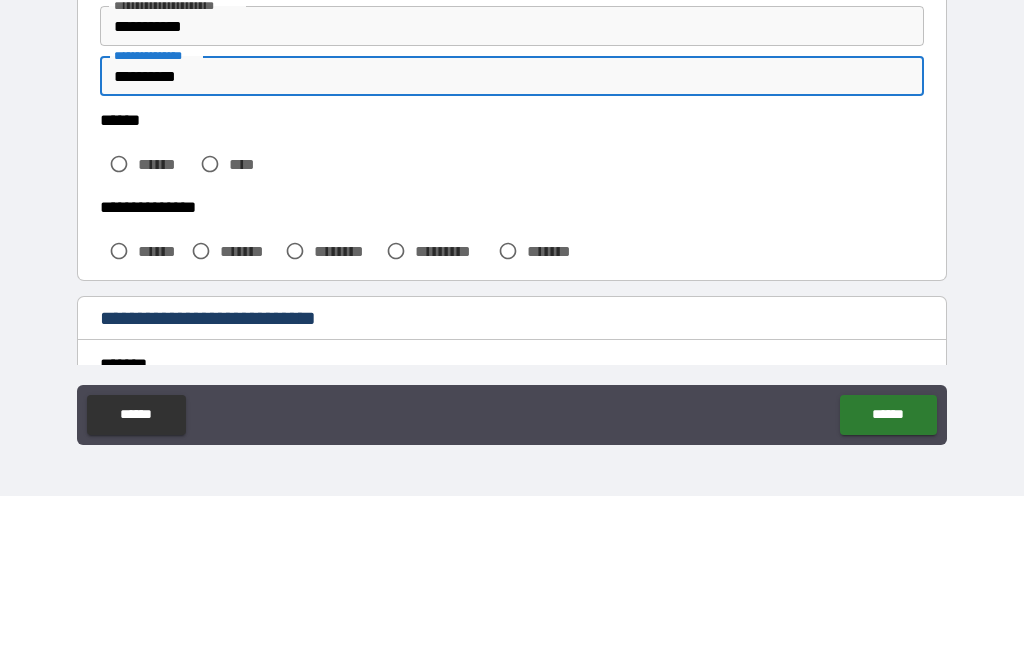 scroll, scrollTop: 258, scrollLeft: 0, axis: vertical 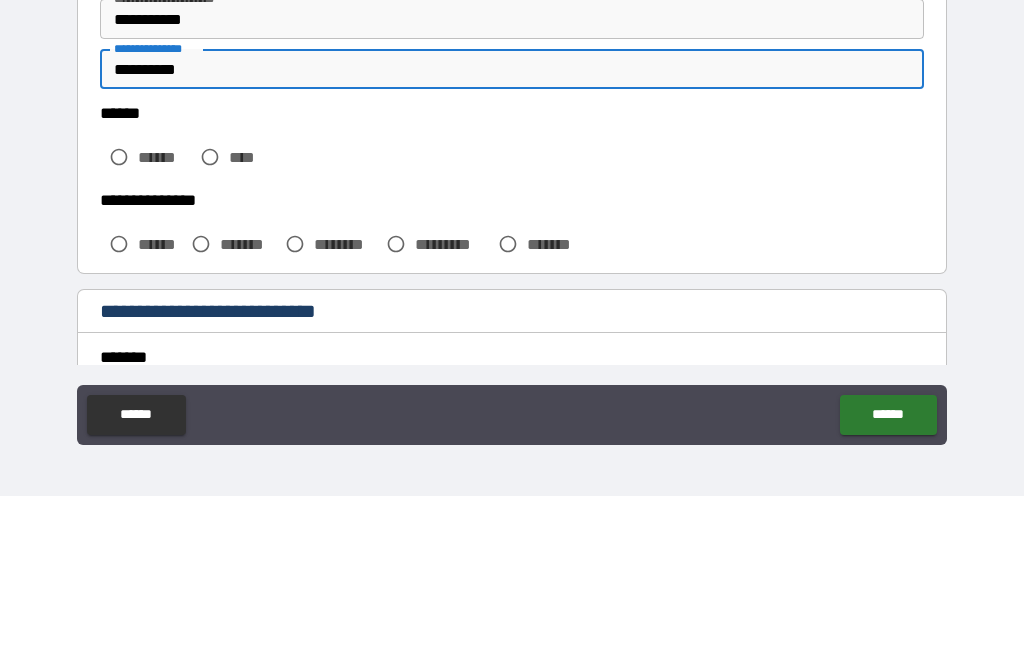 type on "**********" 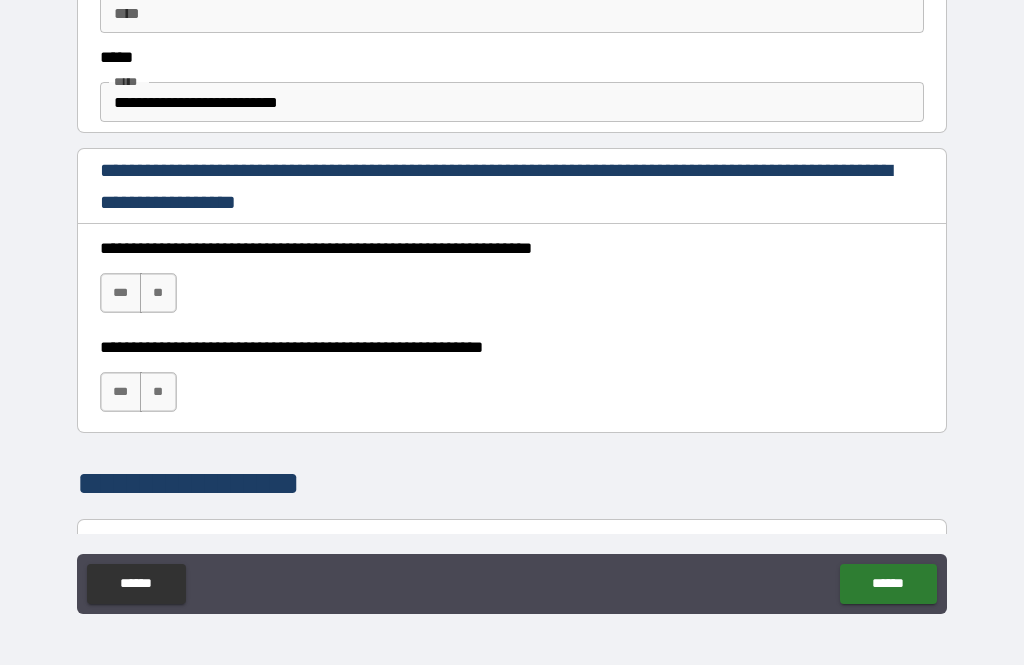 scroll, scrollTop: 1197, scrollLeft: 0, axis: vertical 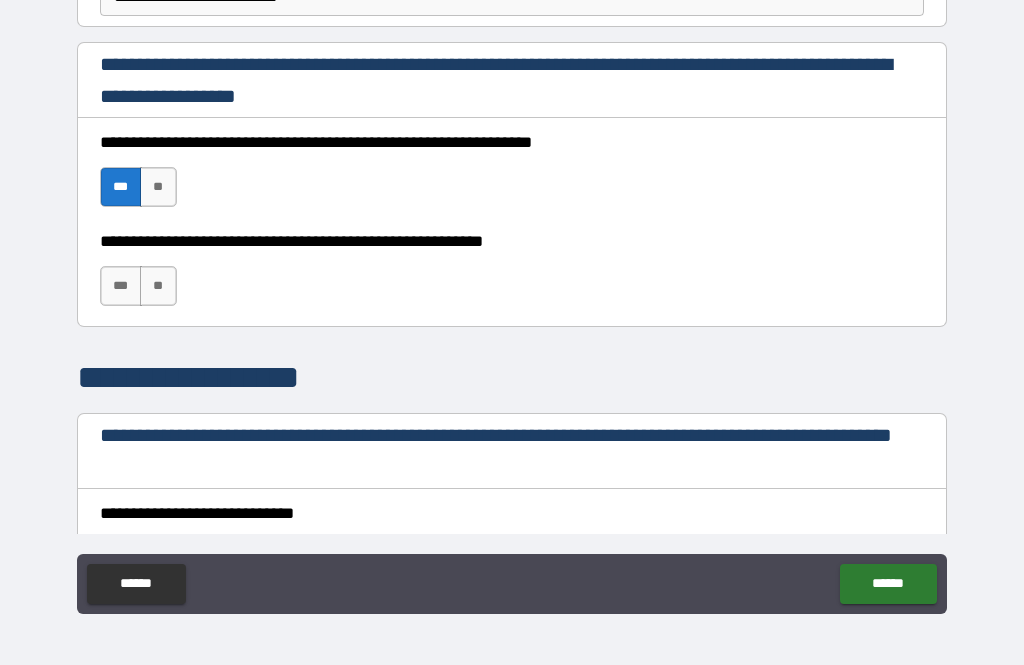 click on "***" at bounding box center [121, 286] 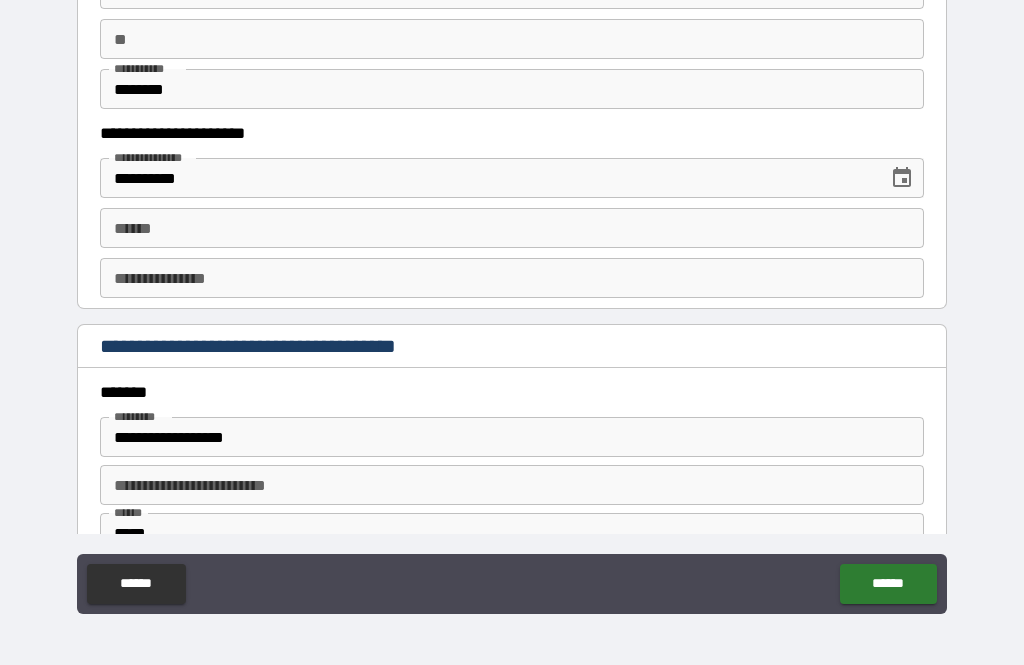 scroll, scrollTop: 2024, scrollLeft: 0, axis: vertical 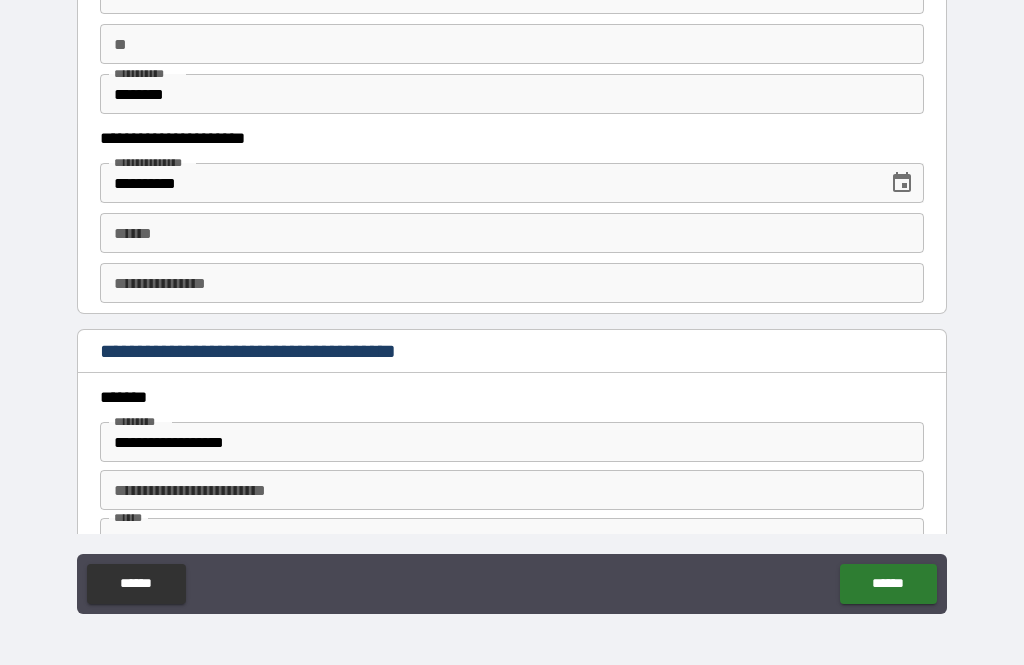 click on "****   *" at bounding box center [512, 233] 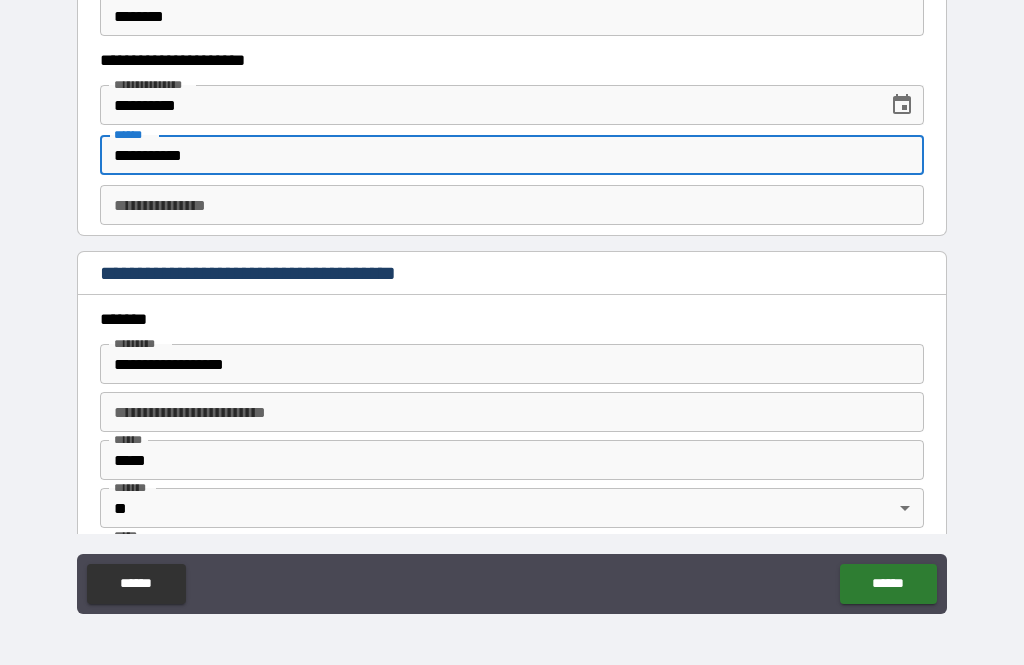 scroll, scrollTop: 2102, scrollLeft: 0, axis: vertical 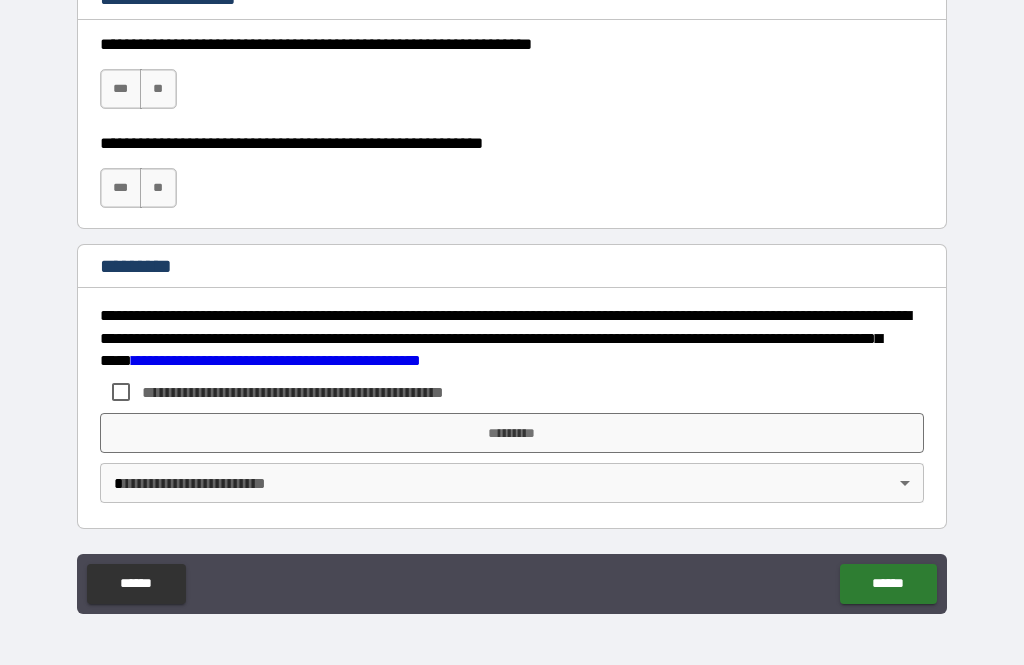type on "**********" 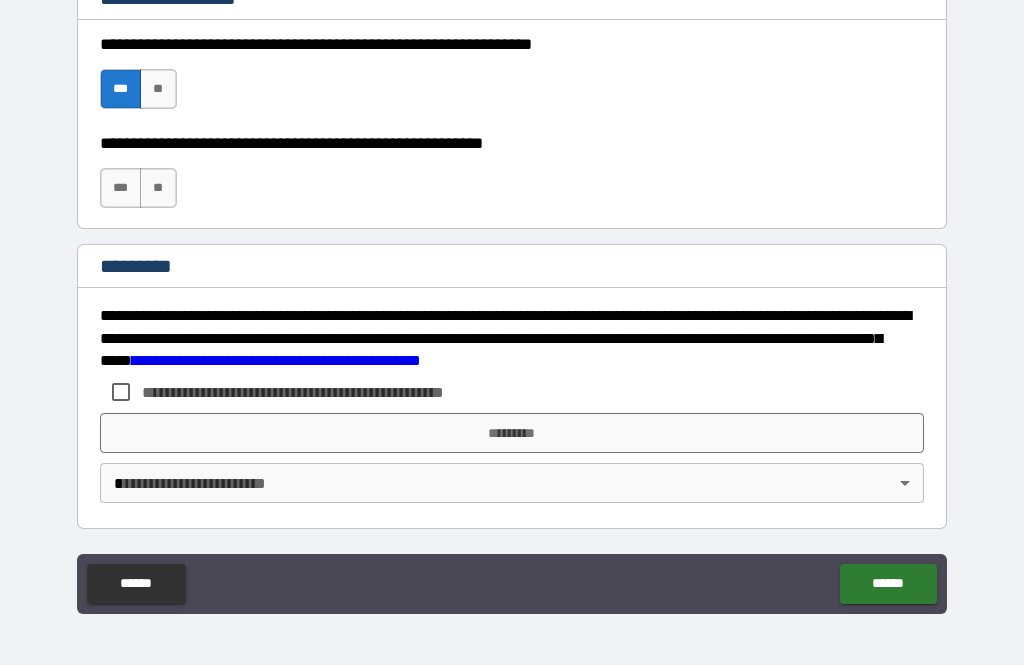 click on "***" at bounding box center (121, 188) 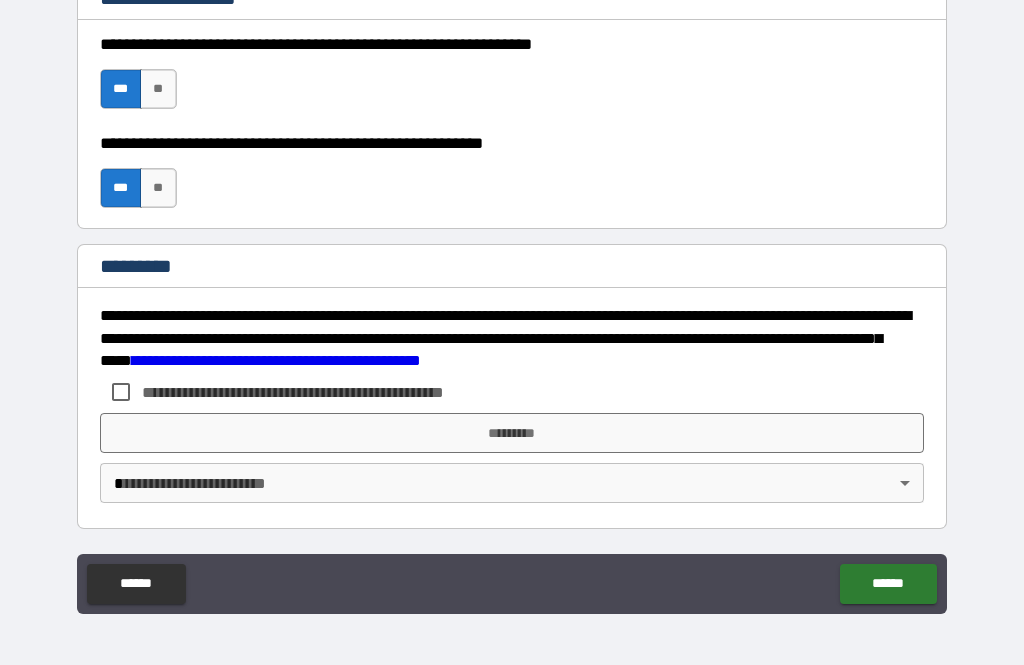 scroll, scrollTop: 3038, scrollLeft: 0, axis: vertical 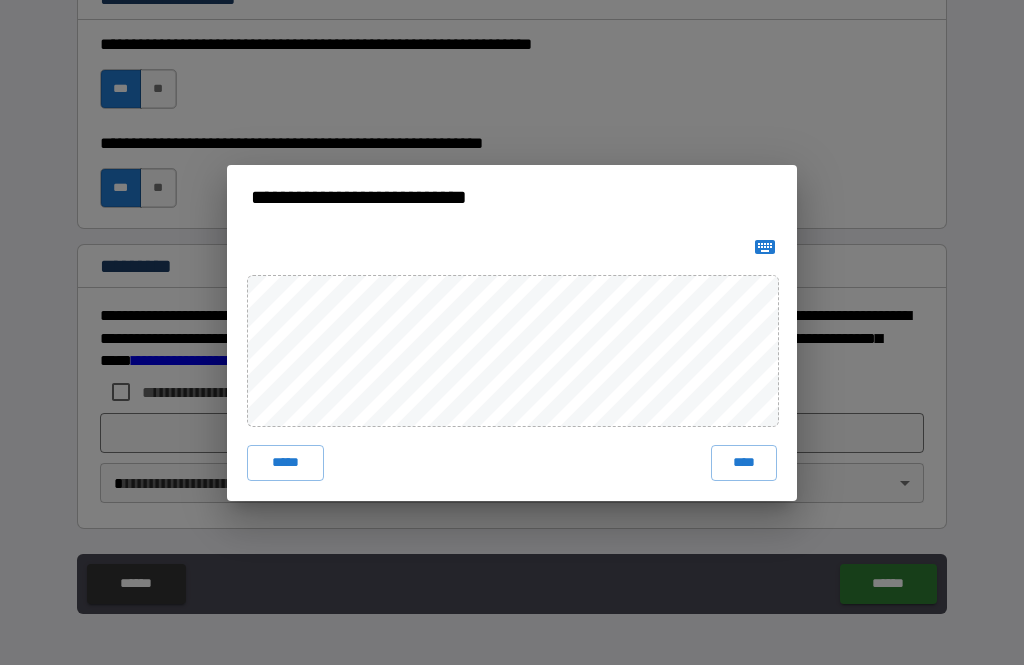 click on "****" at bounding box center (744, 463) 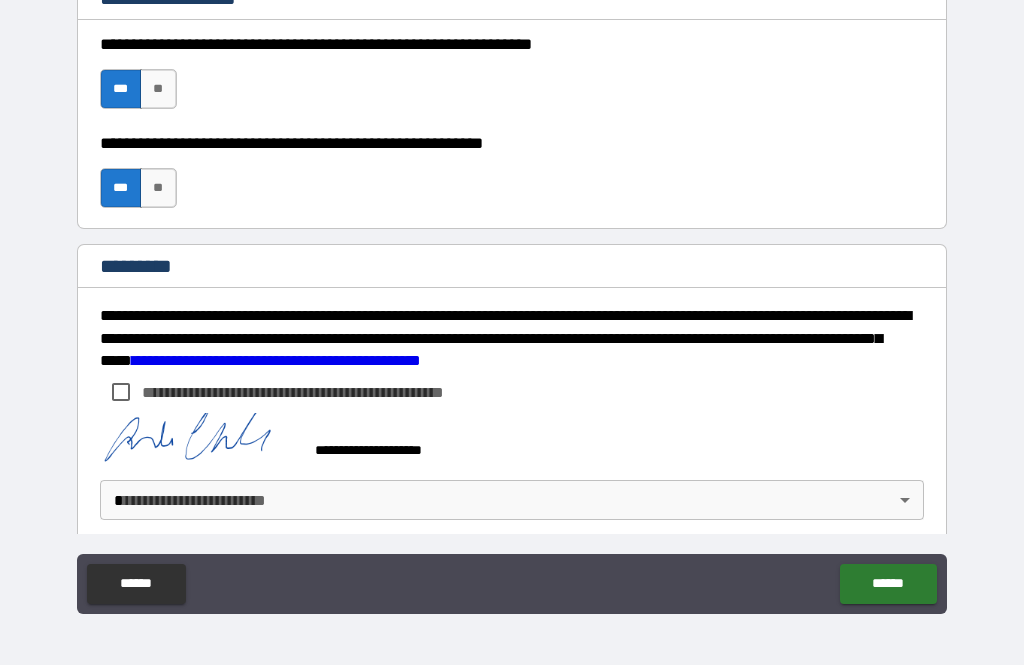 click on "******" at bounding box center (888, 584) 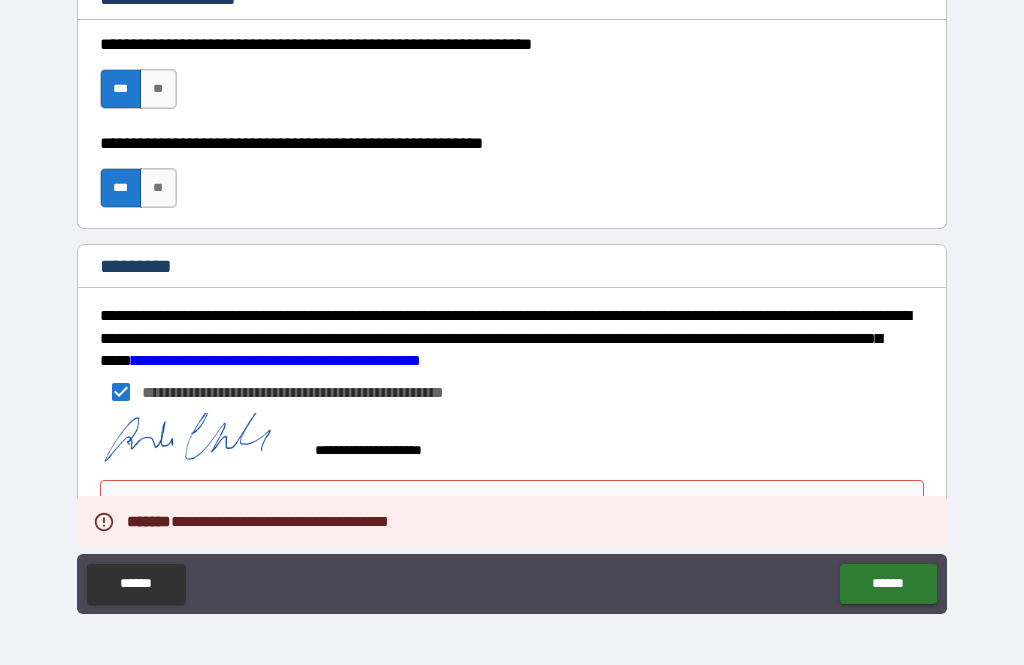 click on "******" at bounding box center (888, 584) 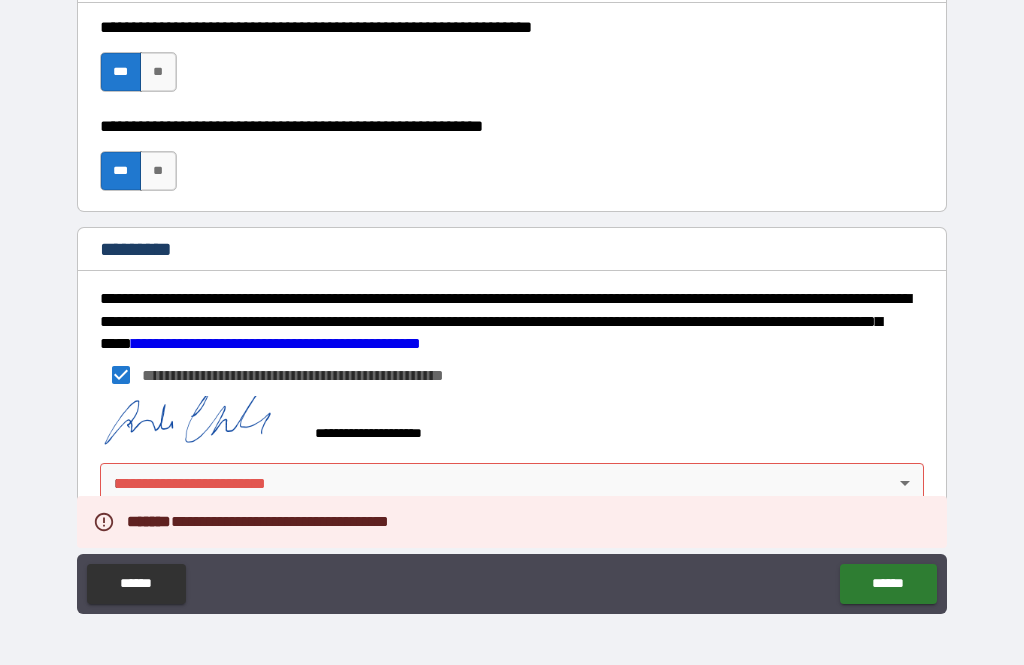 scroll, scrollTop: 3055, scrollLeft: 0, axis: vertical 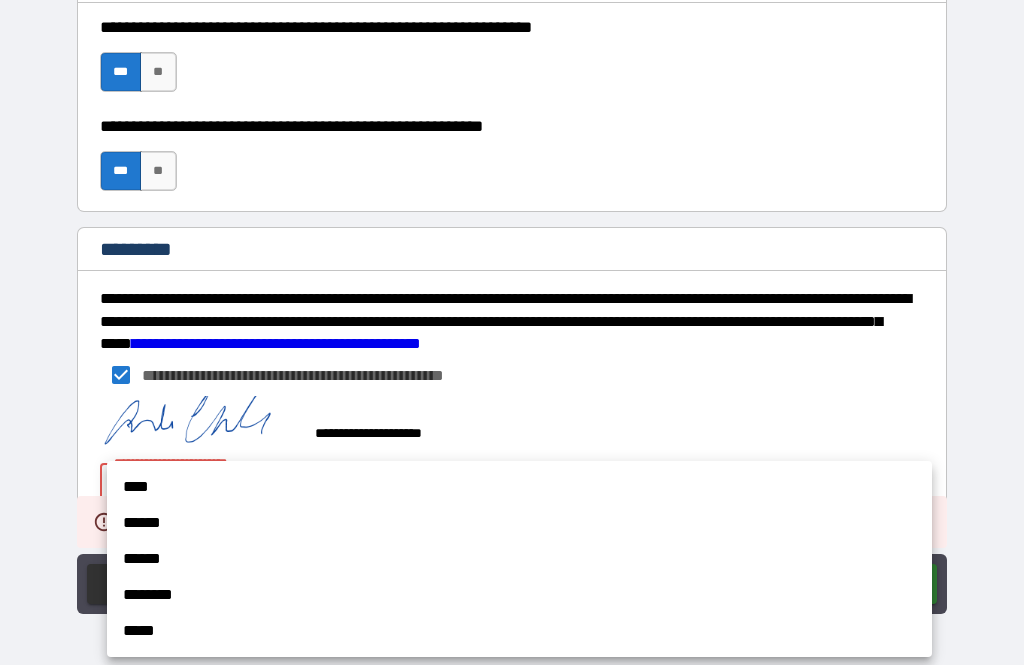 click on "****" at bounding box center (519, 487) 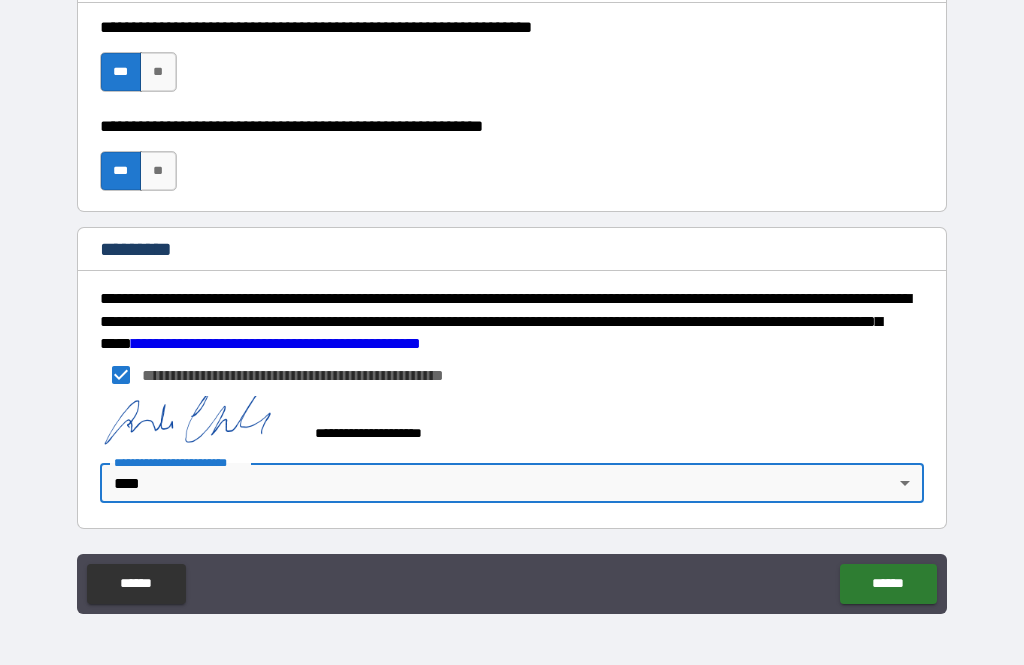 click on "******" at bounding box center (888, 584) 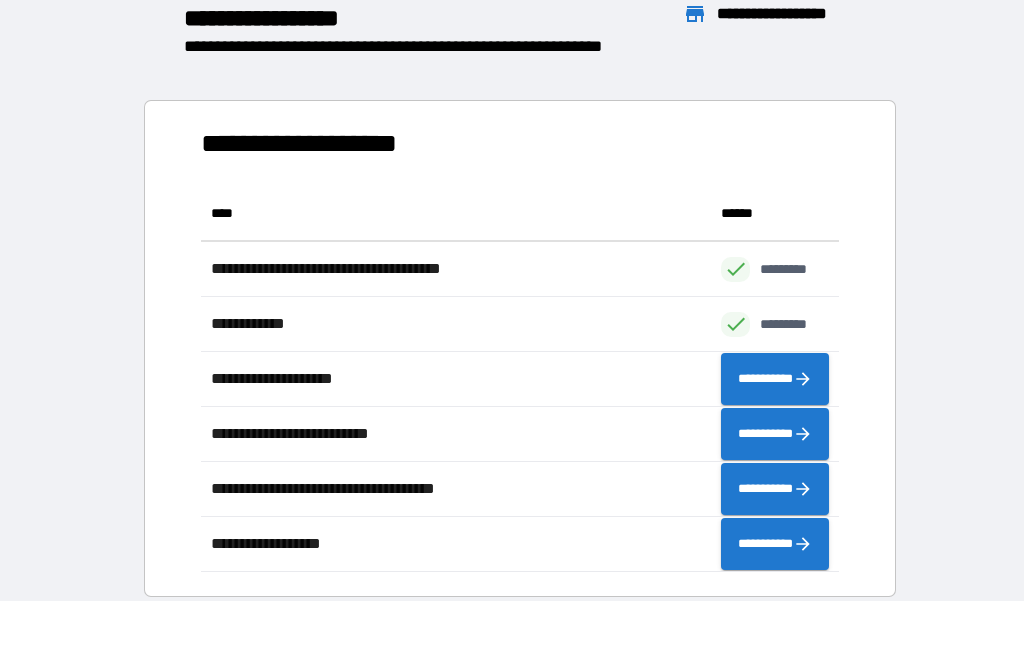 scroll, scrollTop: 386, scrollLeft: 638, axis: both 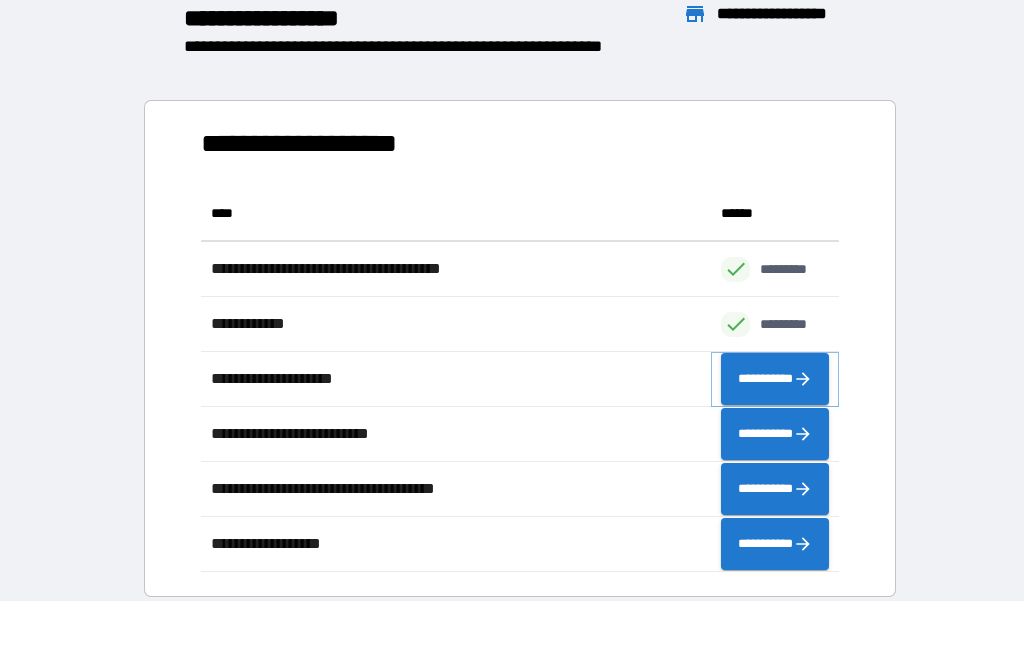 click on "**********" at bounding box center (775, 379) 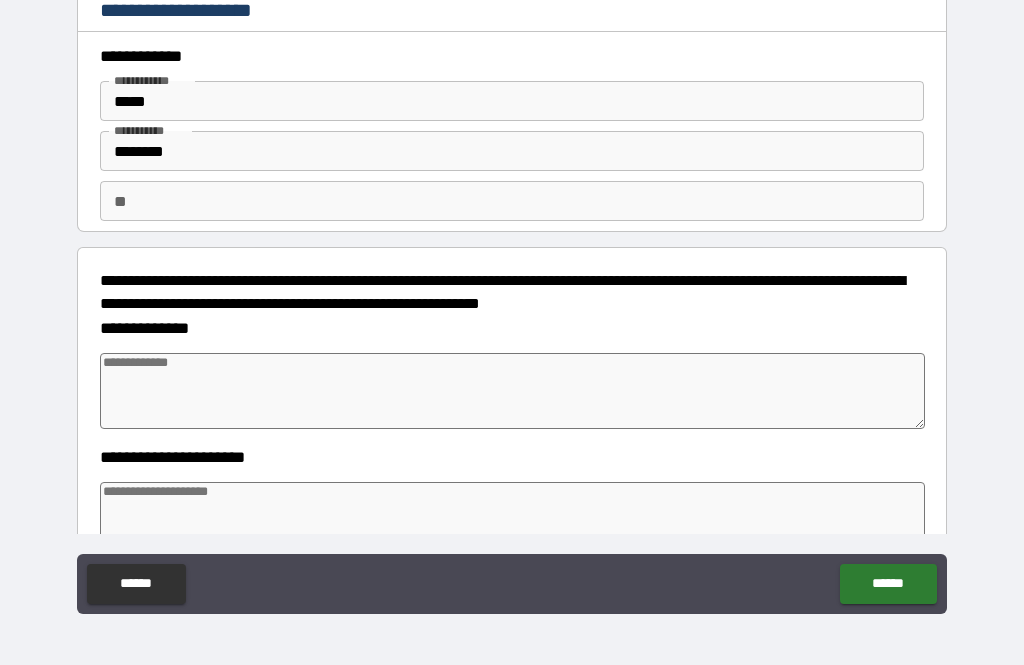 type on "*" 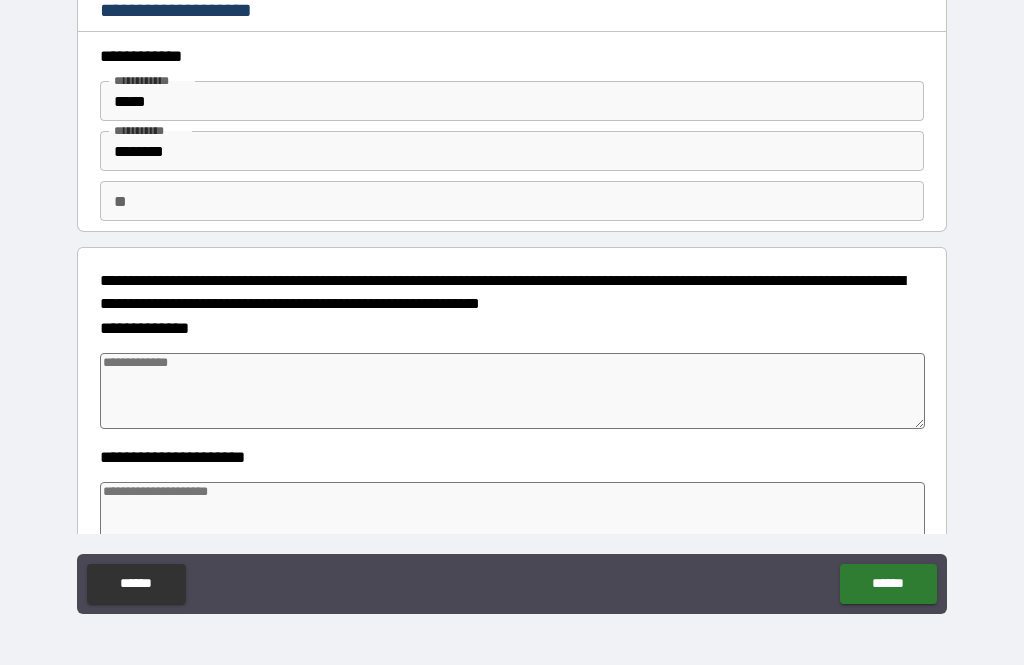 type on "*" 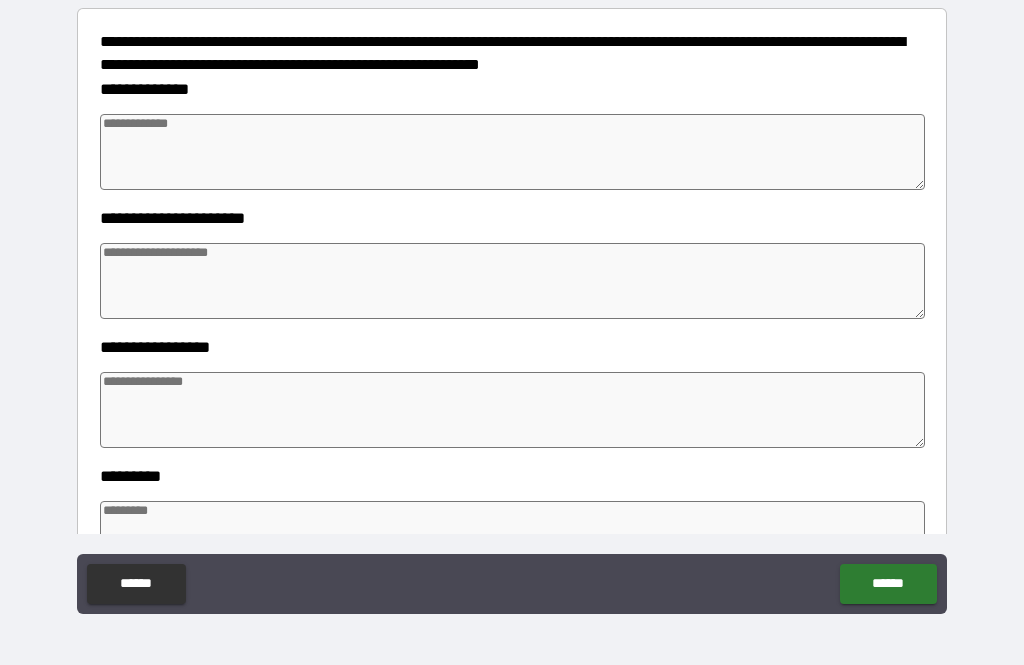 scroll, scrollTop: 239, scrollLeft: 0, axis: vertical 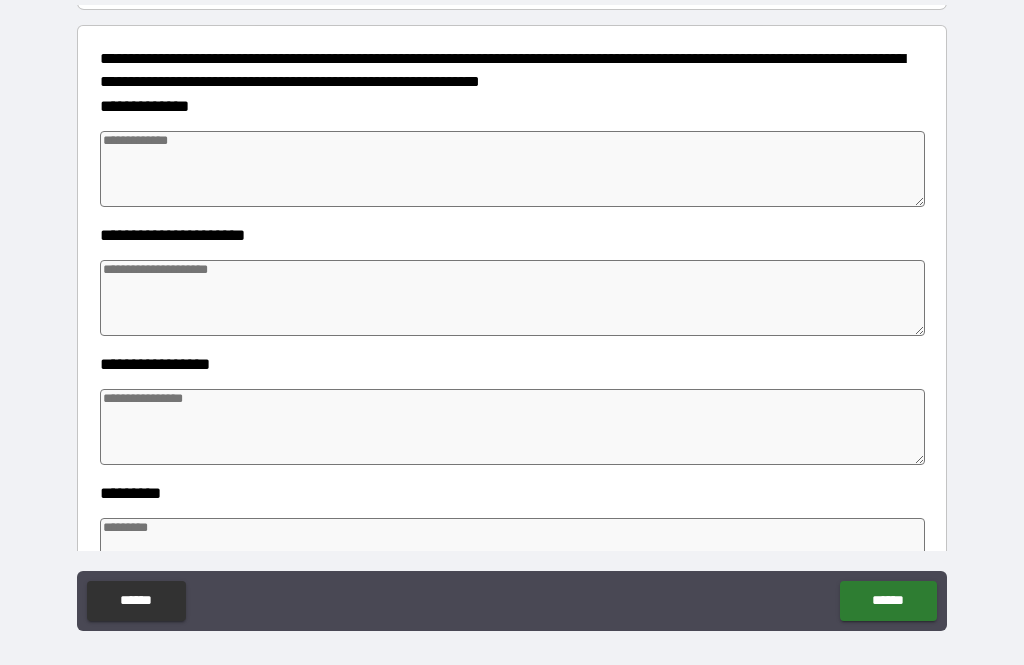 type on "*" 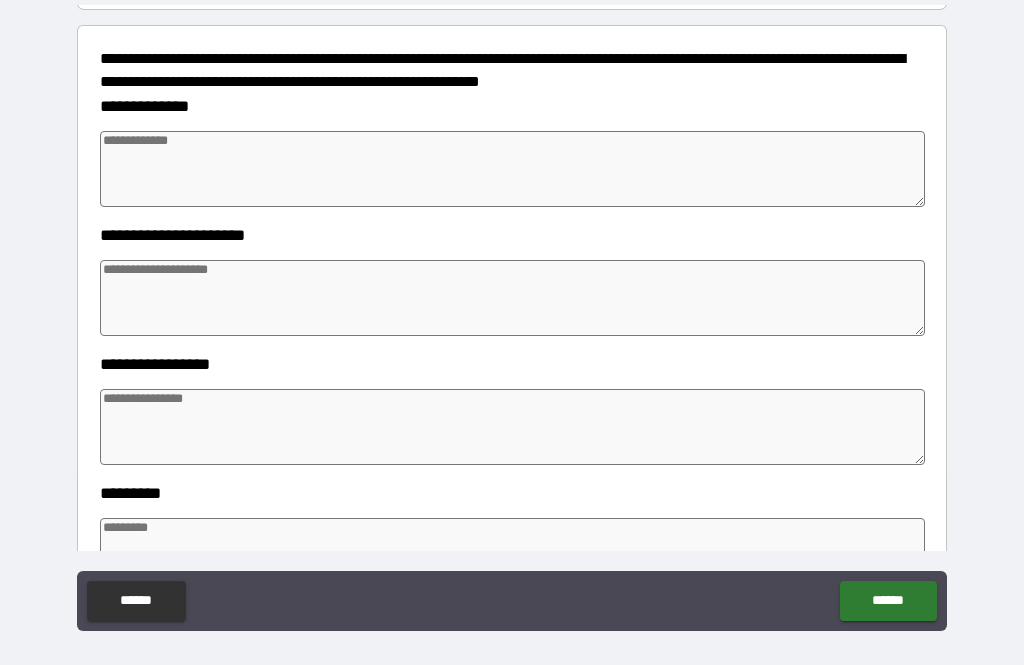 type on "*" 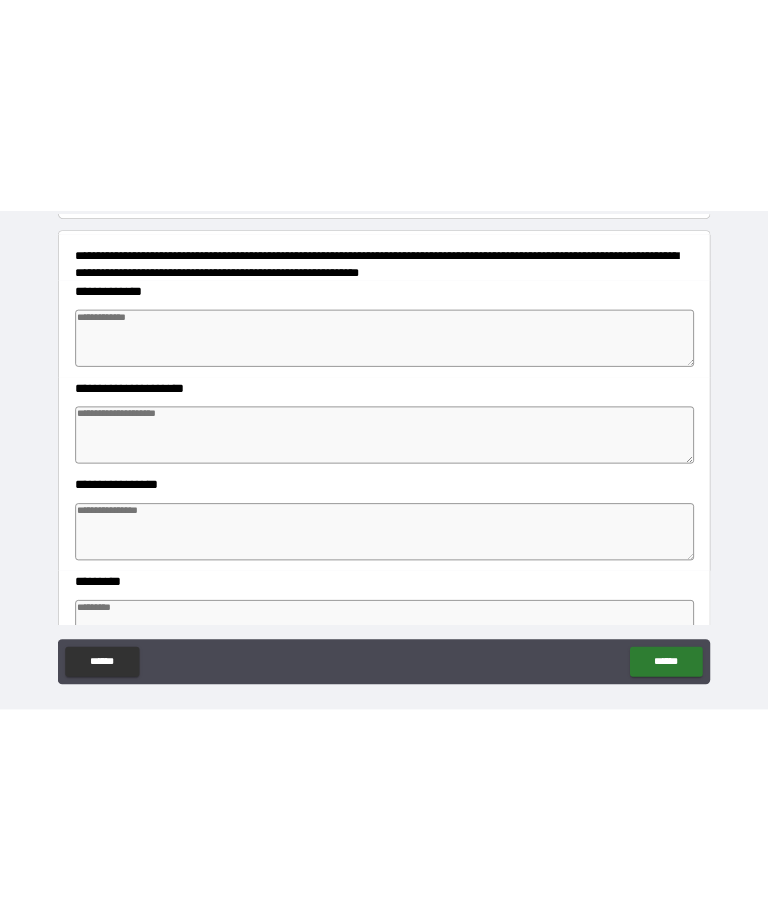 scroll, scrollTop: 0, scrollLeft: 0, axis: both 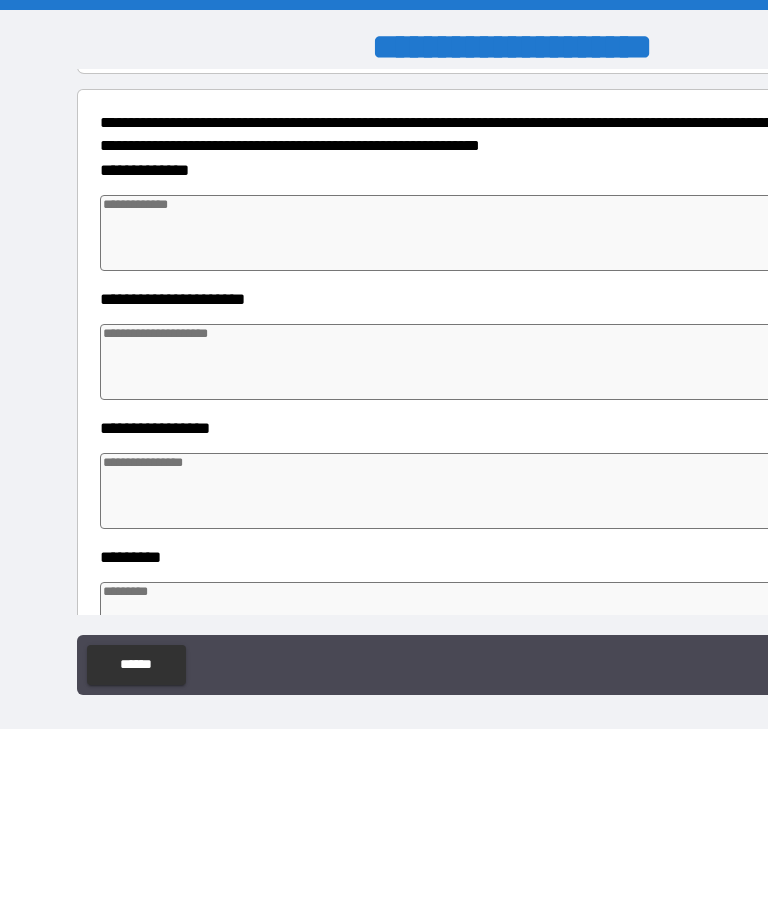 type on "*" 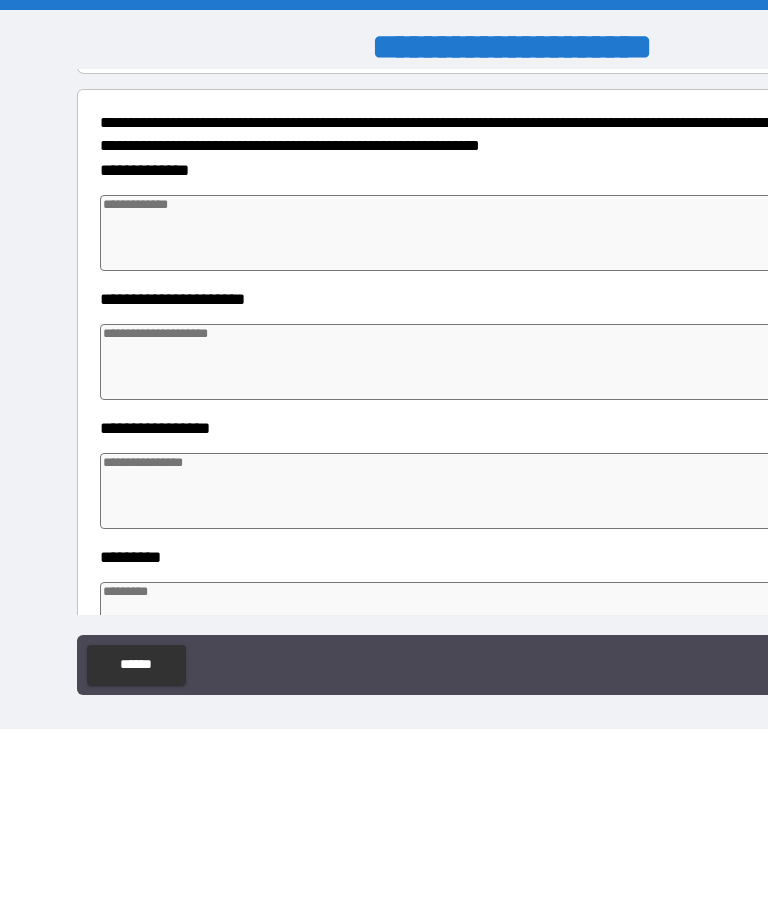 type on "*" 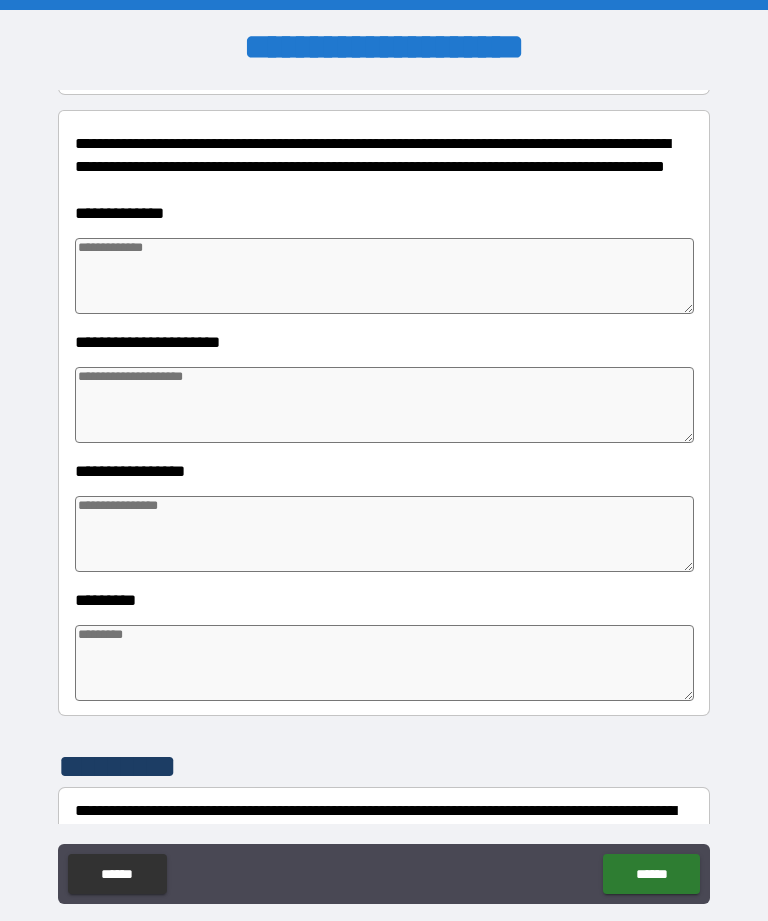 type on "*" 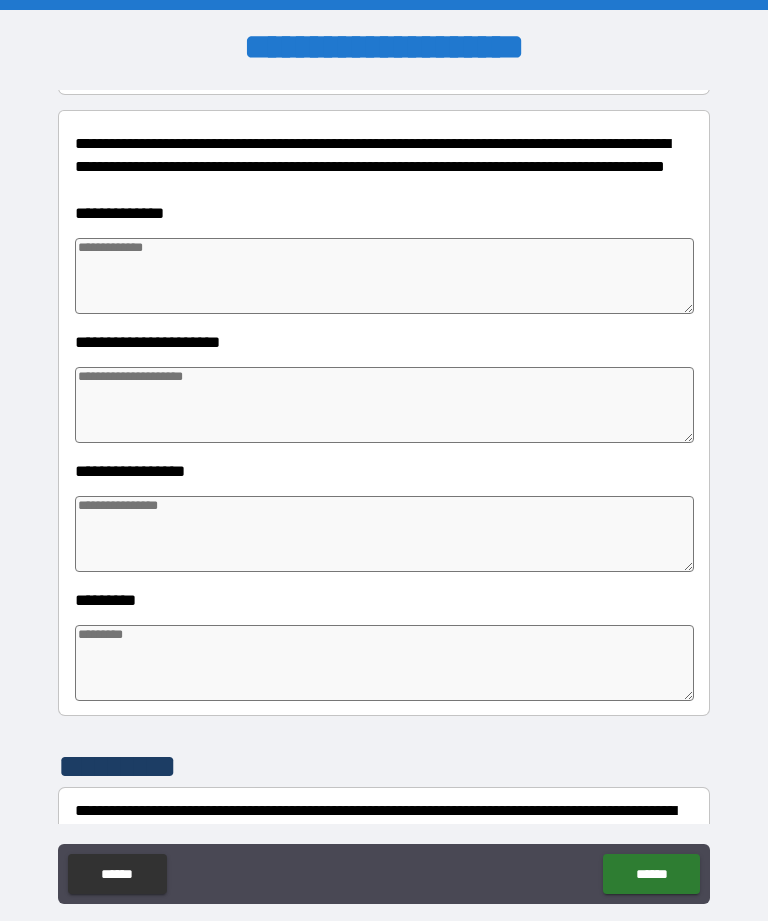 type on "*" 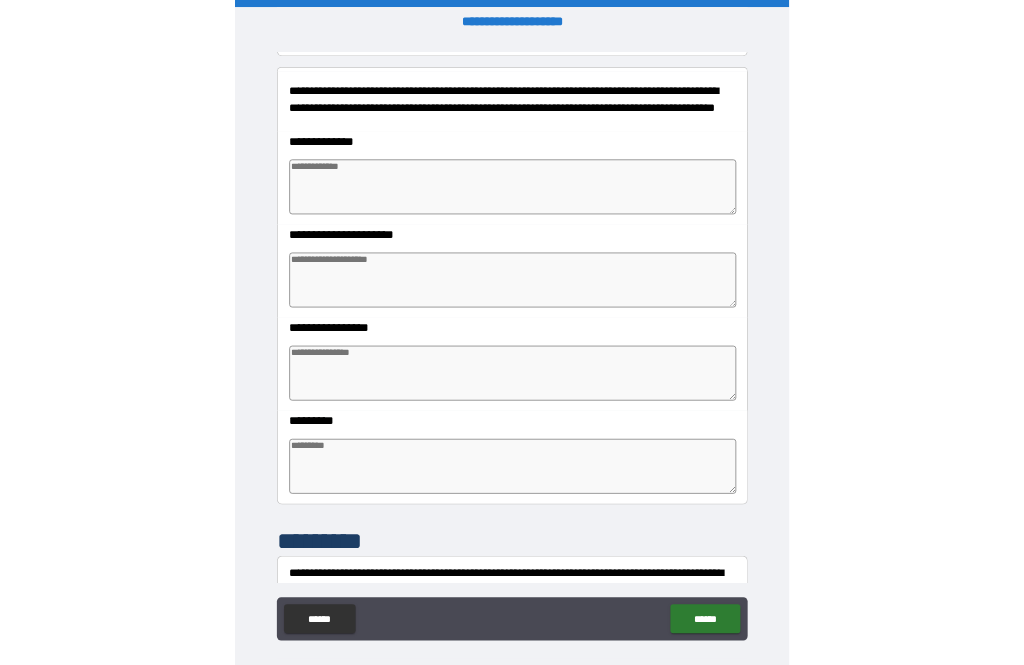 scroll, scrollTop: 64, scrollLeft: 0, axis: vertical 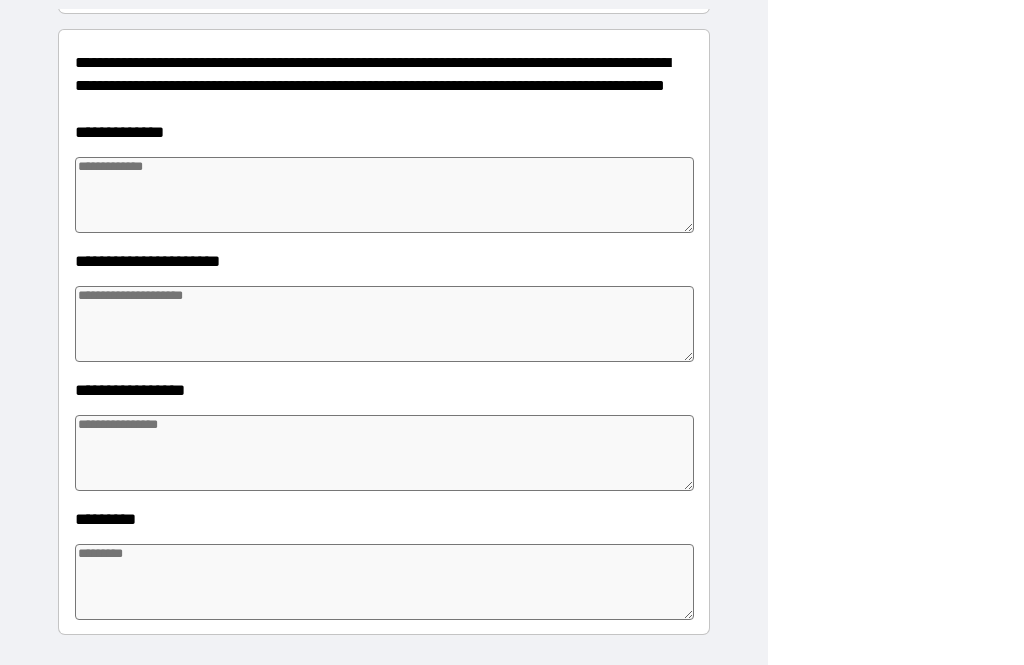 type on "*" 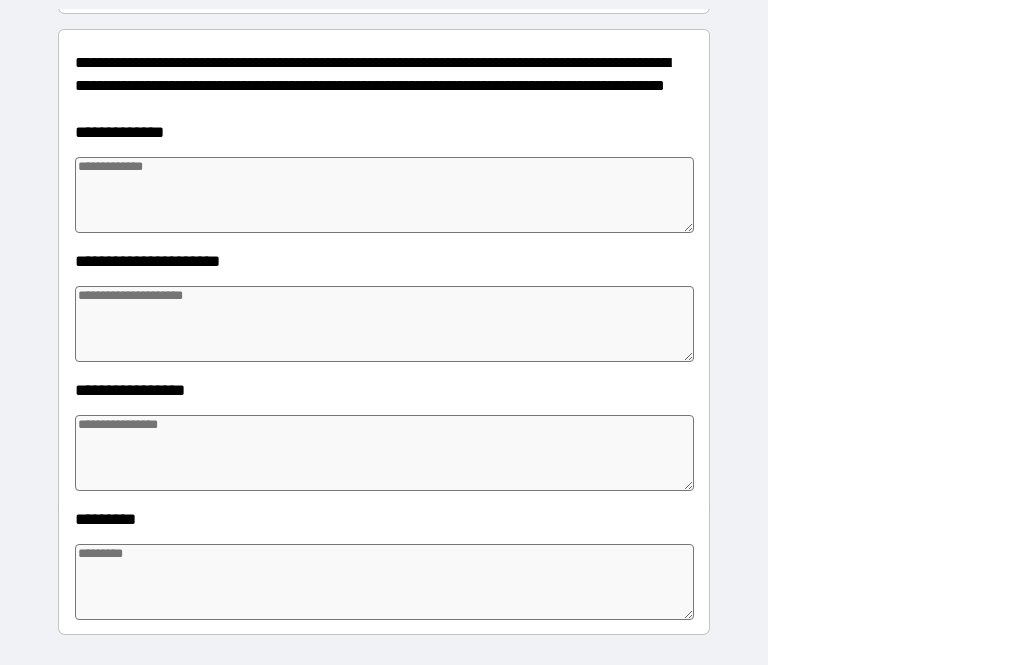 type on "*" 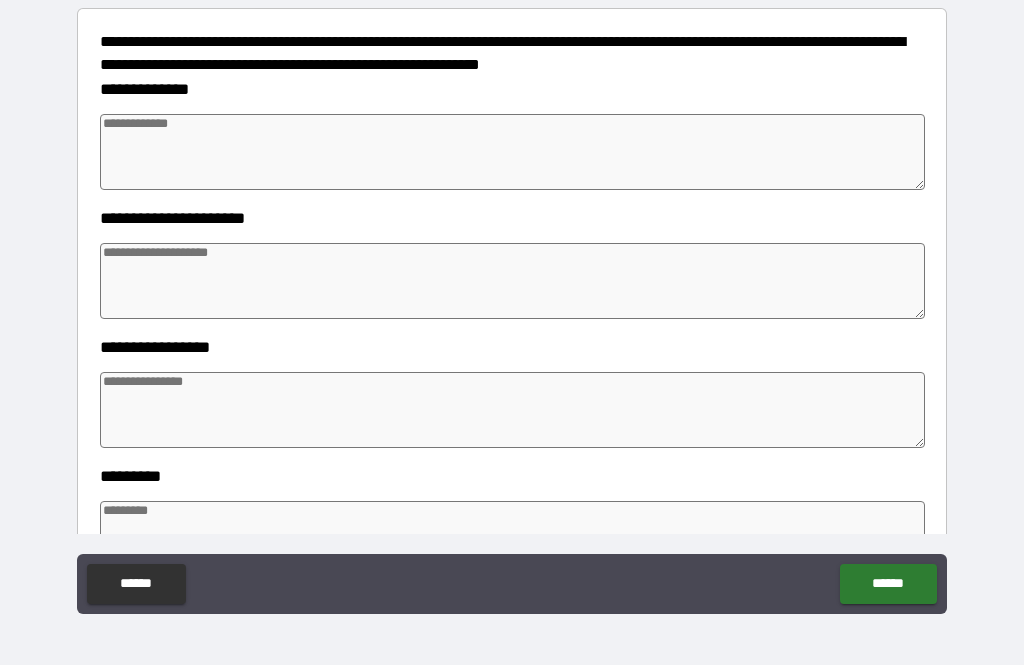 type on "*" 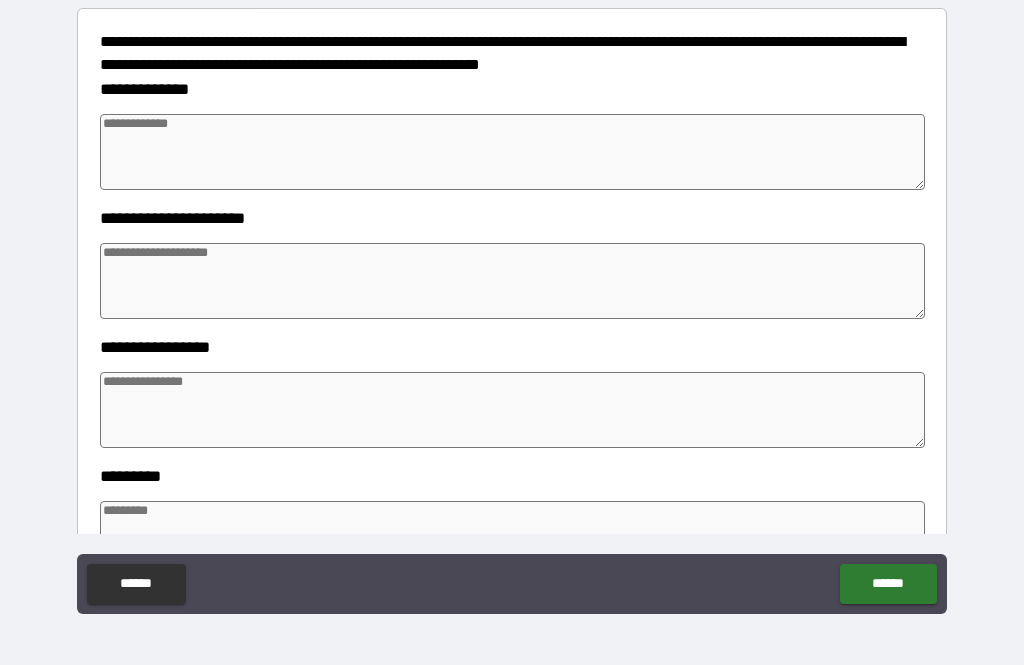 type on "*" 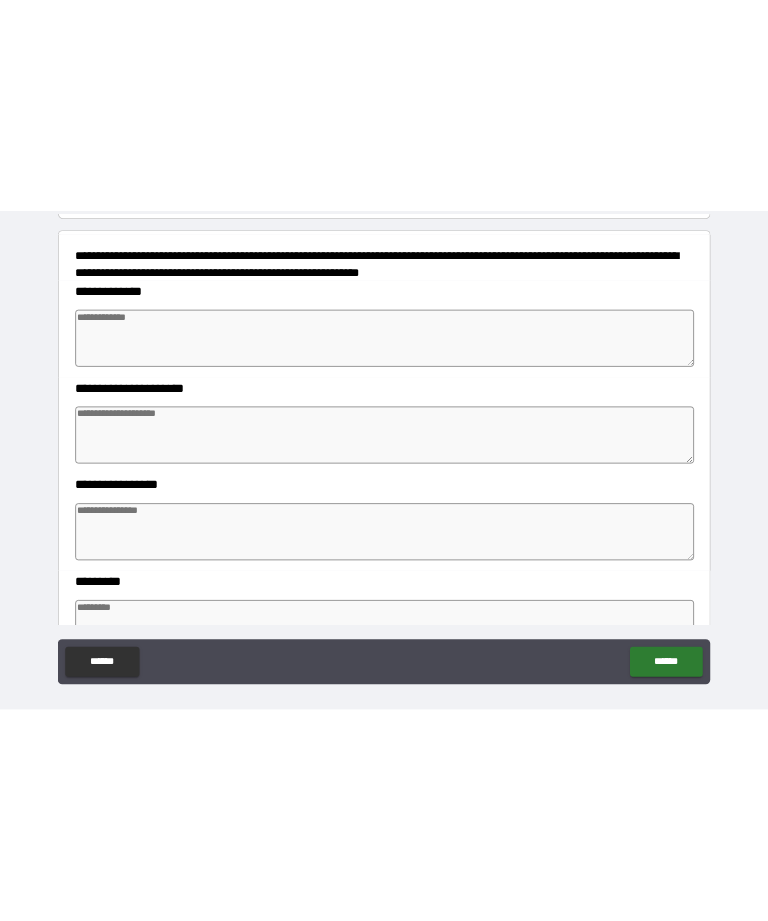 scroll, scrollTop: 0, scrollLeft: 0, axis: both 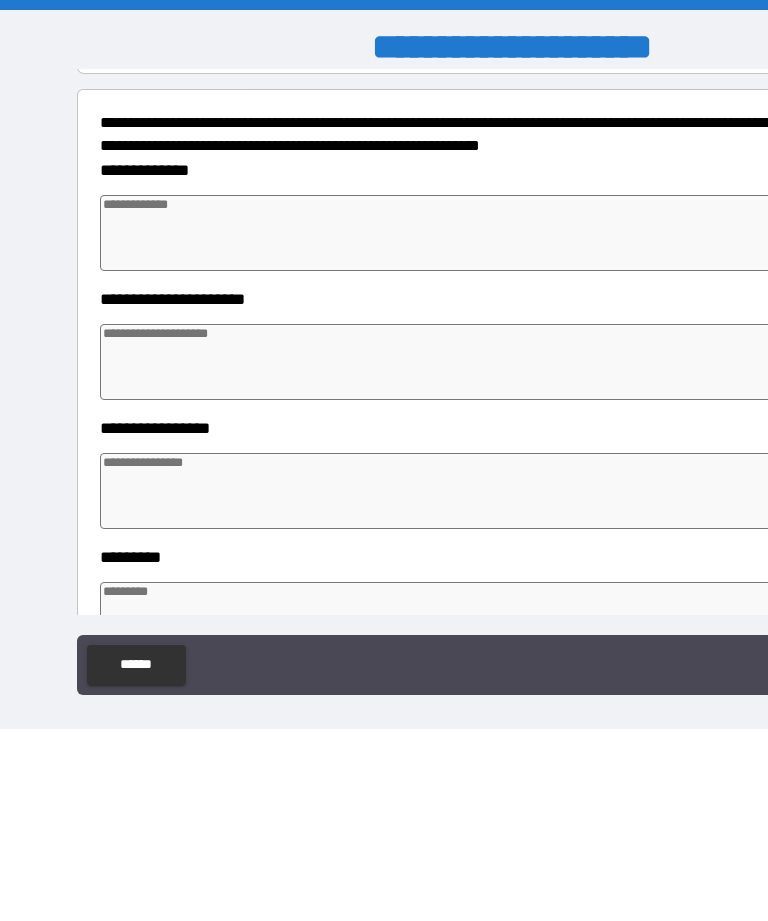 type on "*" 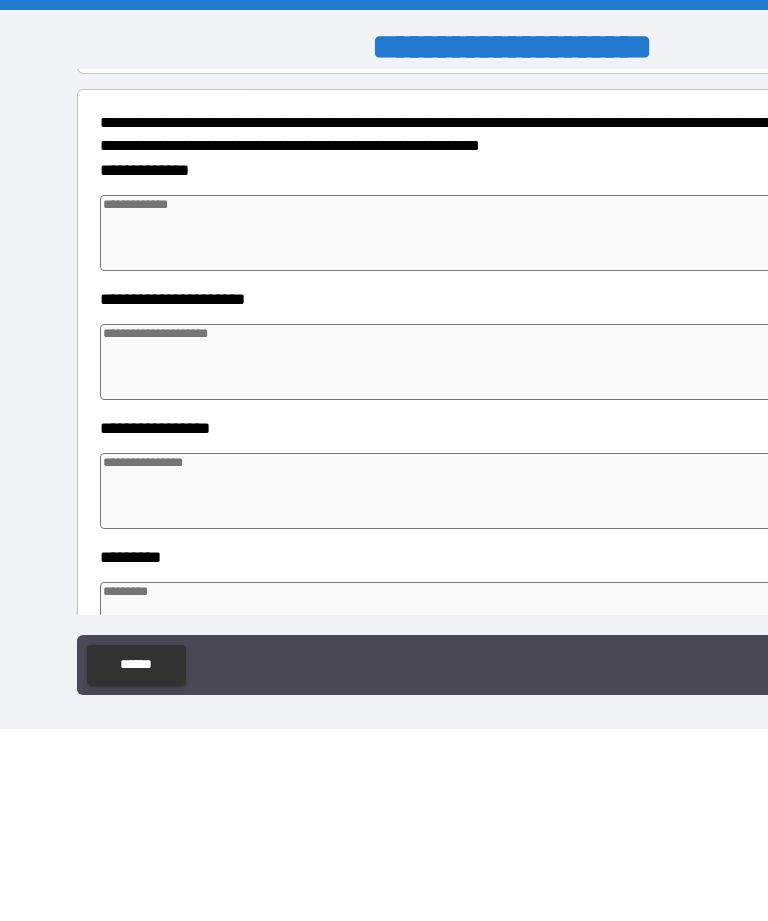 type on "*" 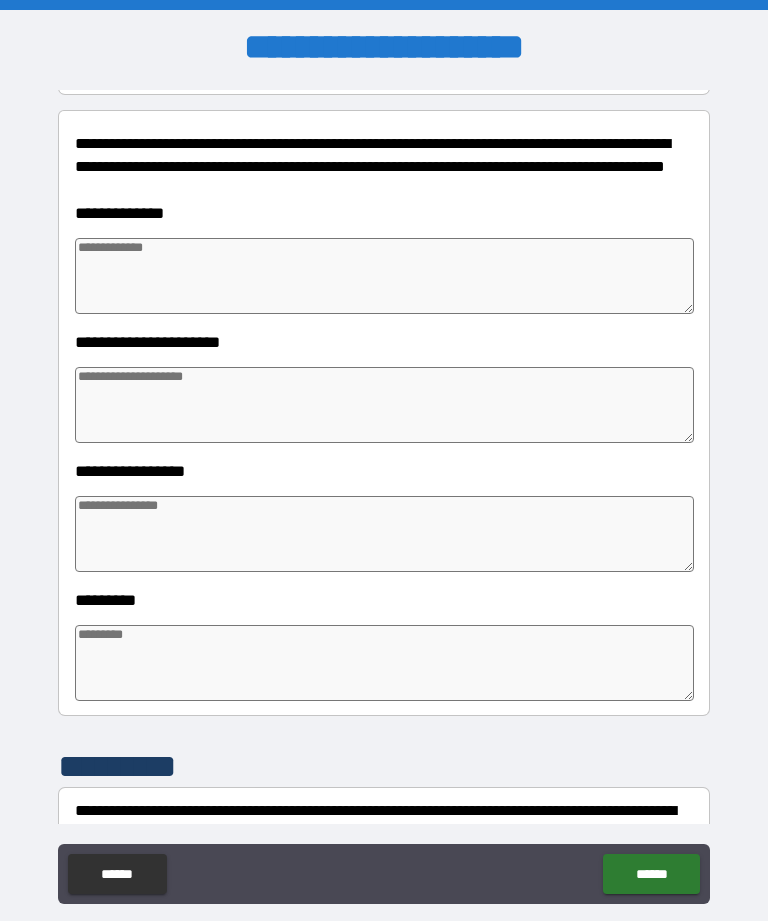 type on "*" 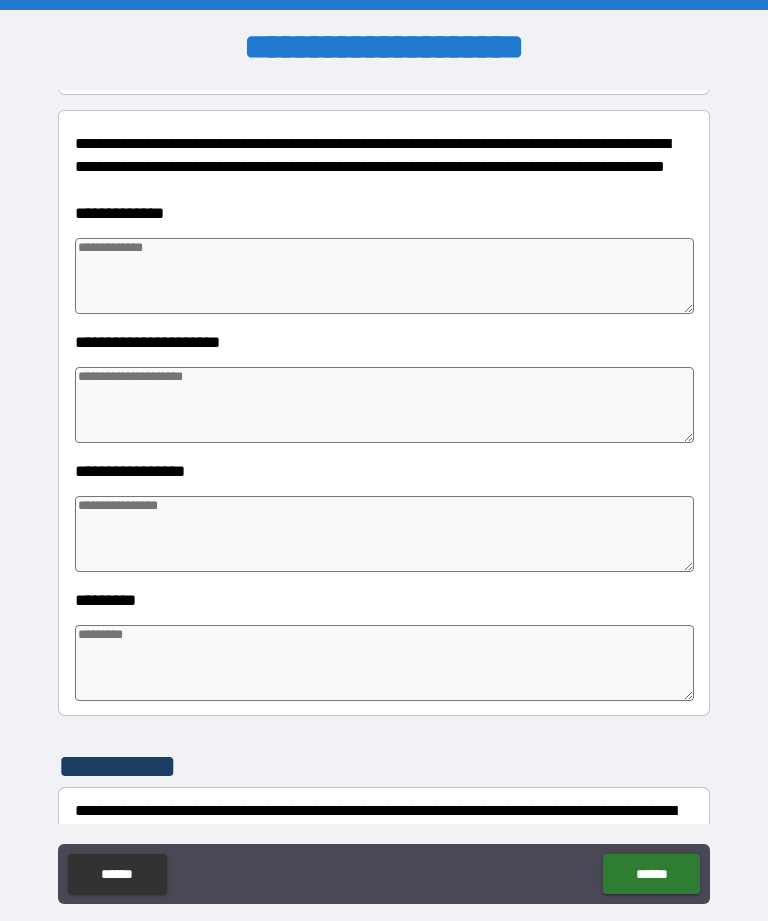type on "*" 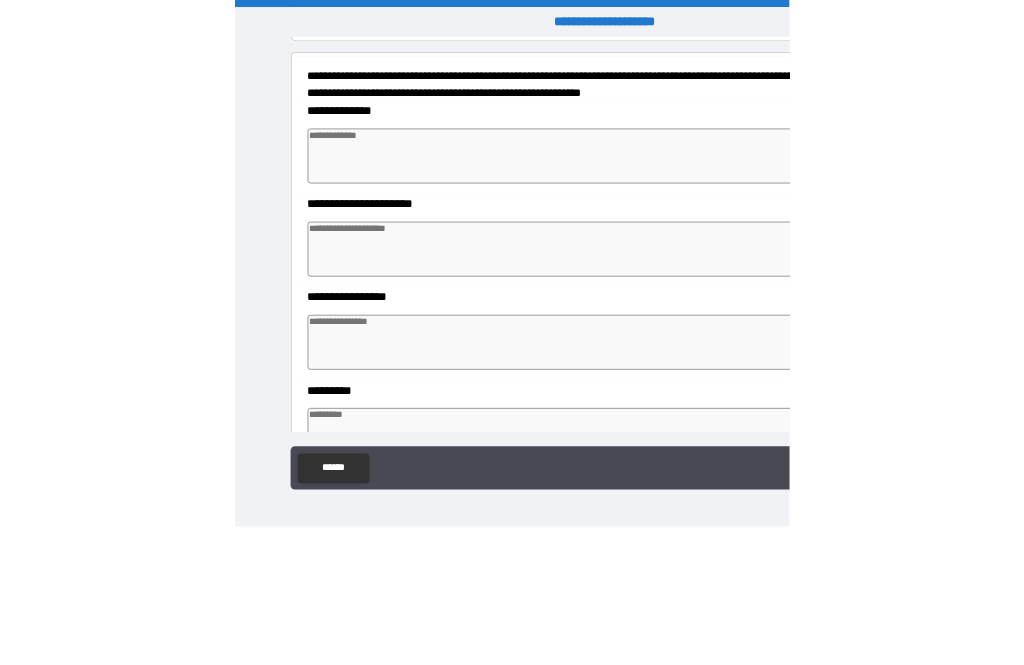 scroll, scrollTop: 64, scrollLeft: 0, axis: vertical 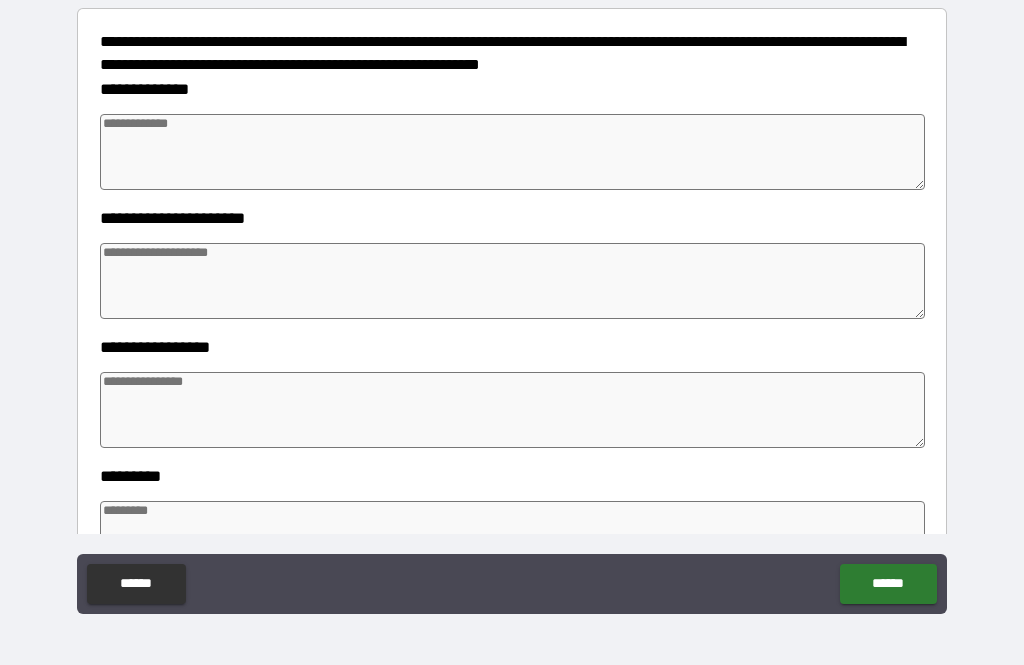 type on "*" 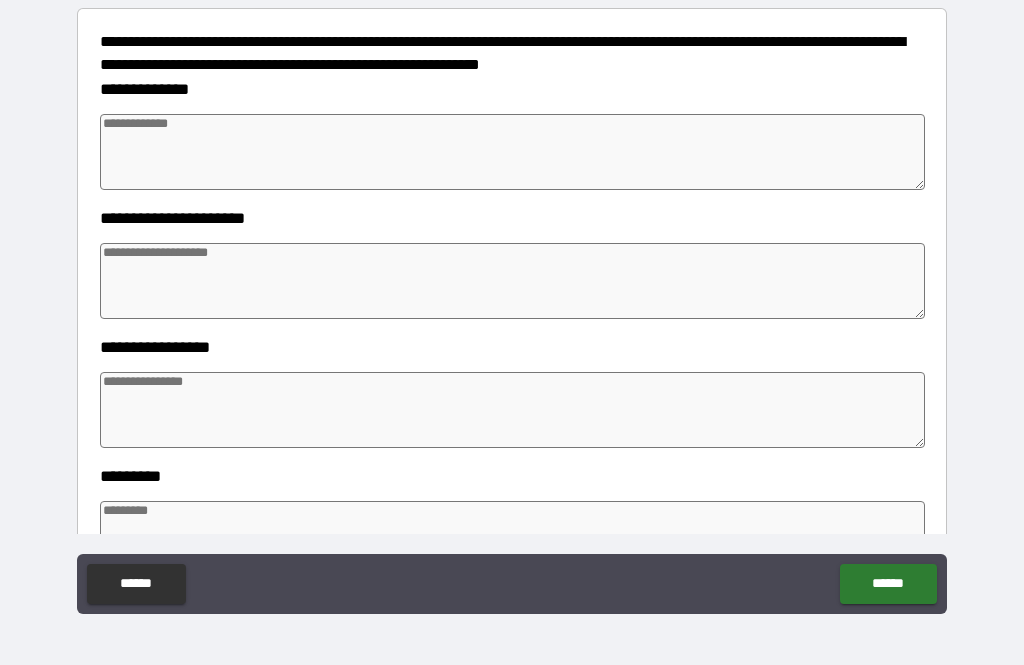 type on "*" 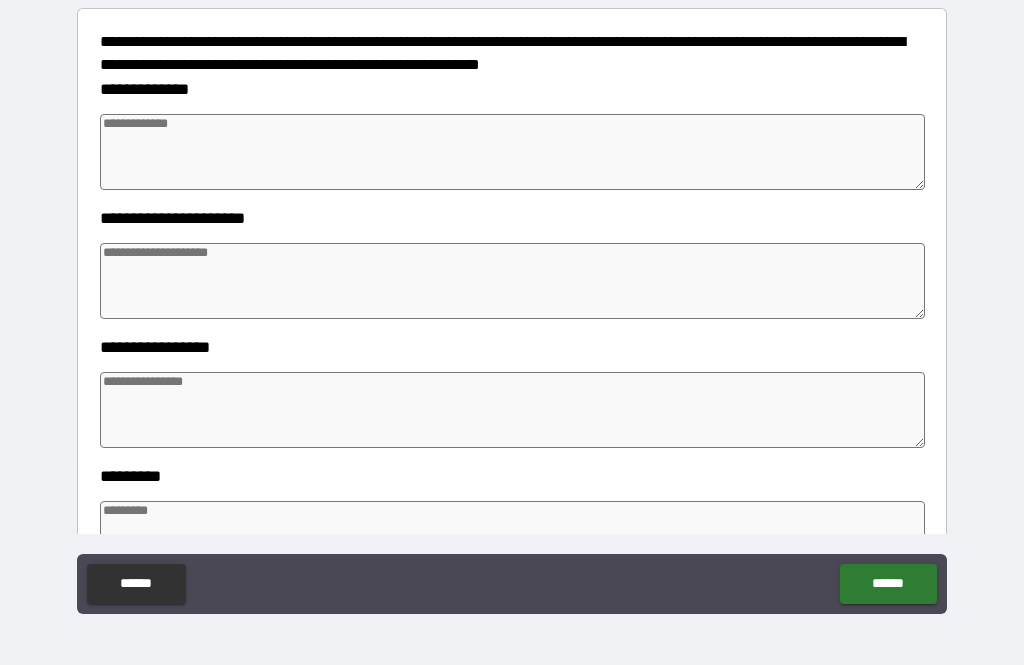 type on "*" 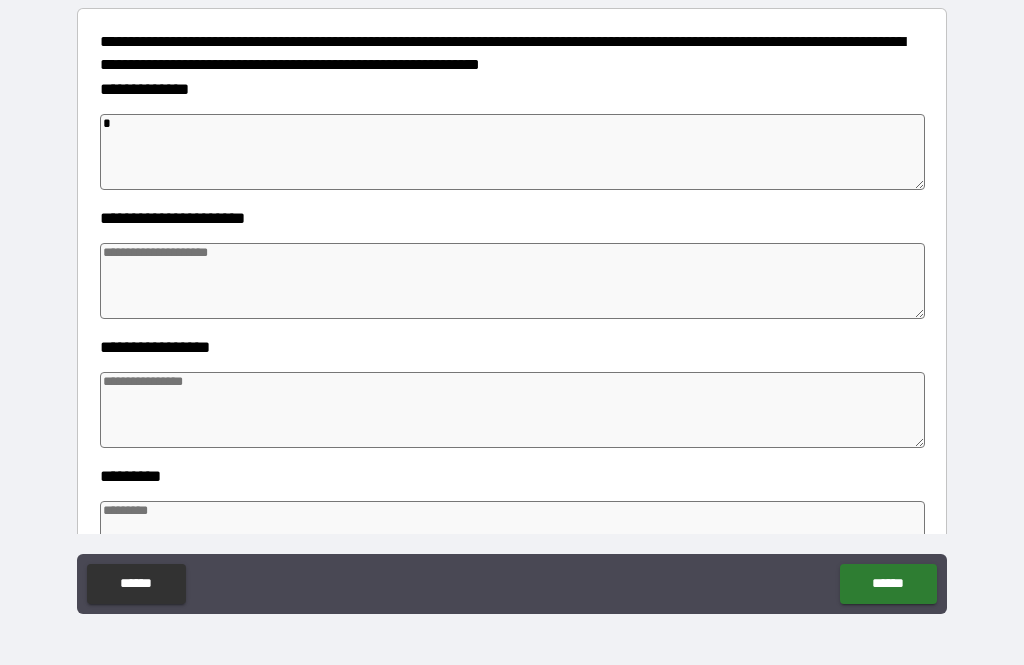 type on "*" 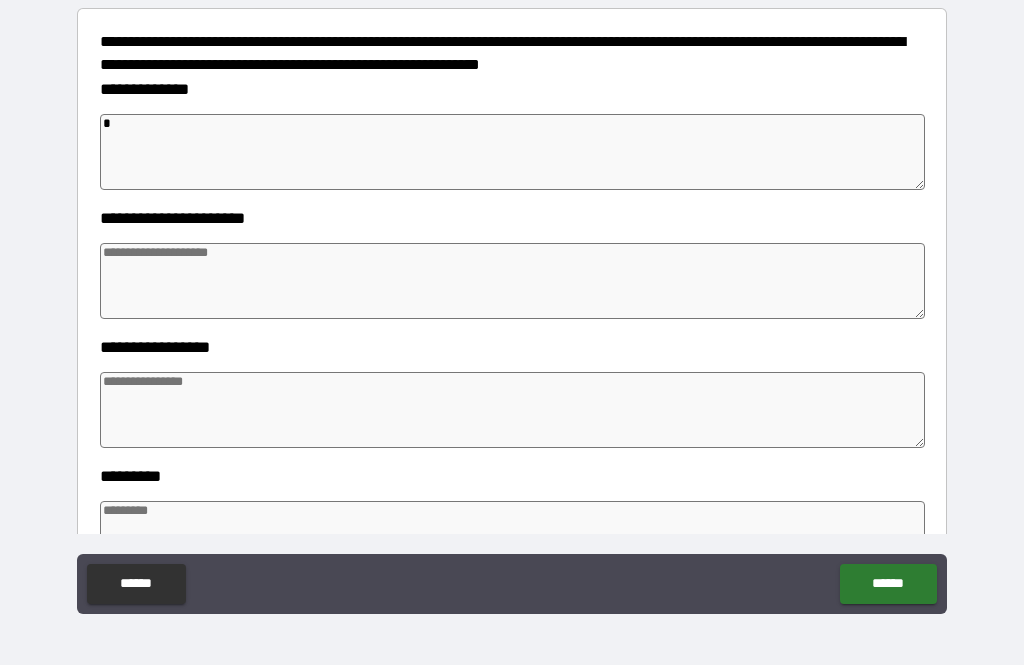 type on "*" 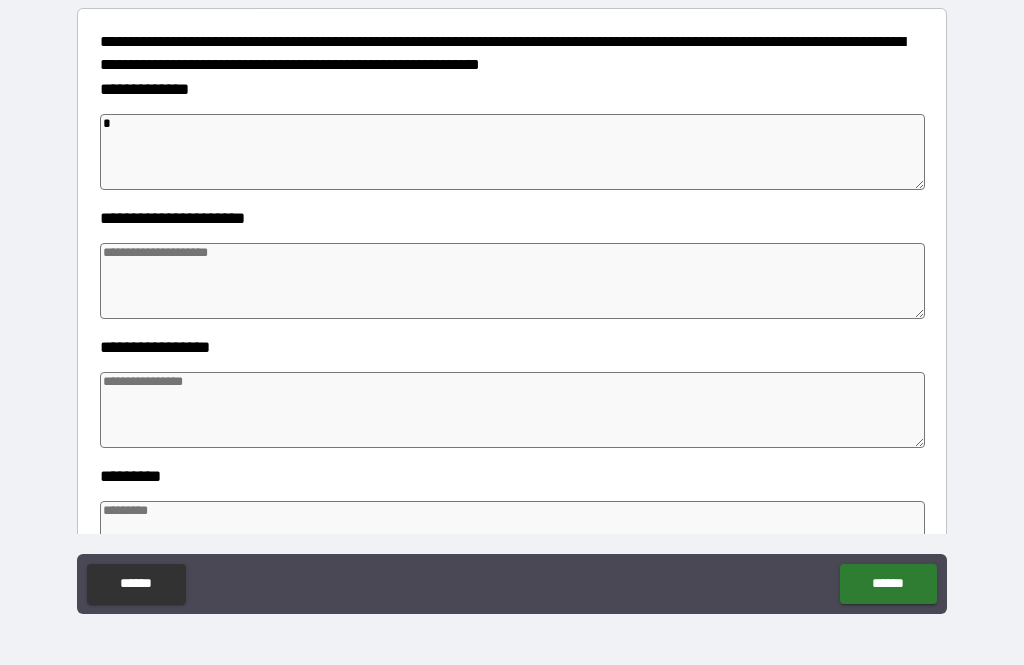 type on "**" 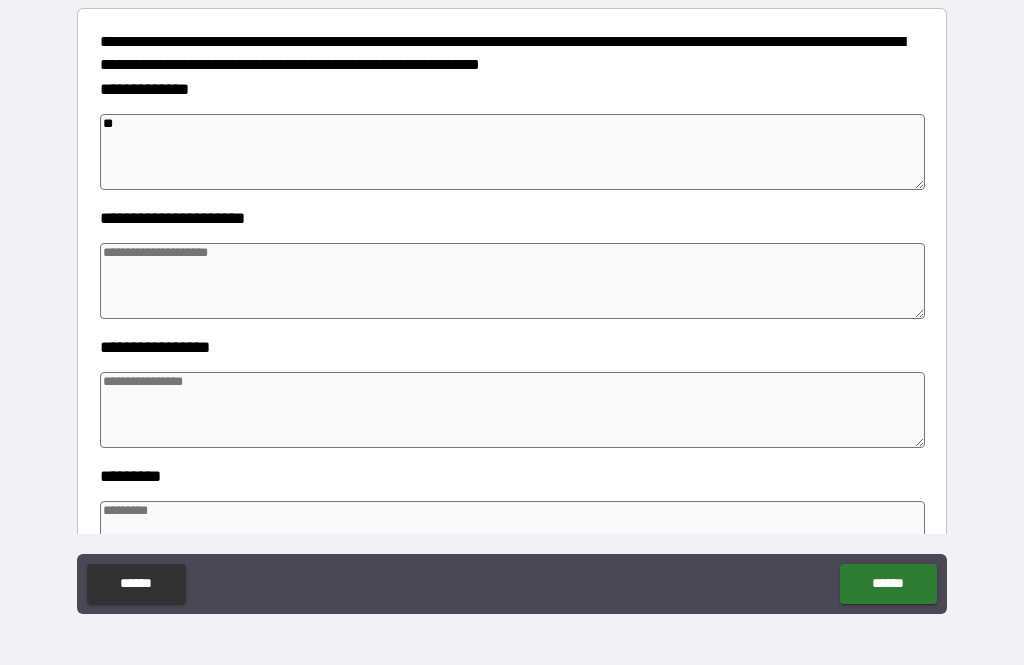 type on "*" 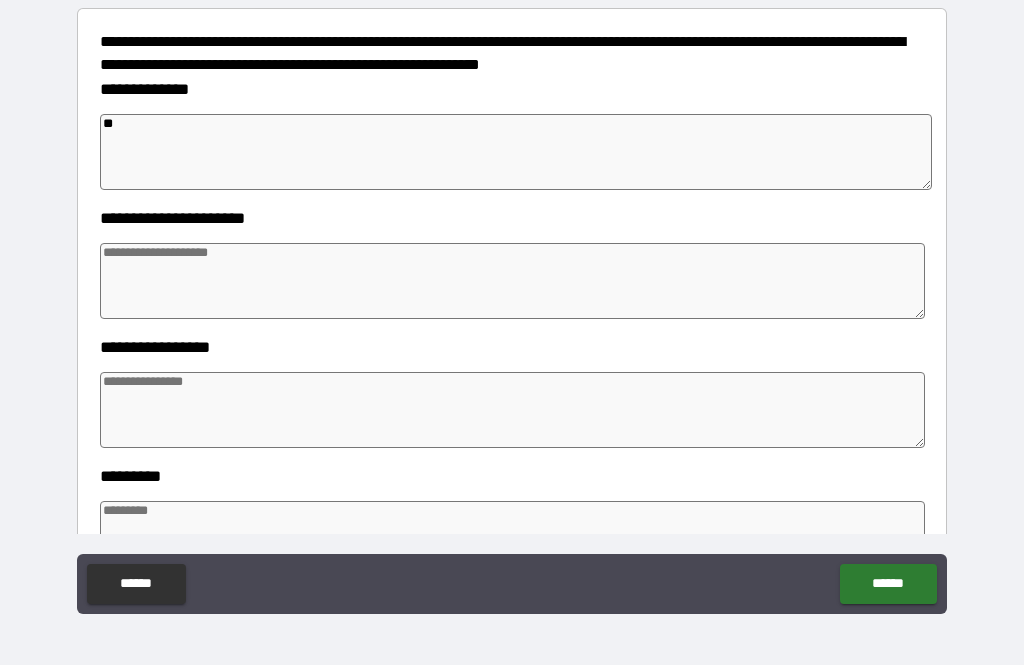 type on "*" 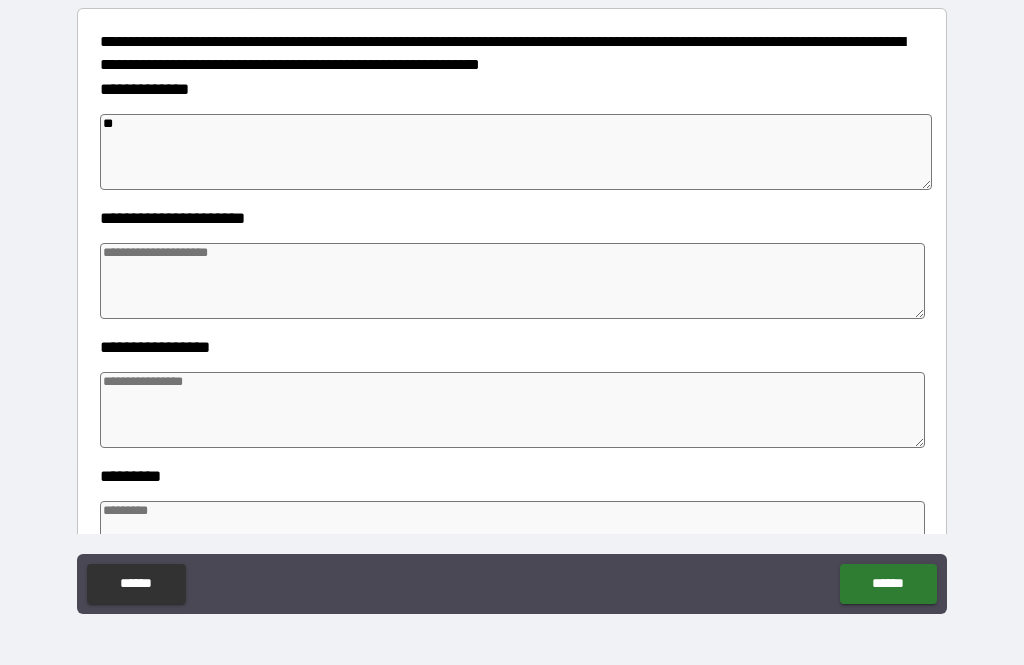 type on "*" 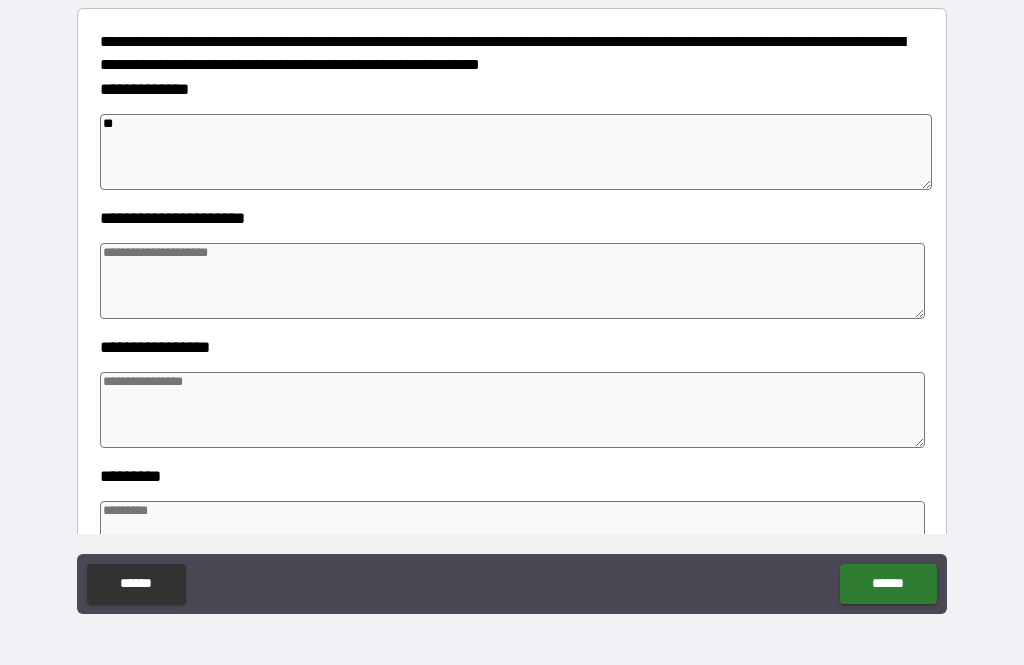 type on "***" 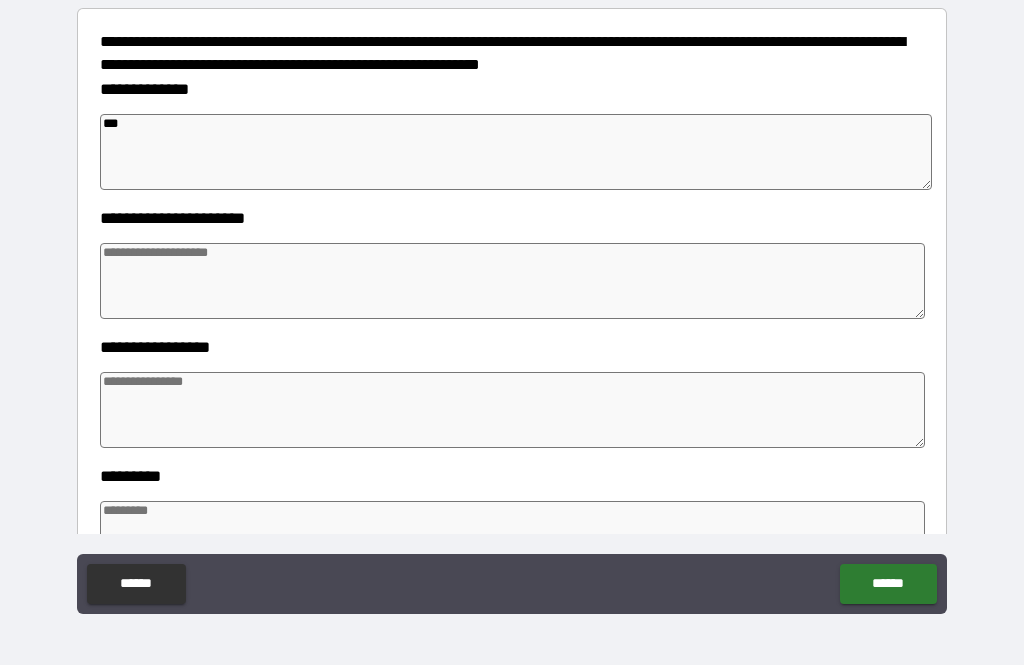 type on "*" 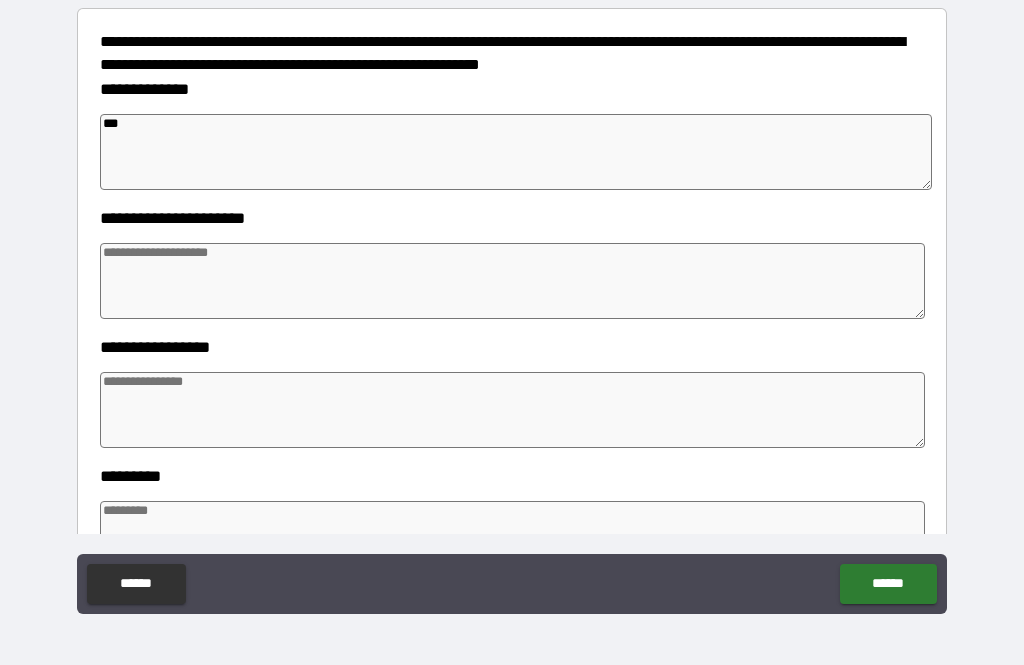 type on "*" 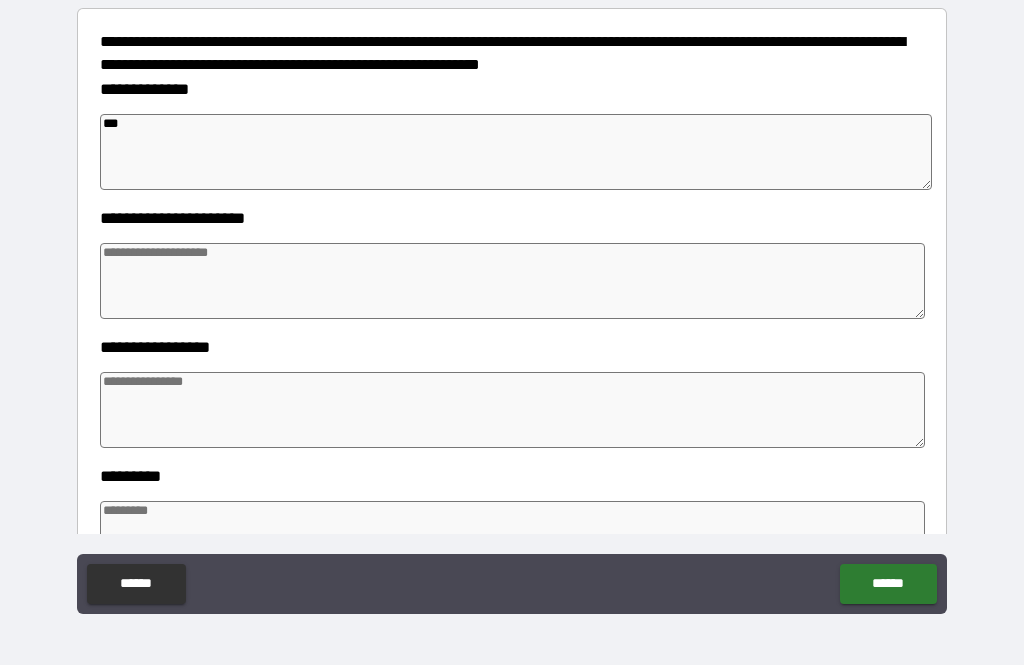 type on "*" 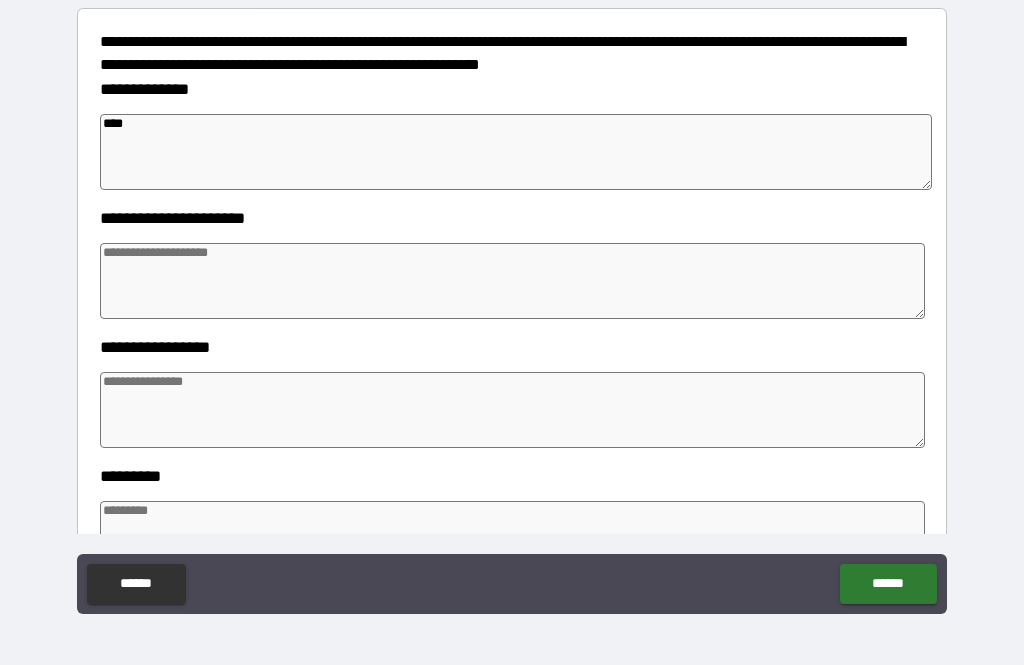 type on "*" 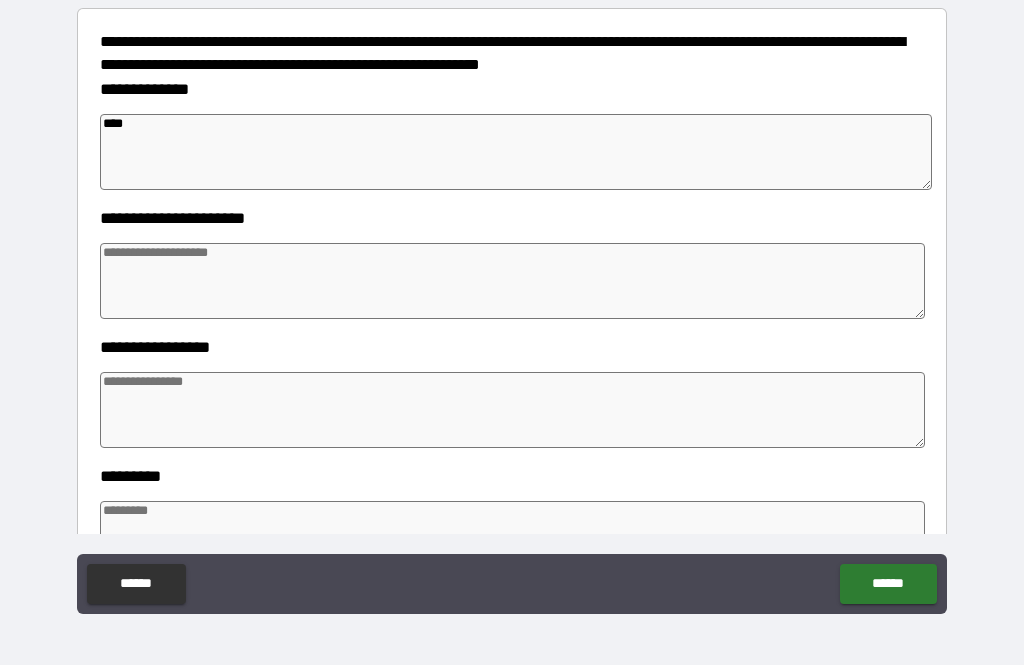 type on "*****" 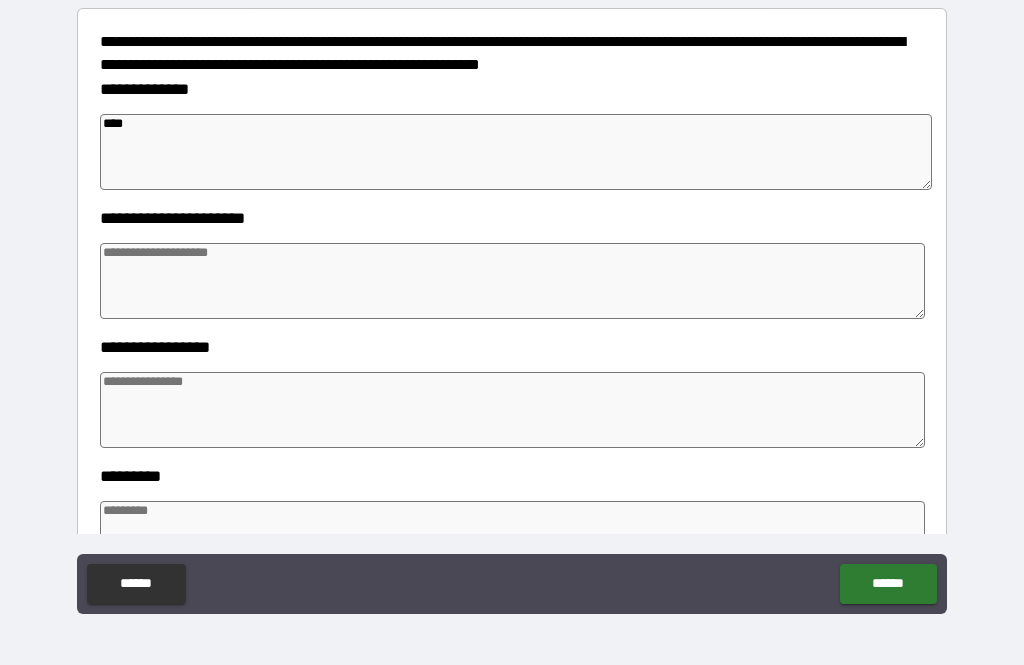 type on "*" 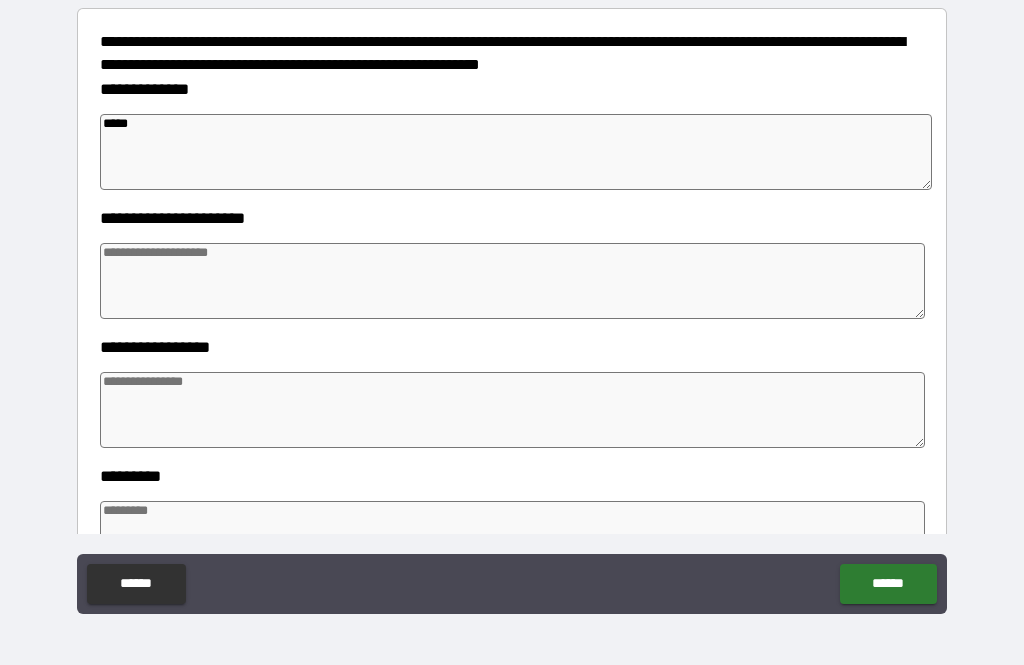 type on "*" 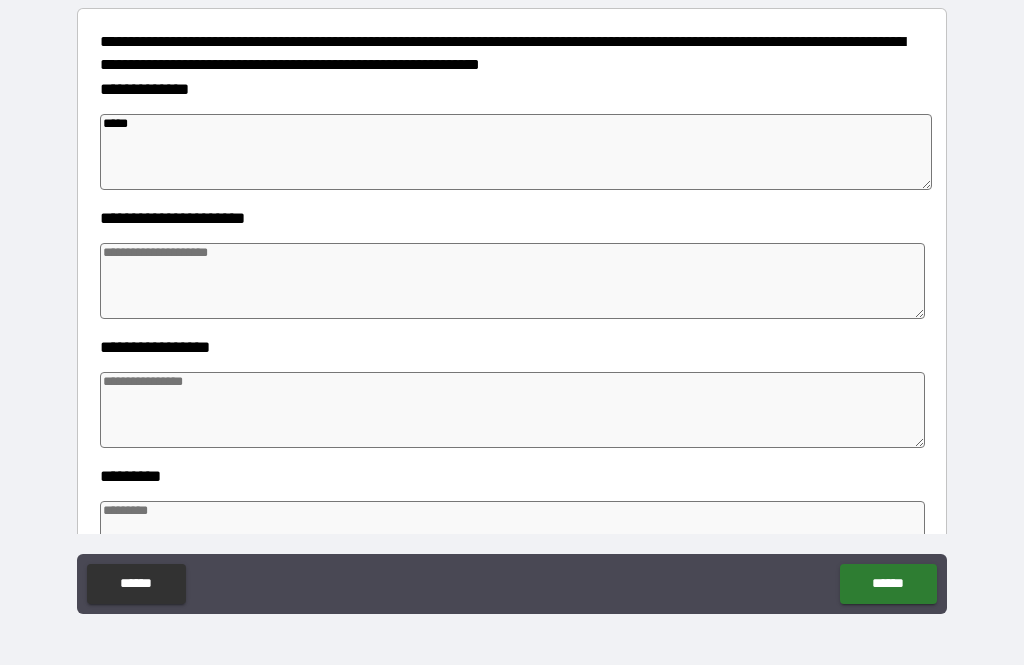 type on "******" 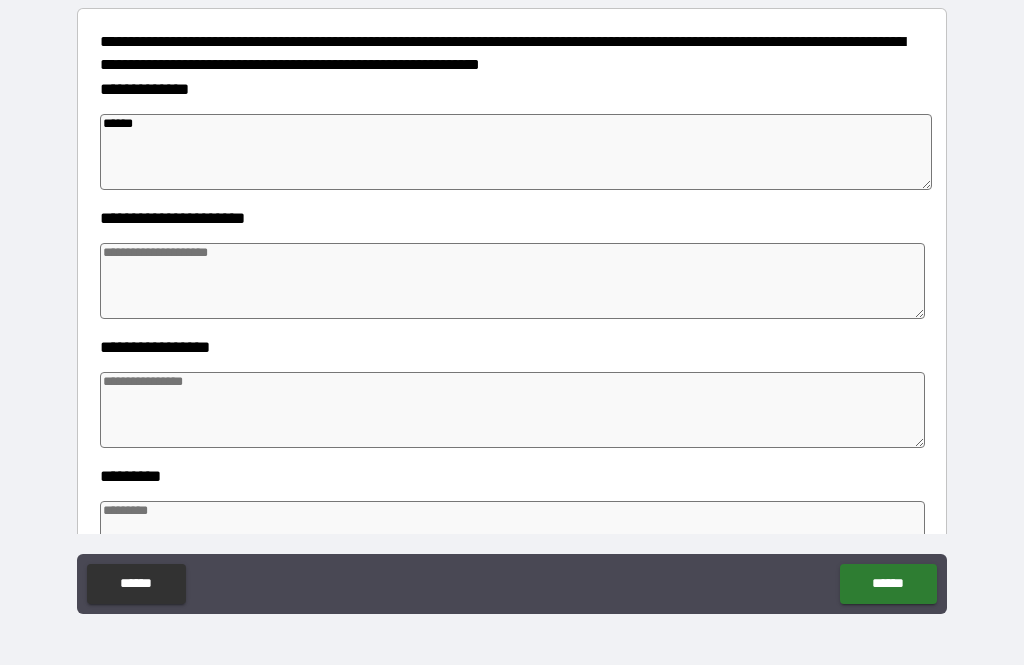 type on "*" 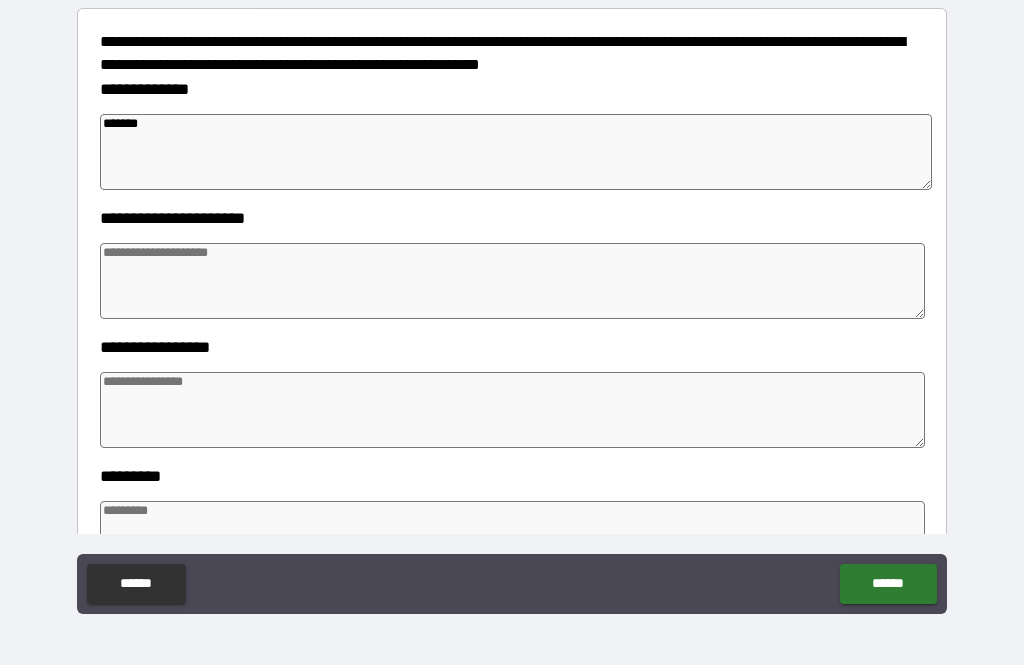 type on "*" 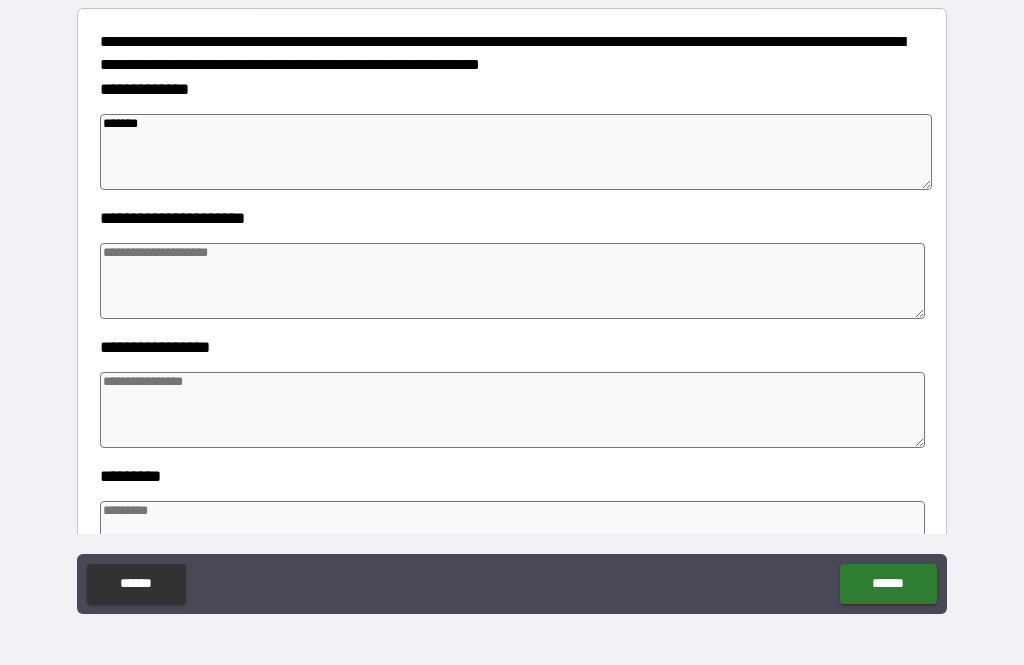 type on "*" 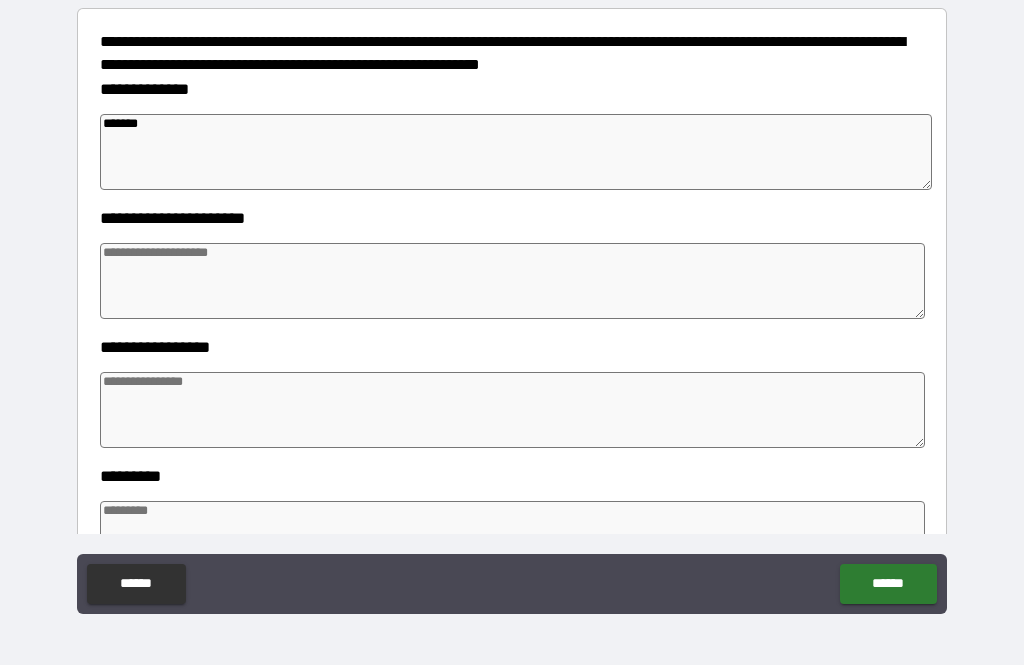 type on "*" 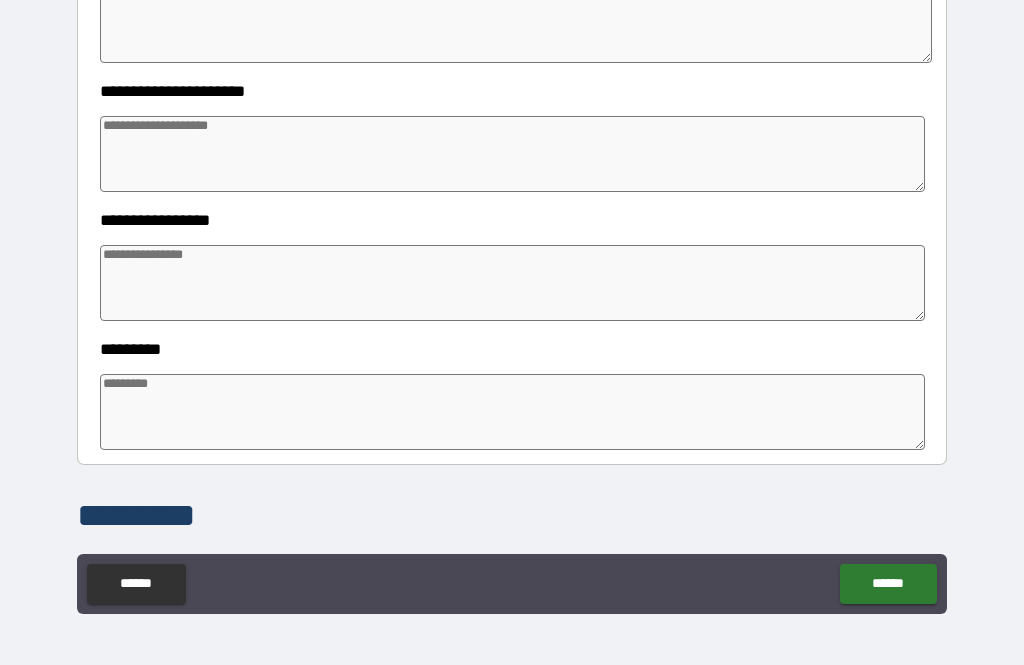 scroll, scrollTop: 375, scrollLeft: 0, axis: vertical 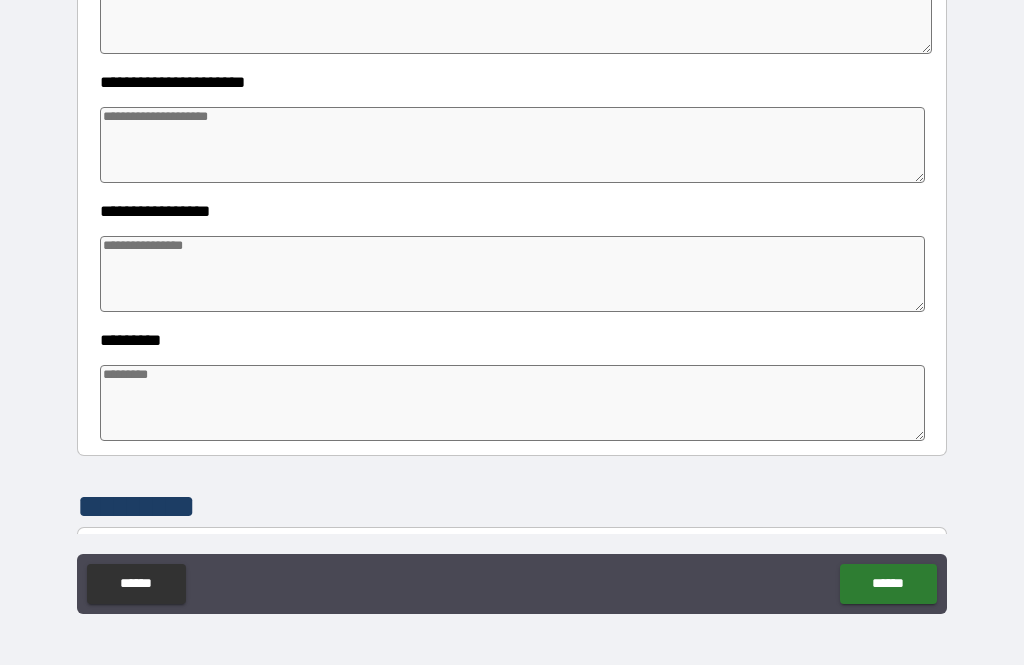 type on "*******" 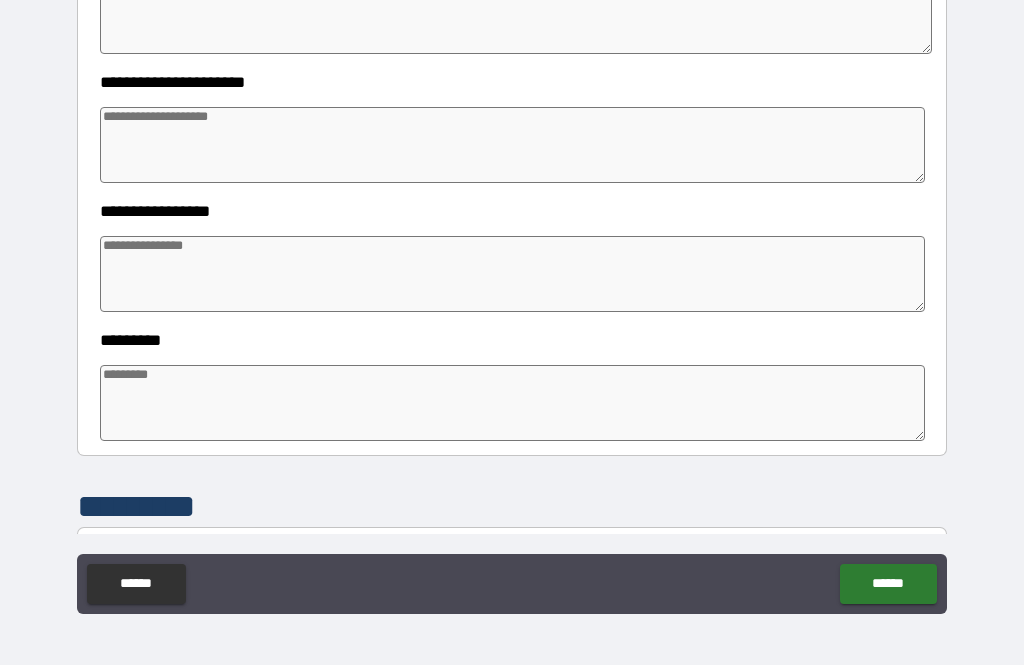 type on "*" 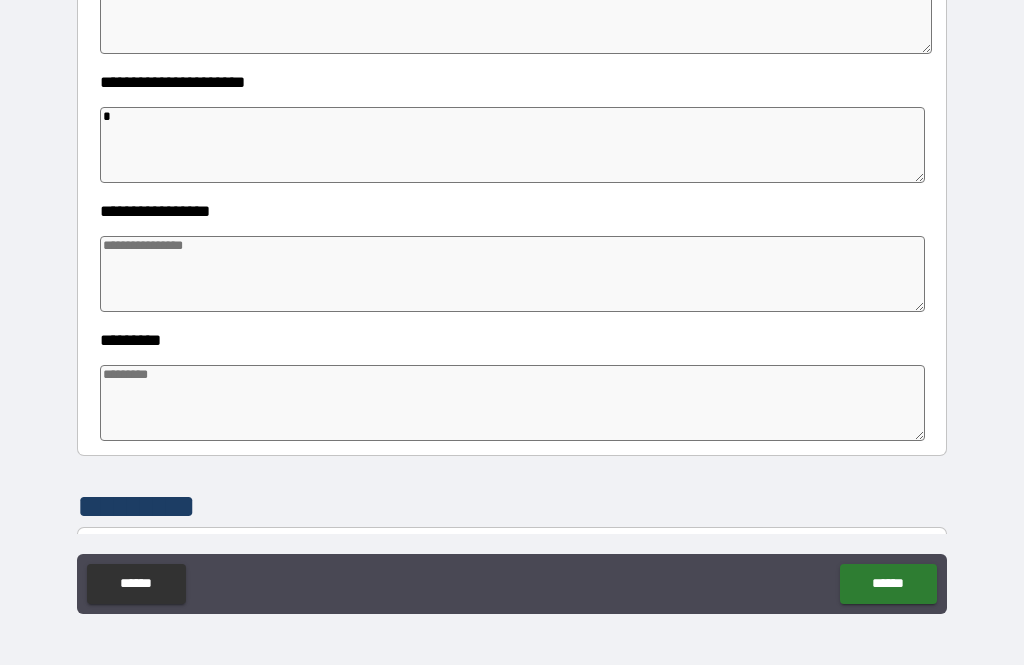 type on "*" 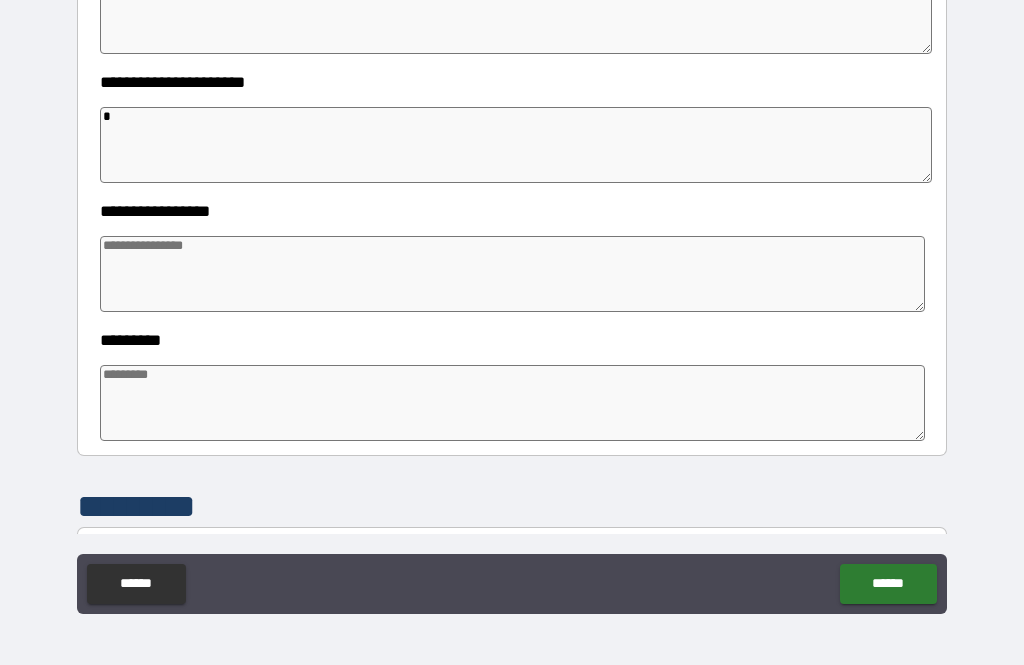 type on "**" 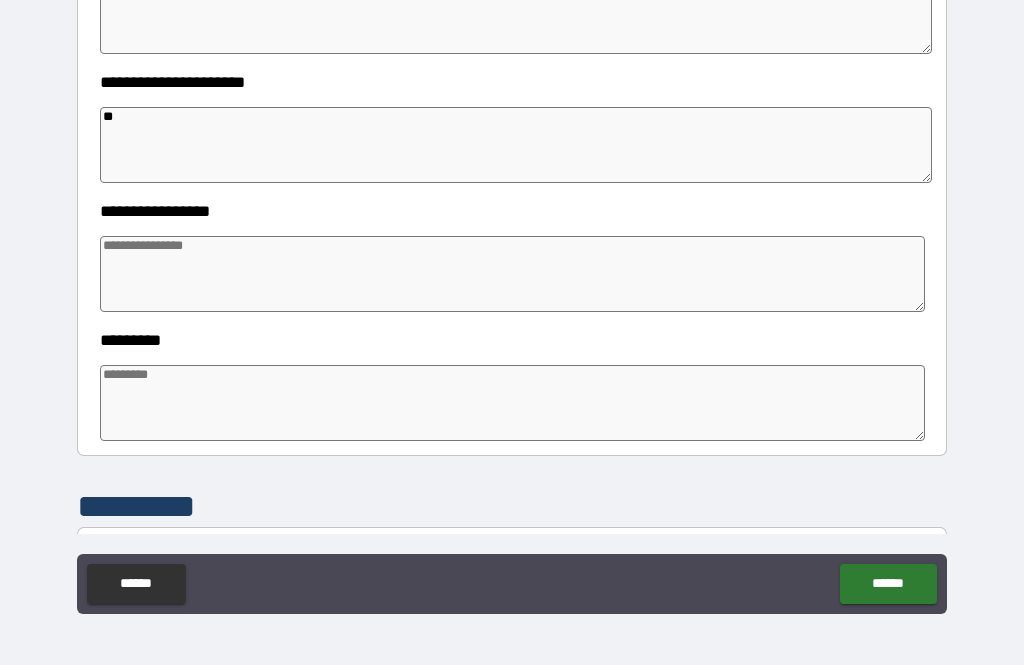 type on "*" 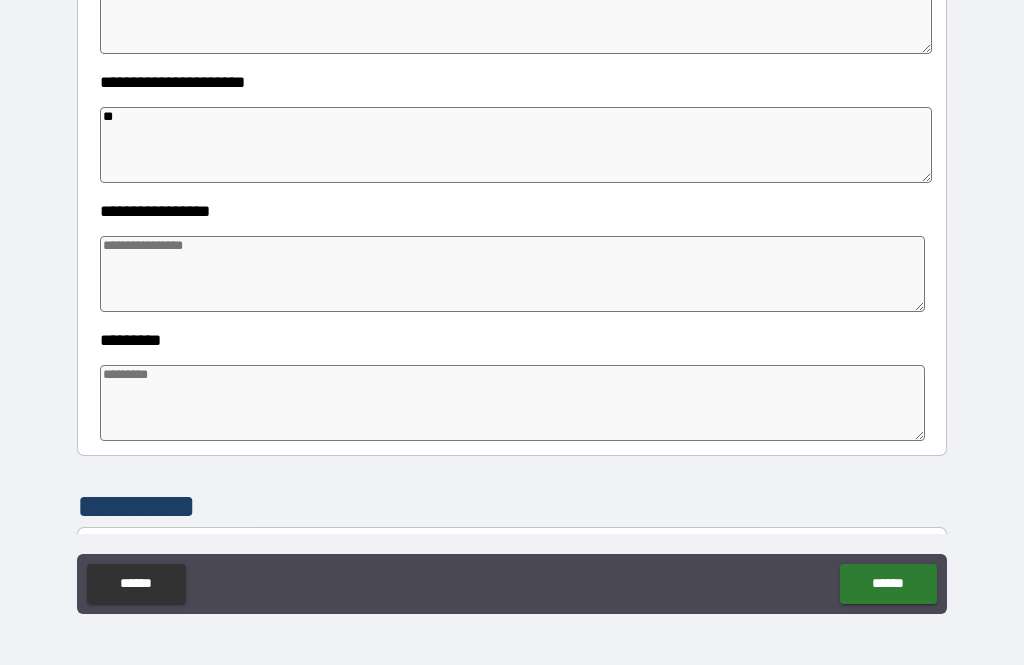 type on "*" 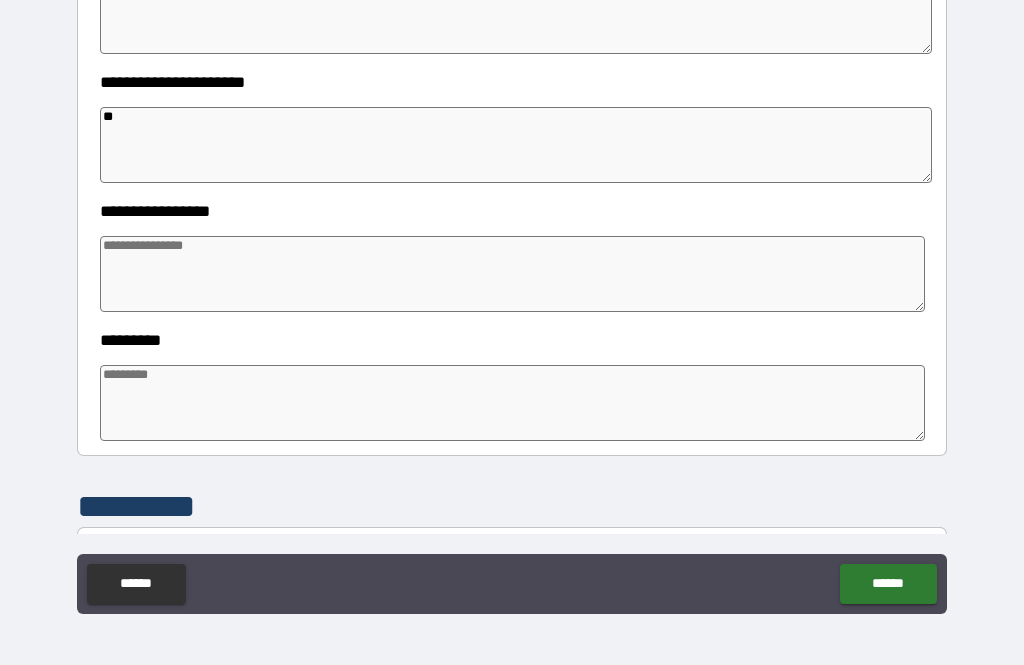 type on "*" 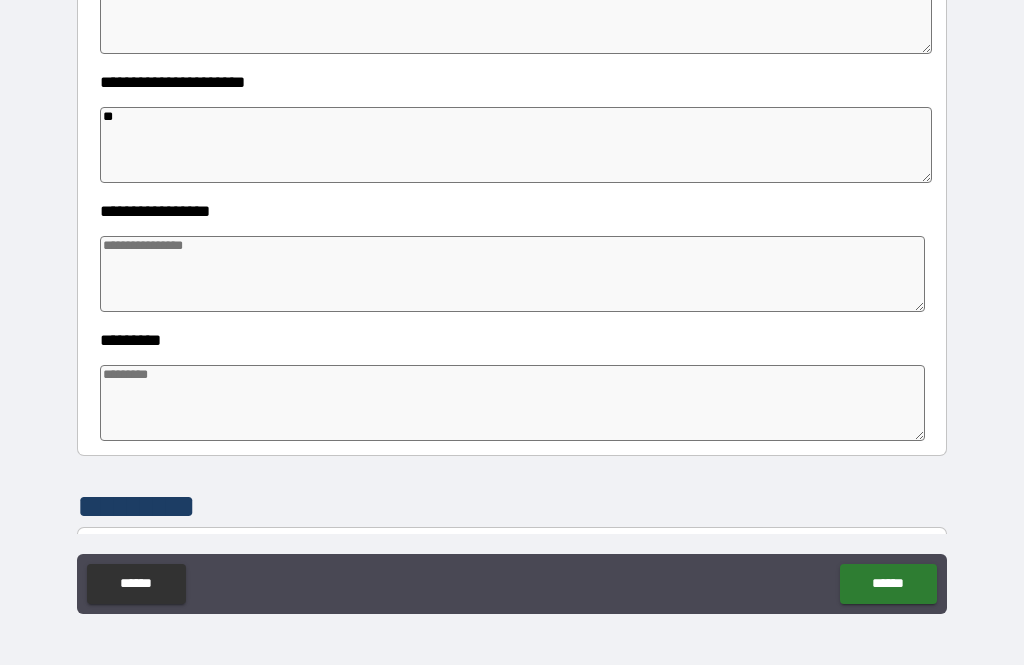 type on "***" 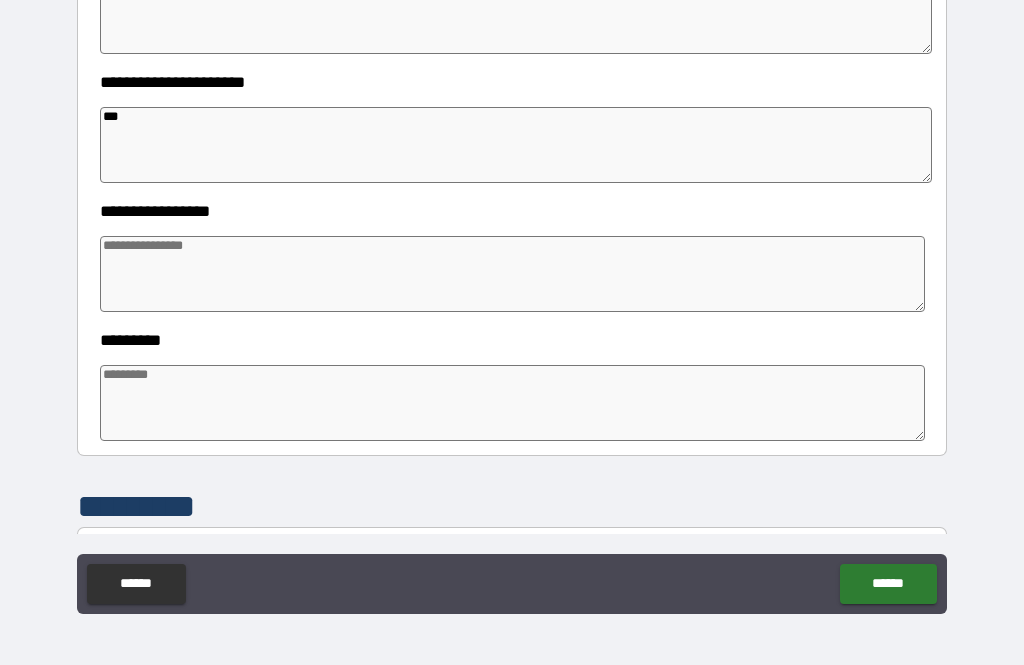 type on "*" 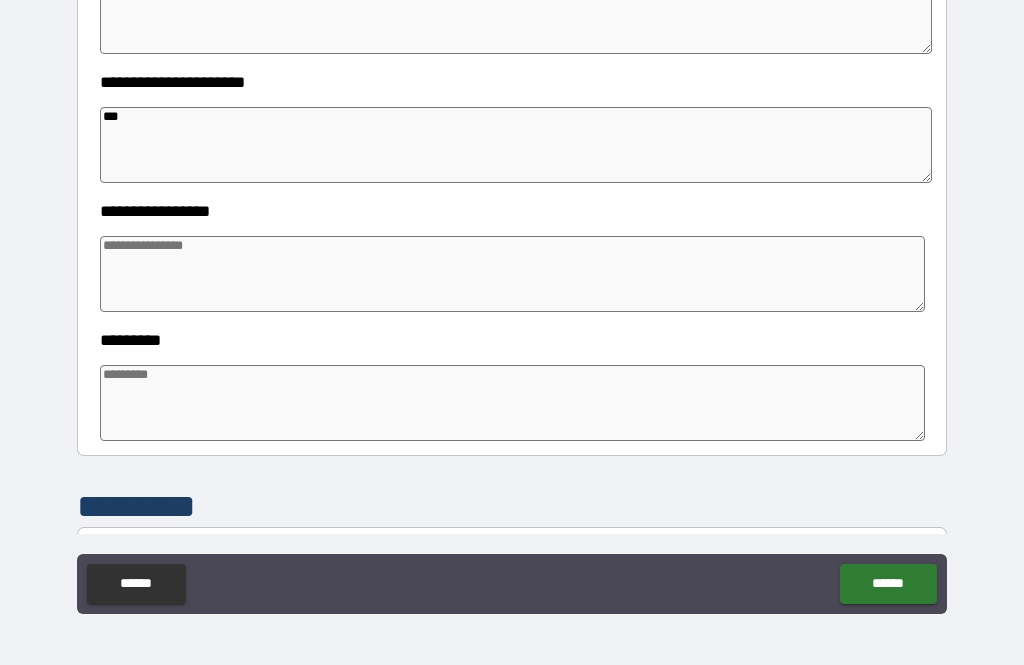 type on "****" 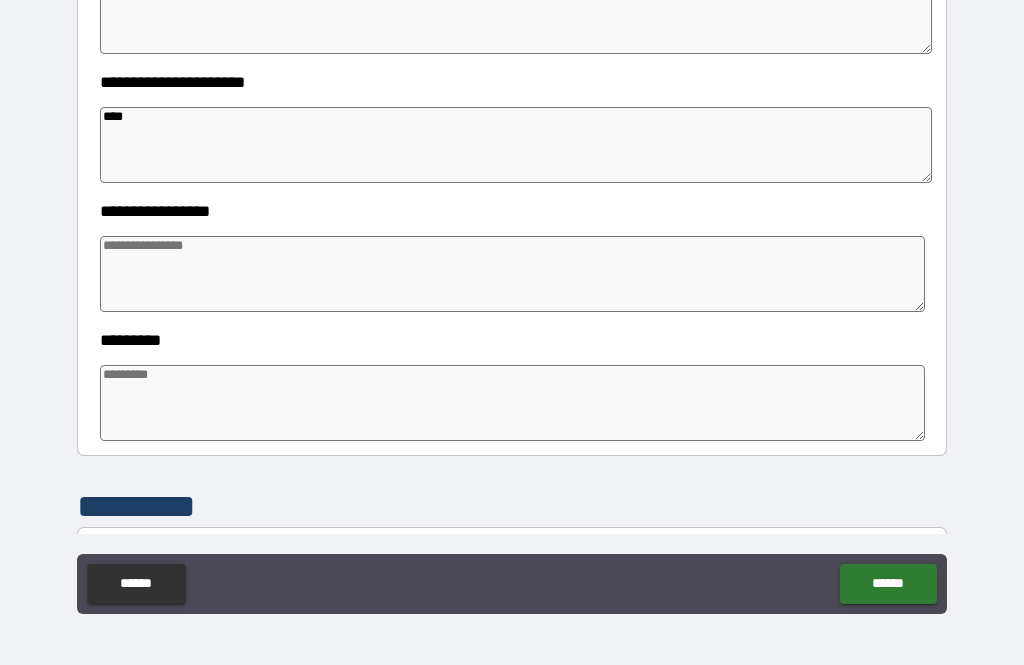 type on "*" 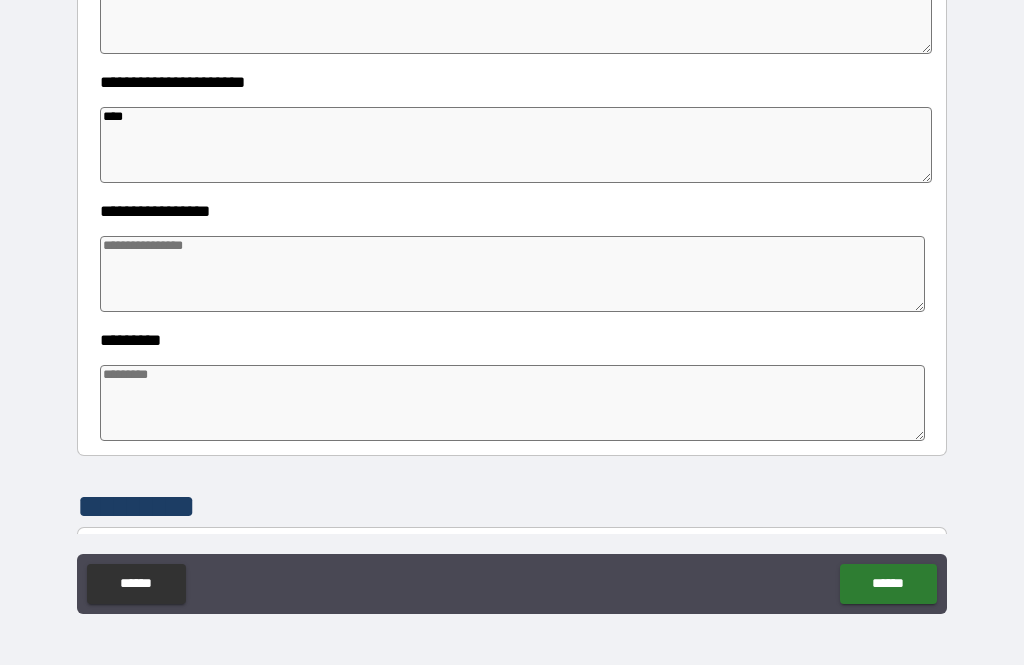 type on "*" 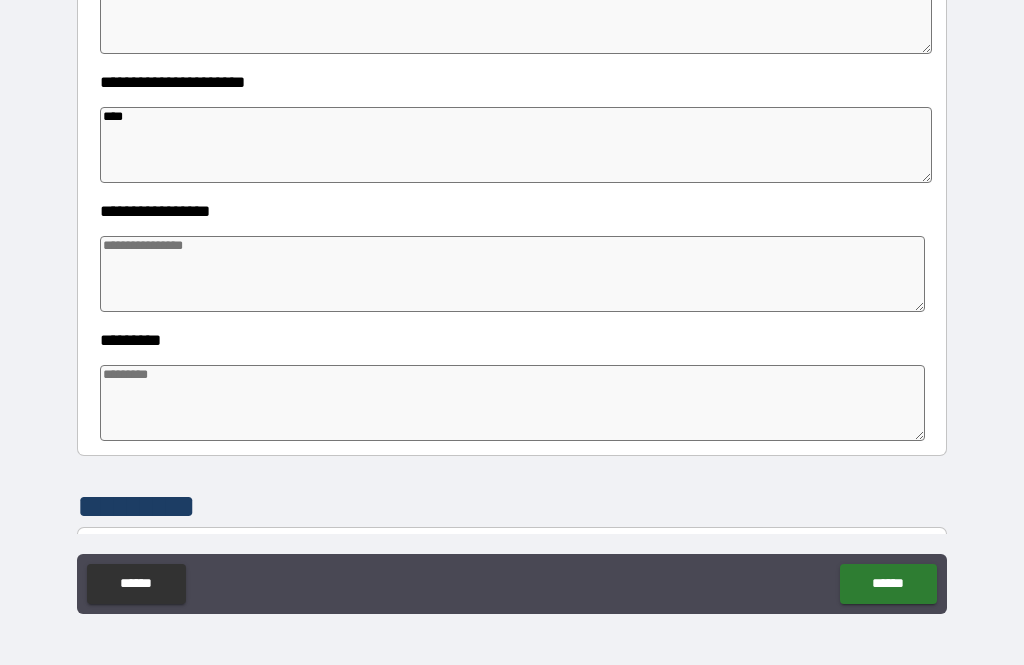 type on "*" 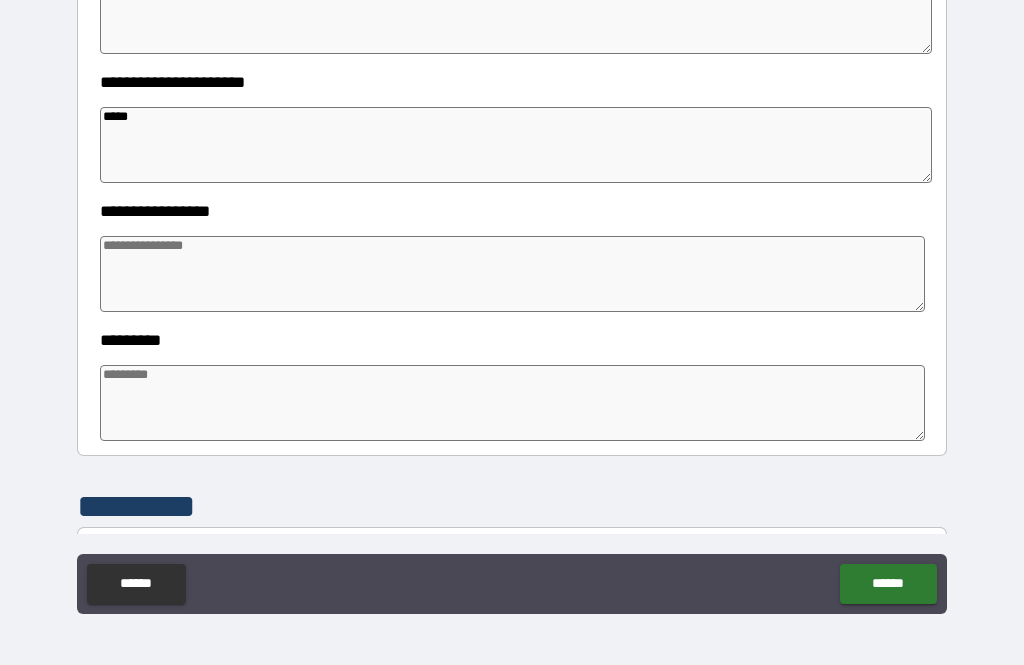 type on "*" 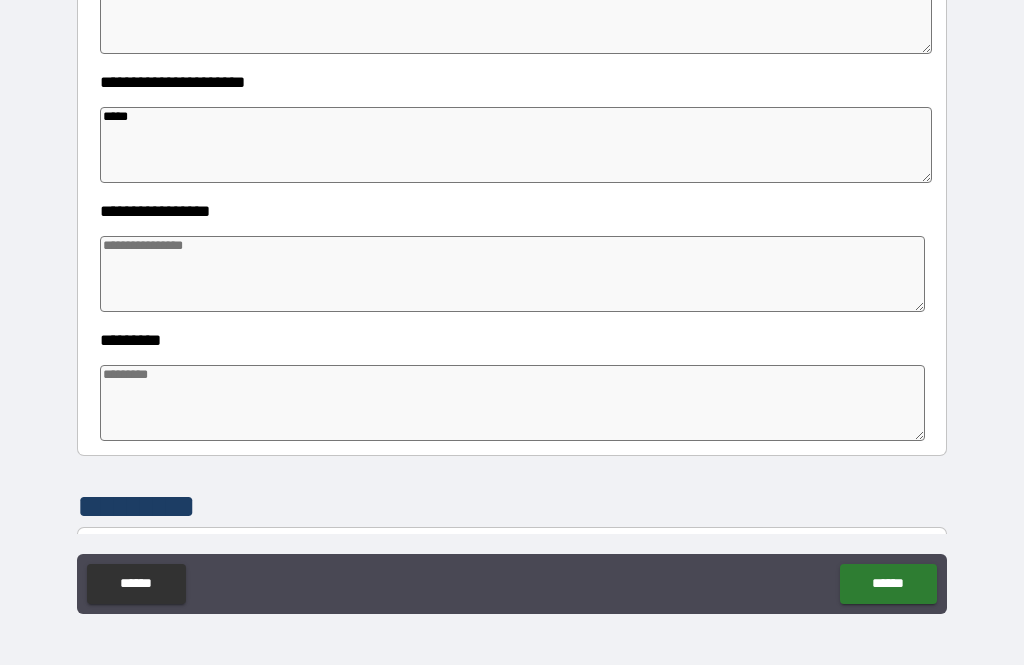 type on "*" 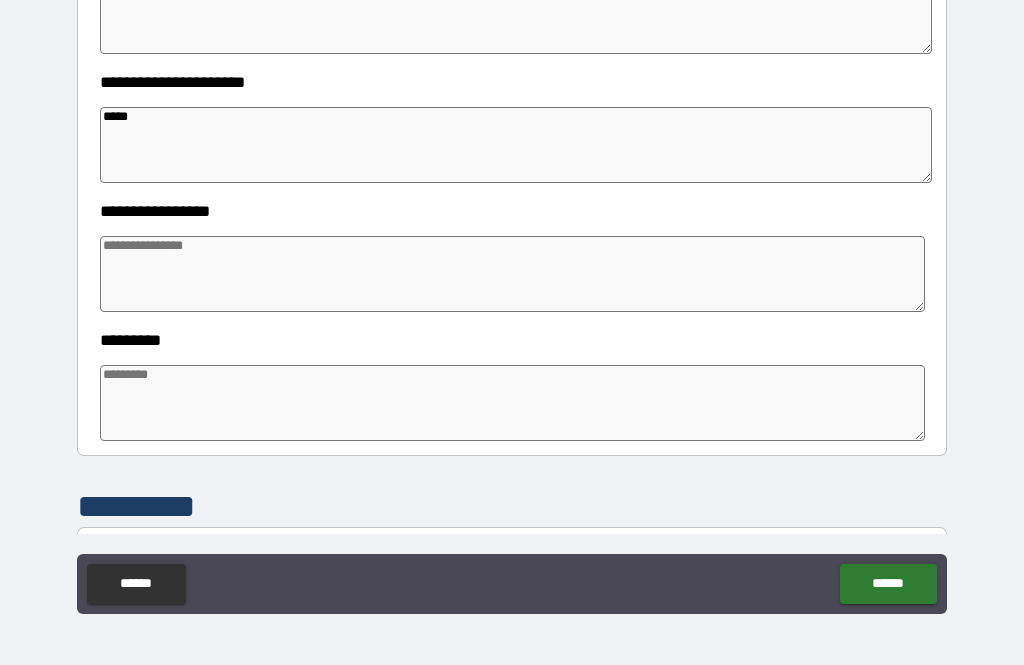 type on "*" 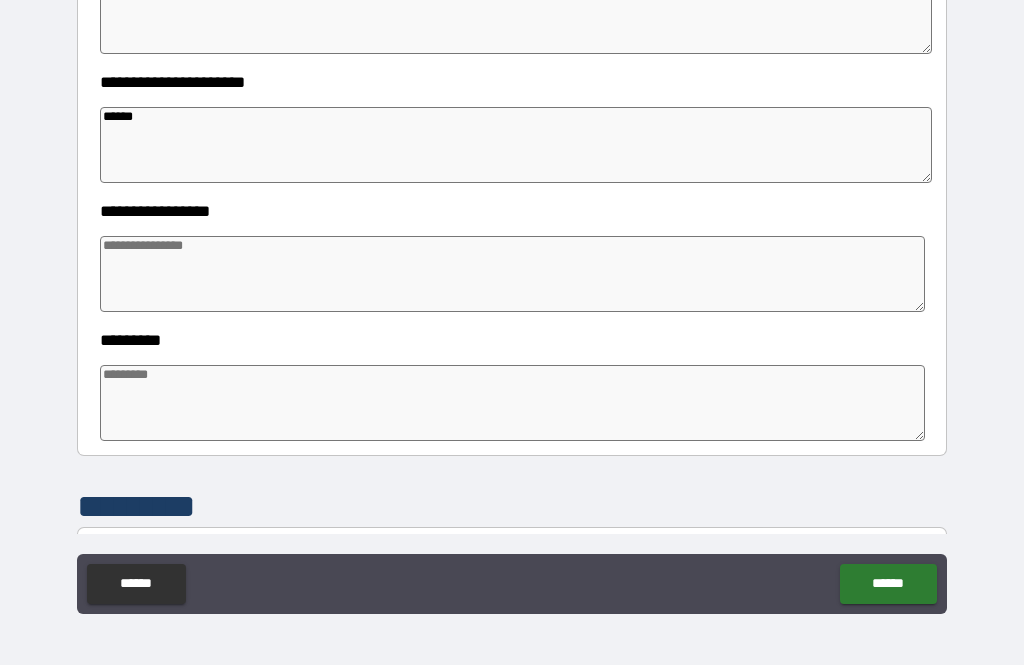 type on "*" 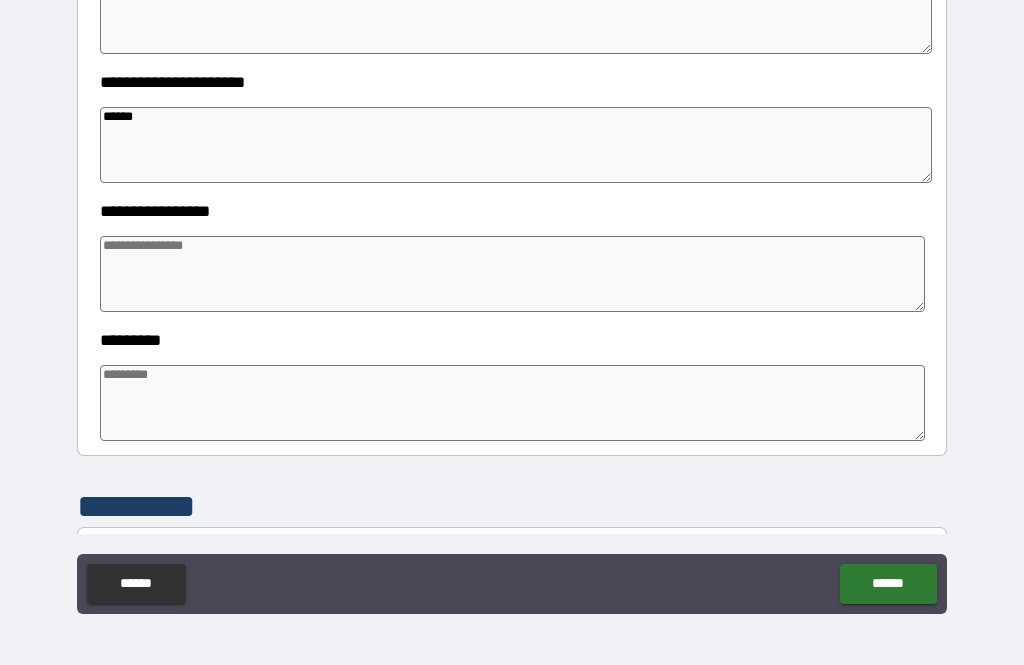 type on "*****" 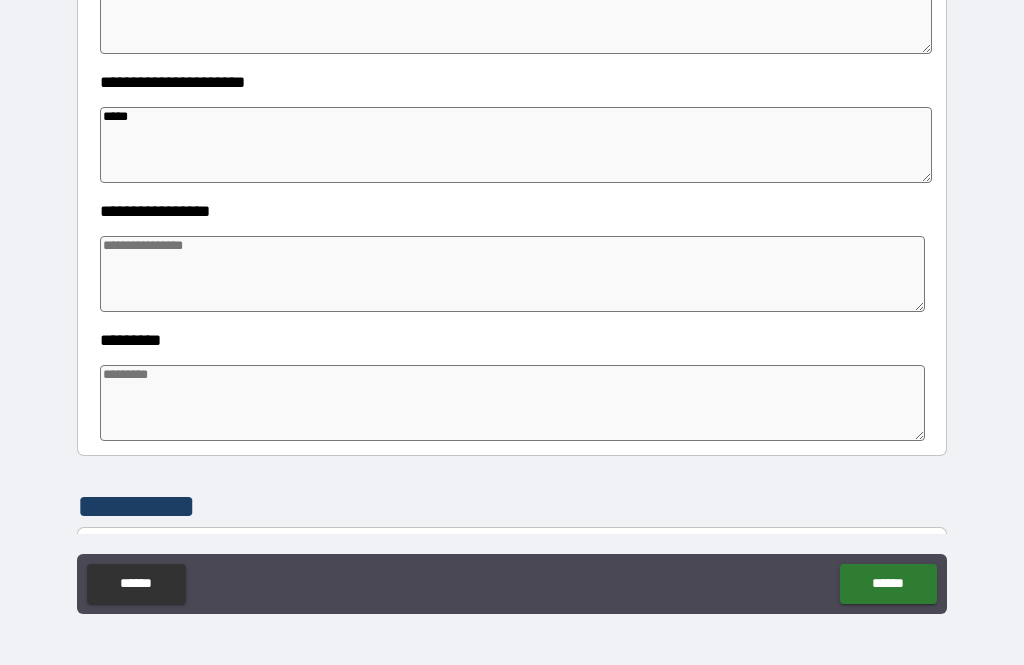 type on "*" 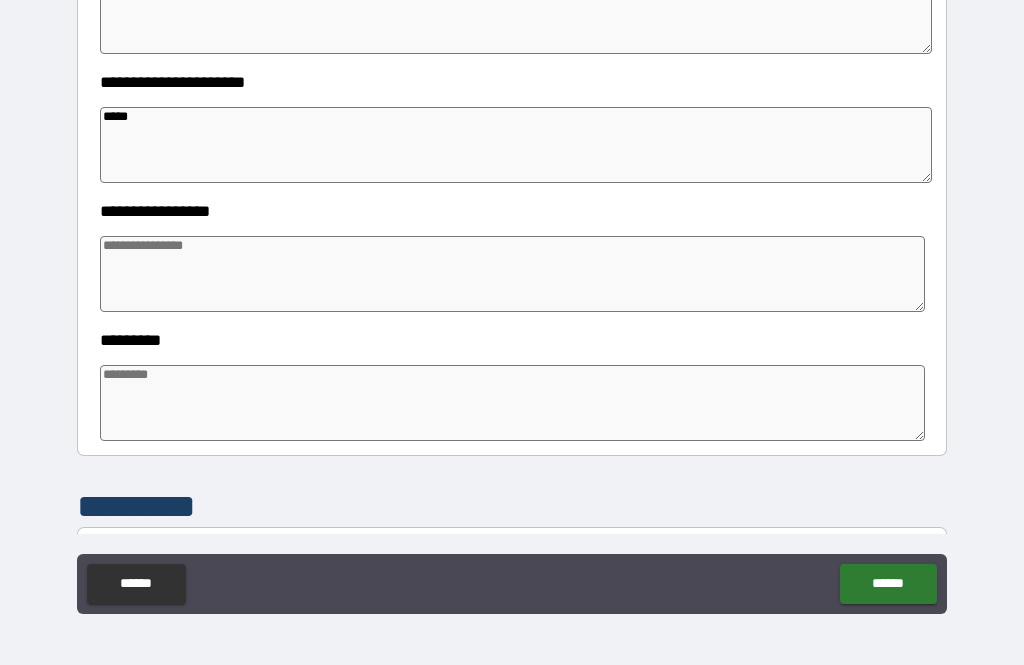 type on "****" 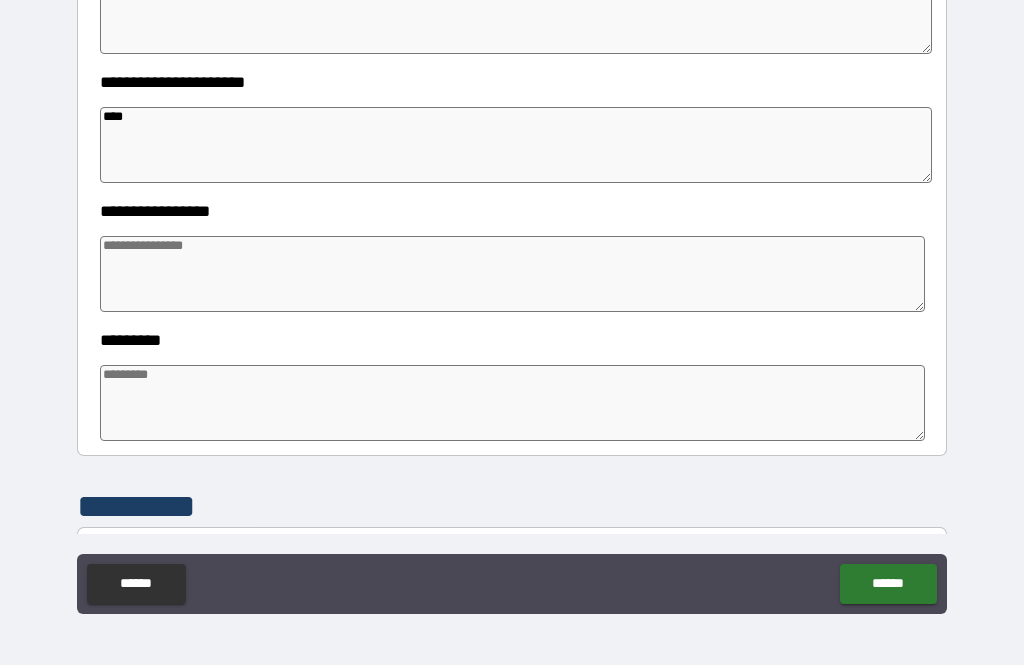 type on "*" 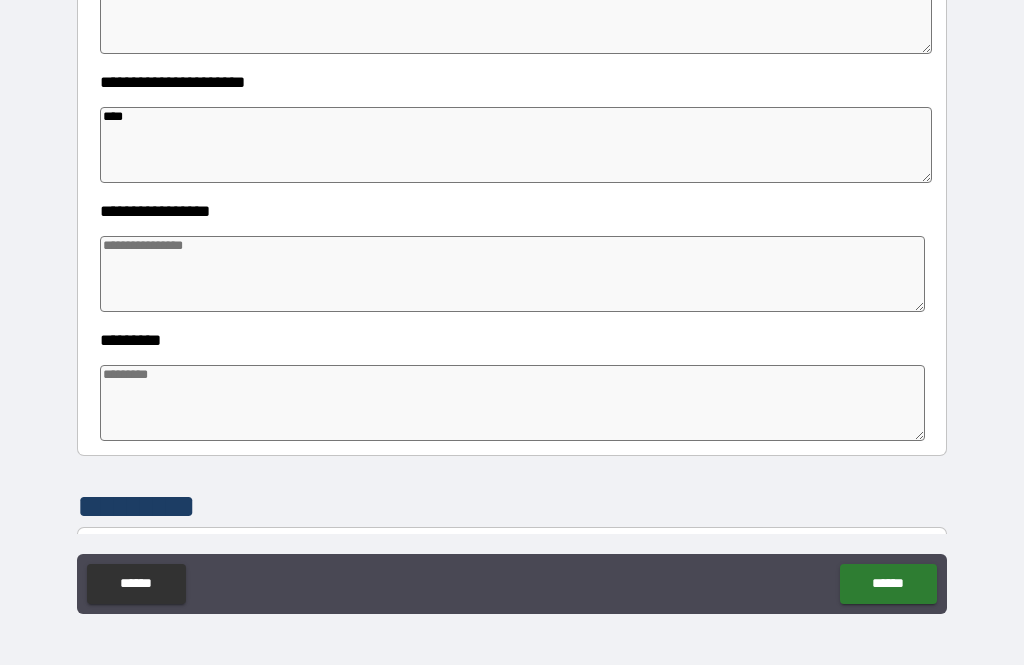 type on "*" 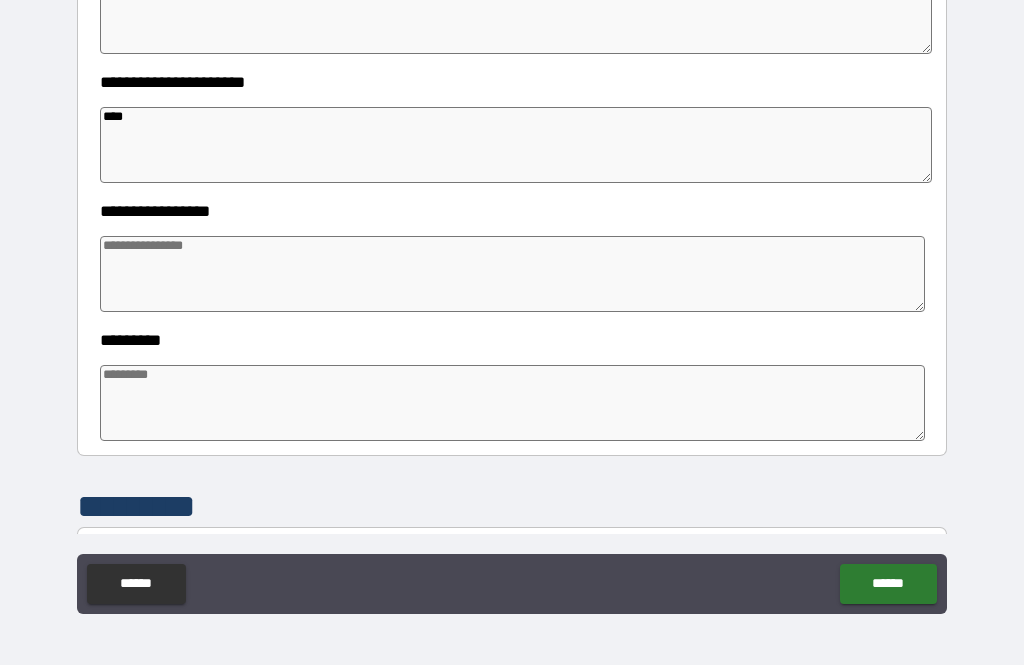 type on "*" 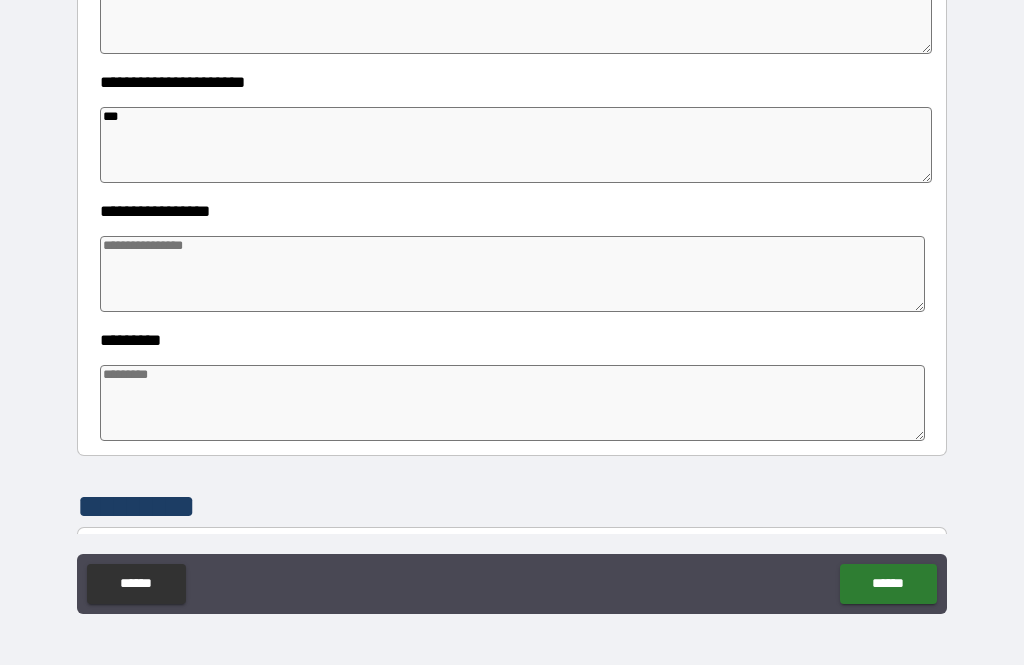 type on "*" 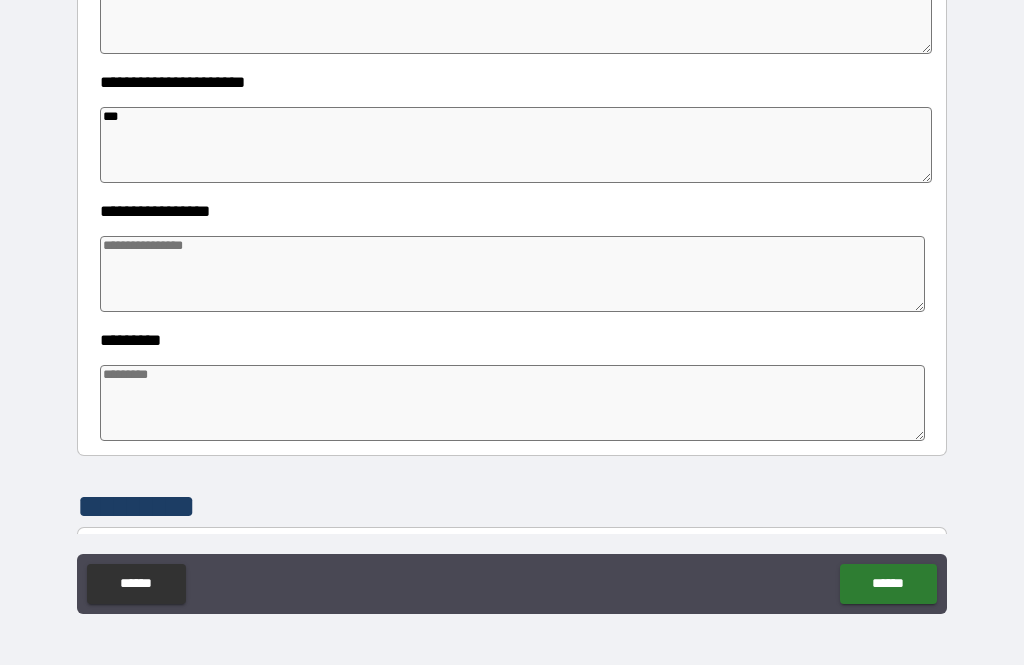 type on "*" 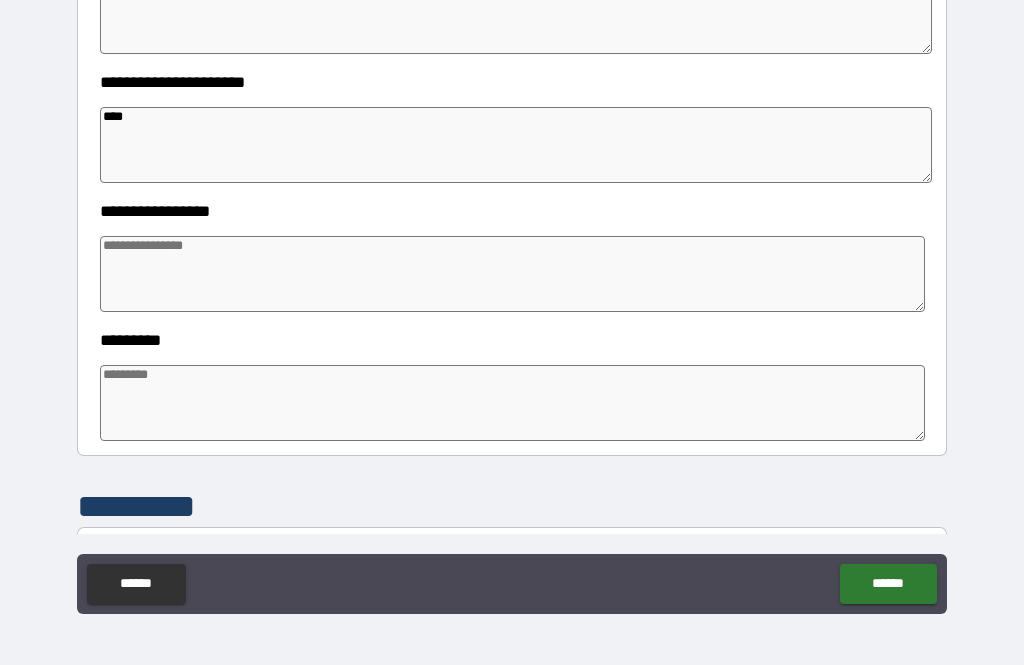 type on "*" 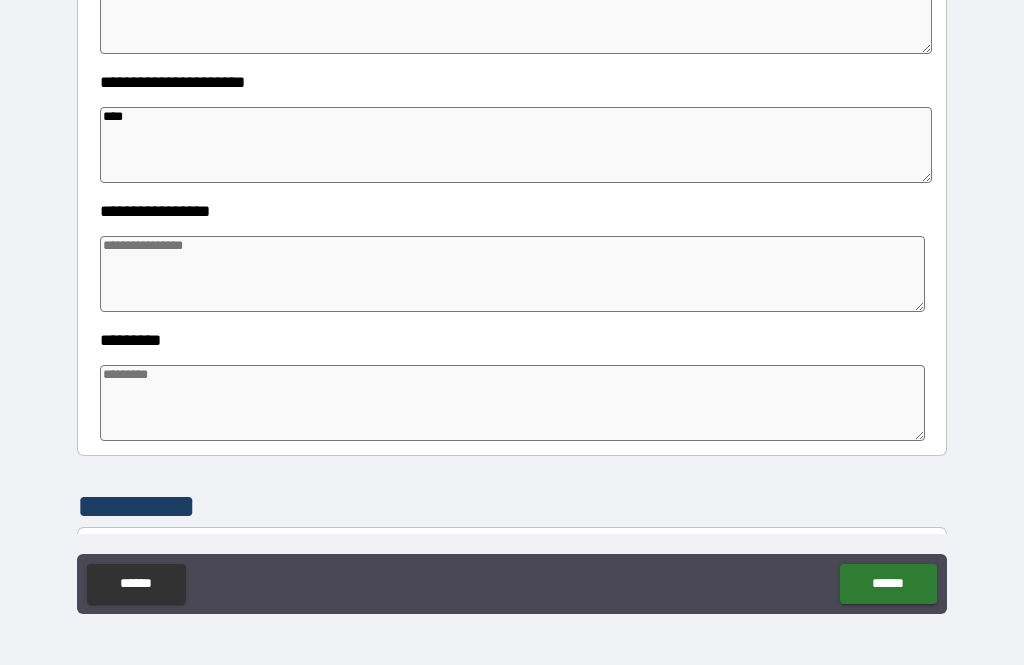 type on "*" 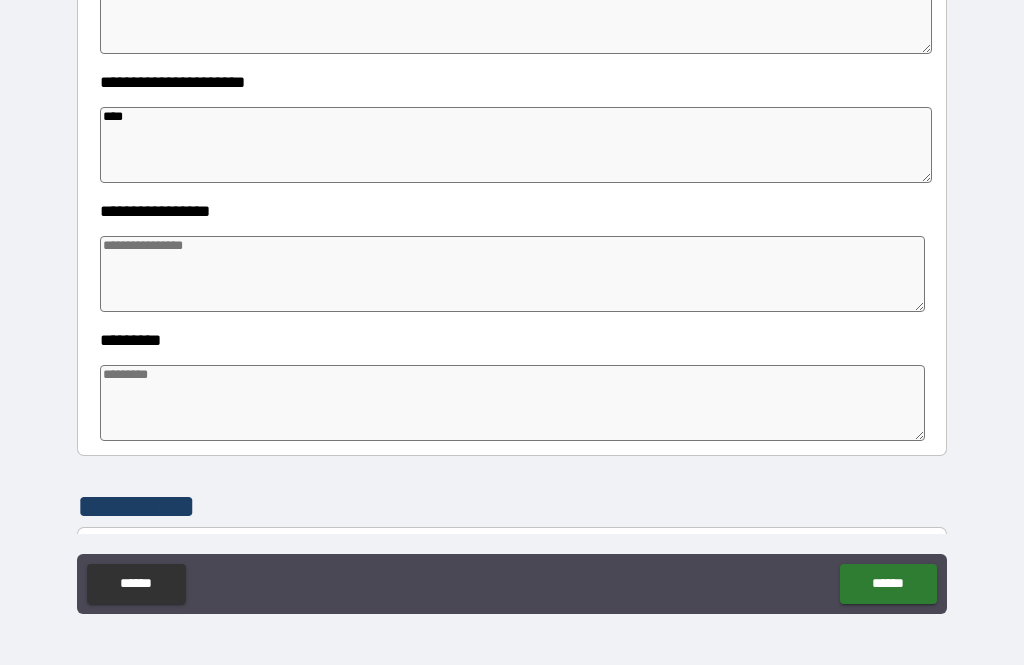 type on "*" 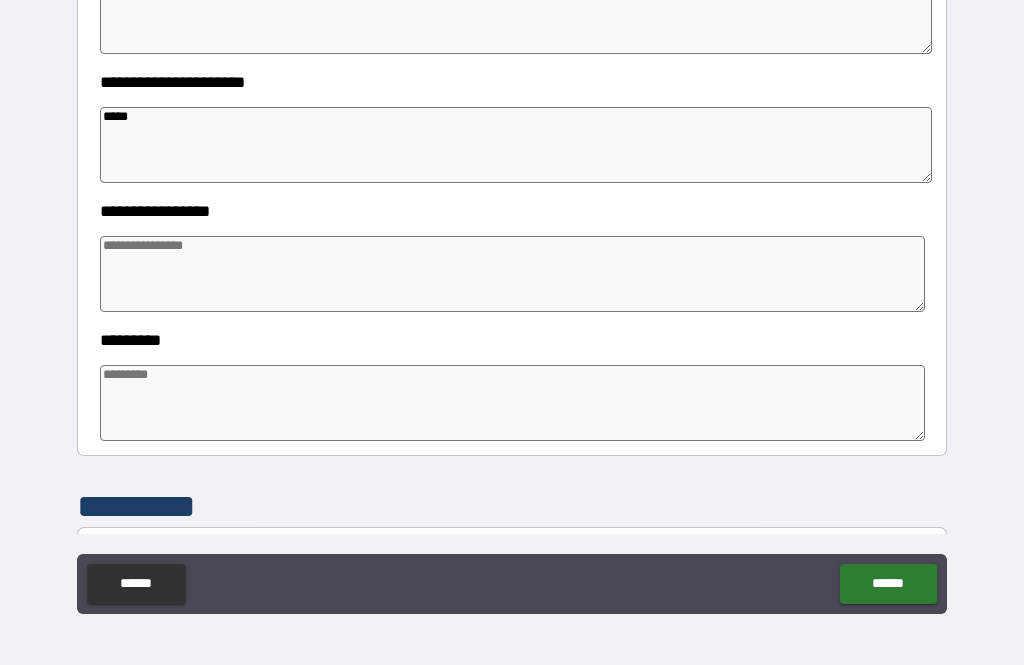 type on "*" 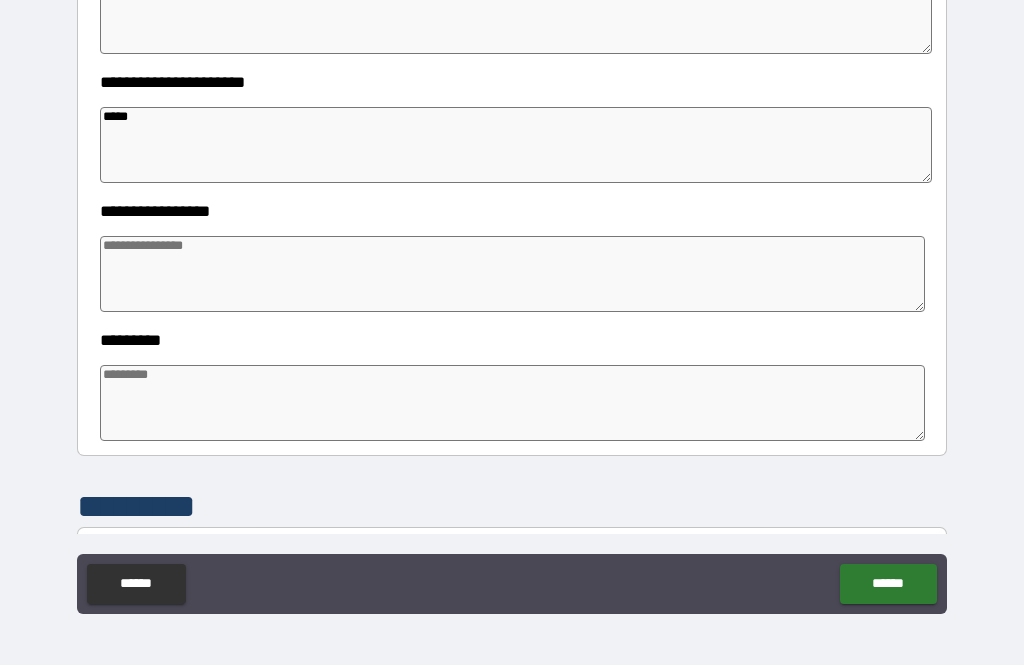 type on "*" 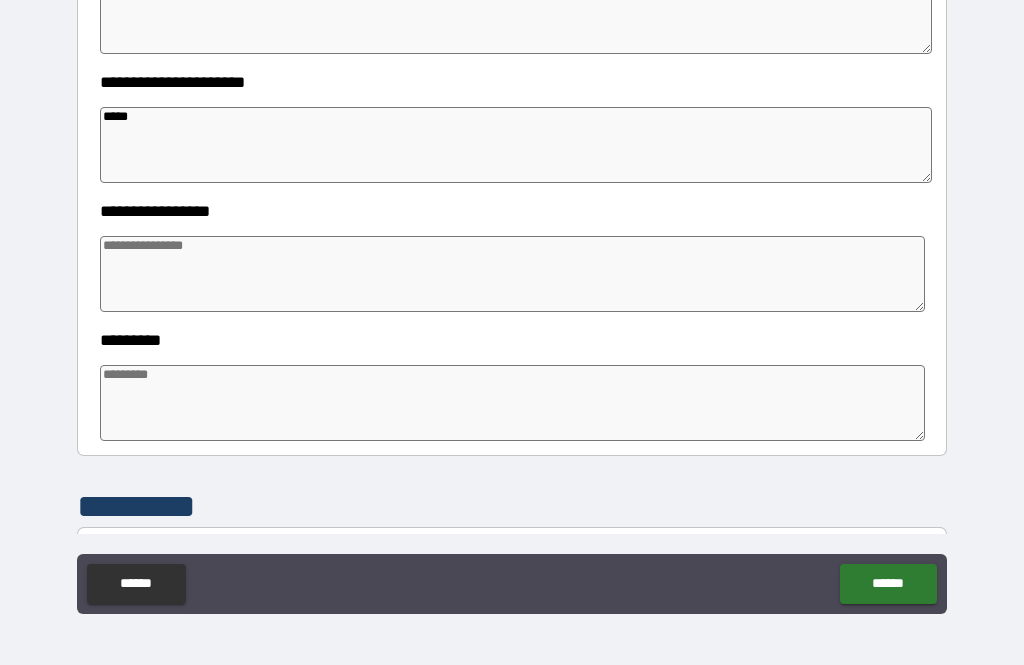 type on "*" 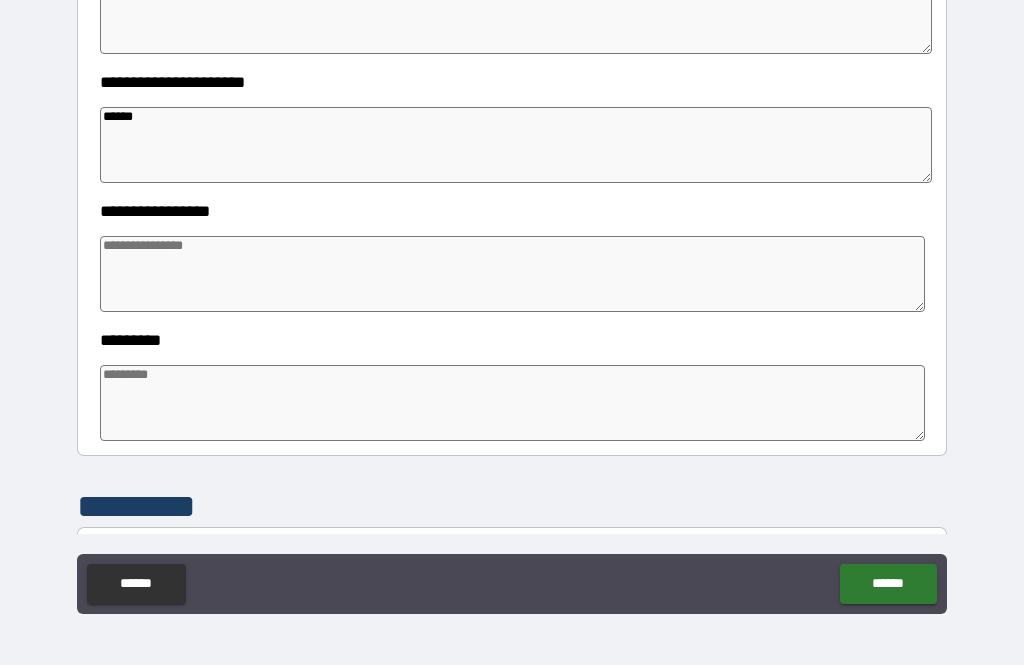 type on "*" 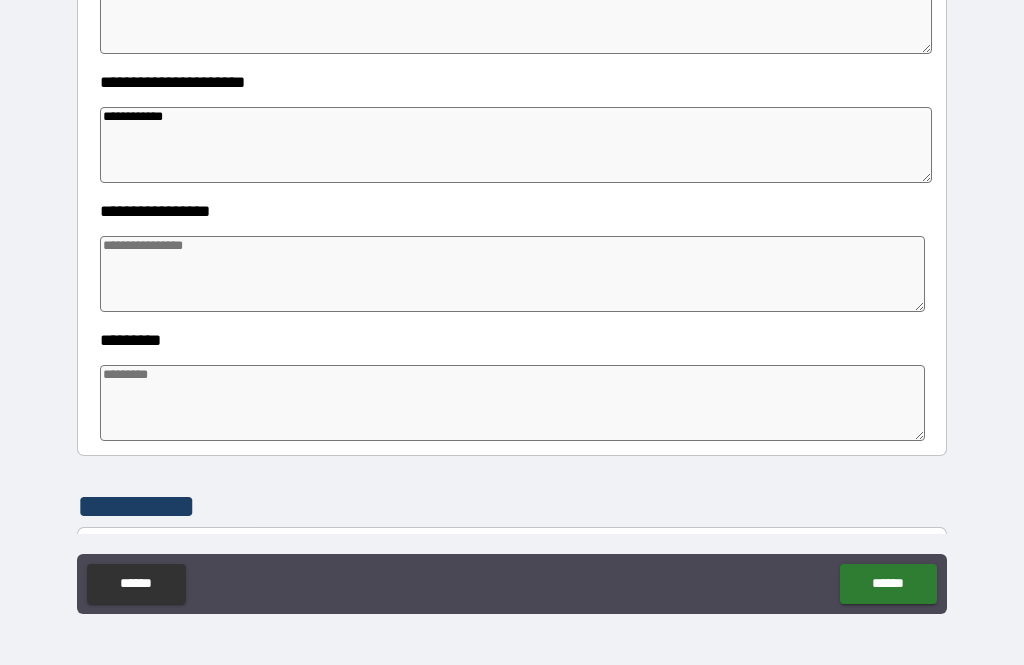 click at bounding box center [513, 274] 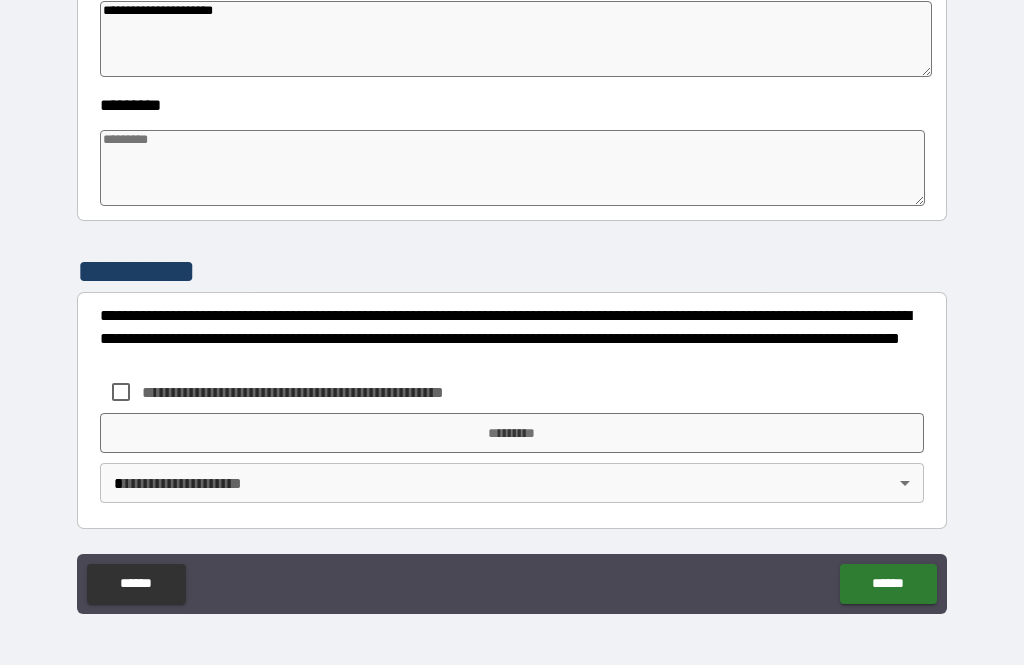 scroll, scrollTop: 610, scrollLeft: 0, axis: vertical 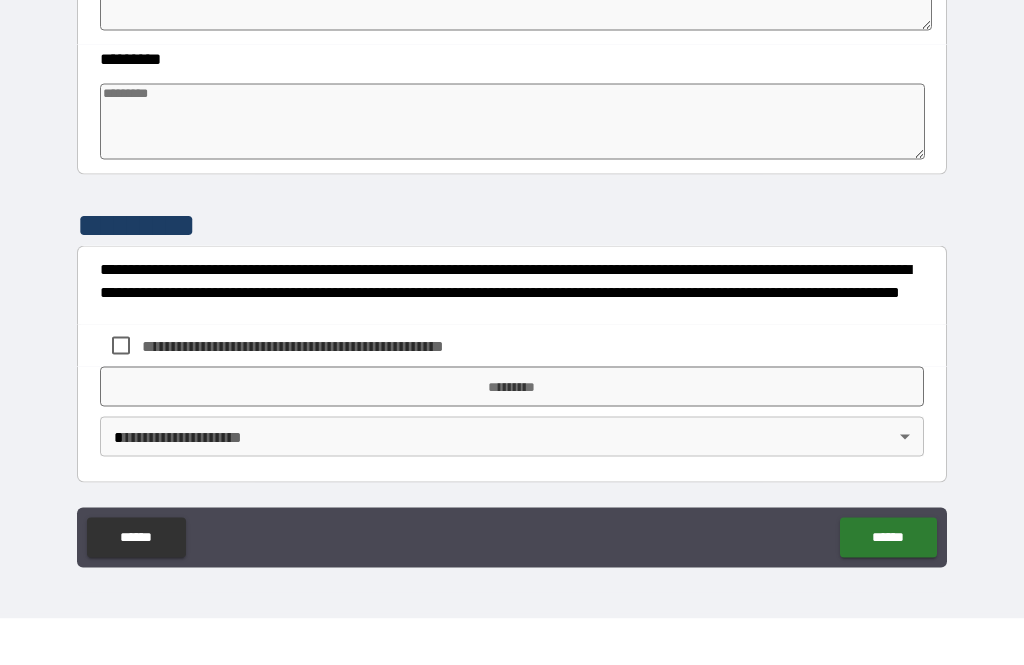 click at bounding box center [513, 168] 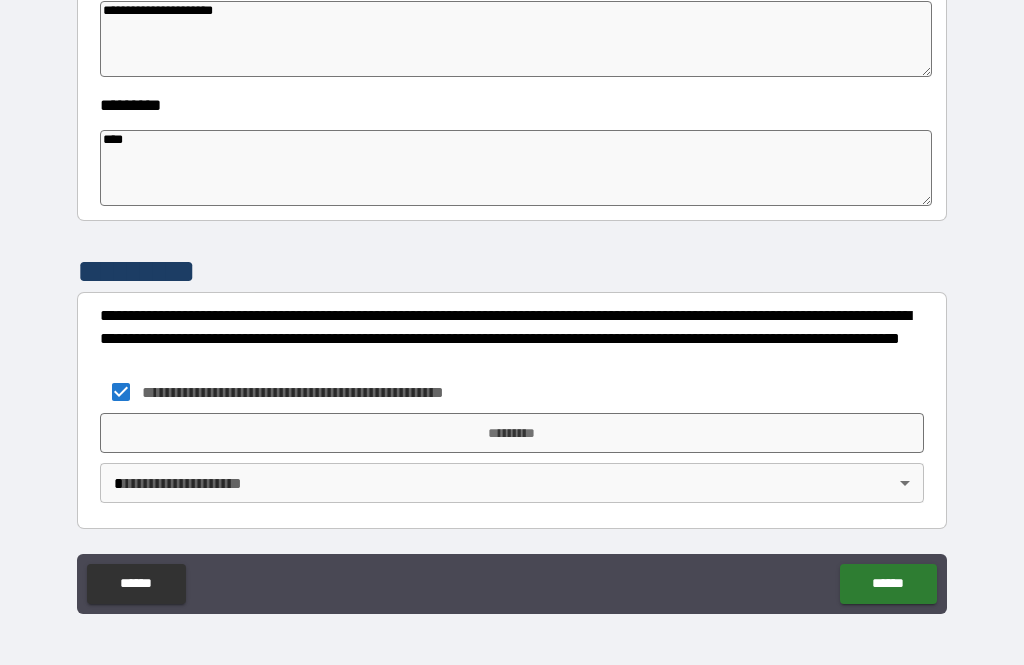 click on "*********" at bounding box center [512, 433] 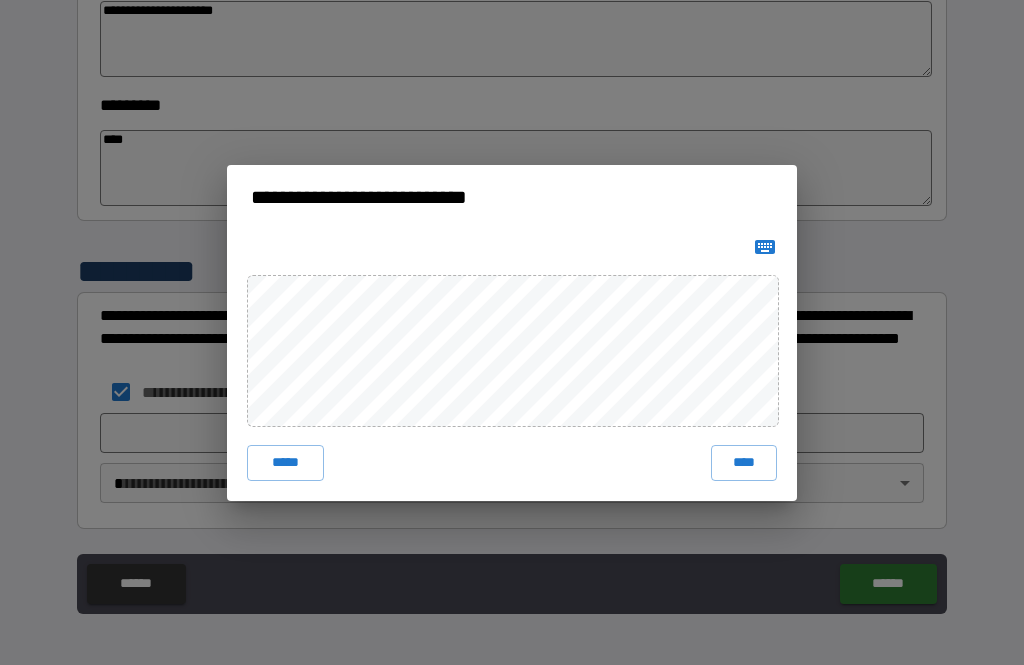 click on "****" at bounding box center (744, 463) 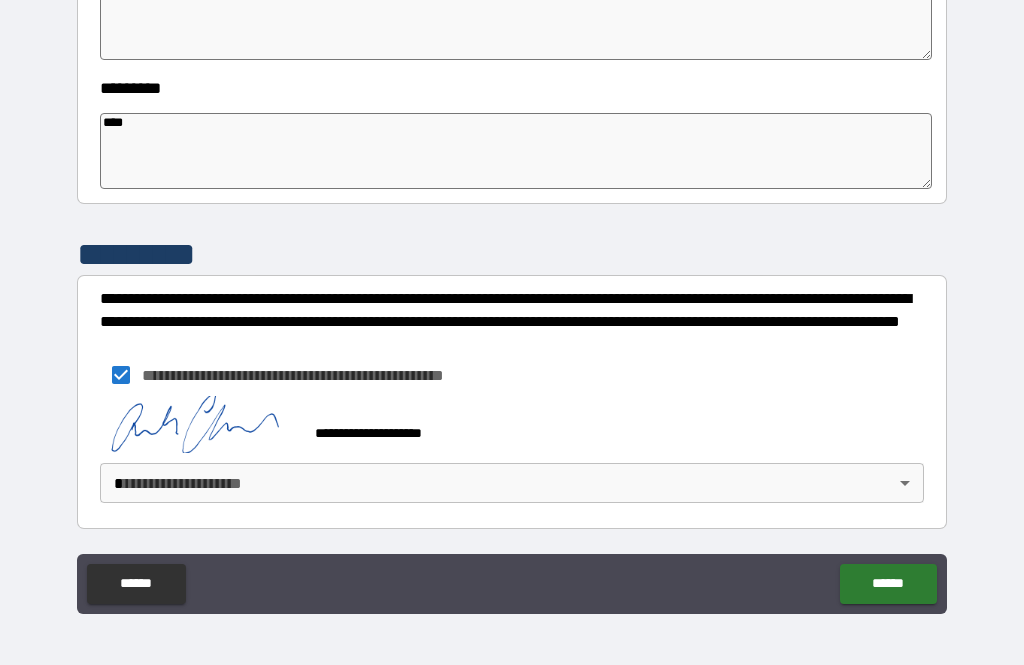 scroll, scrollTop: 627, scrollLeft: 0, axis: vertical 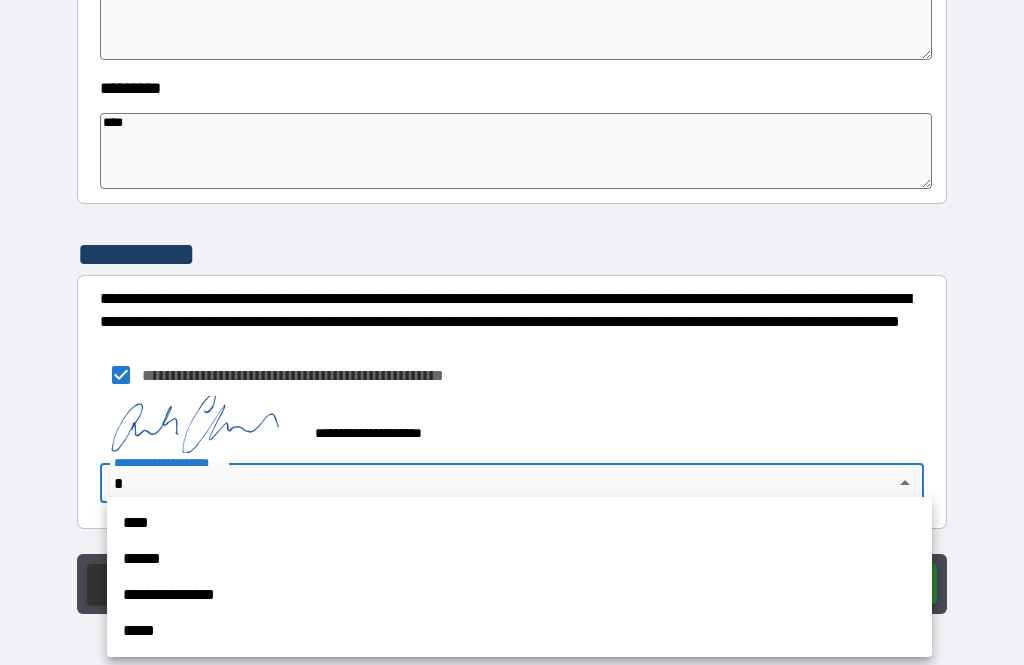 click on "****" at bounding box center [519, 523] 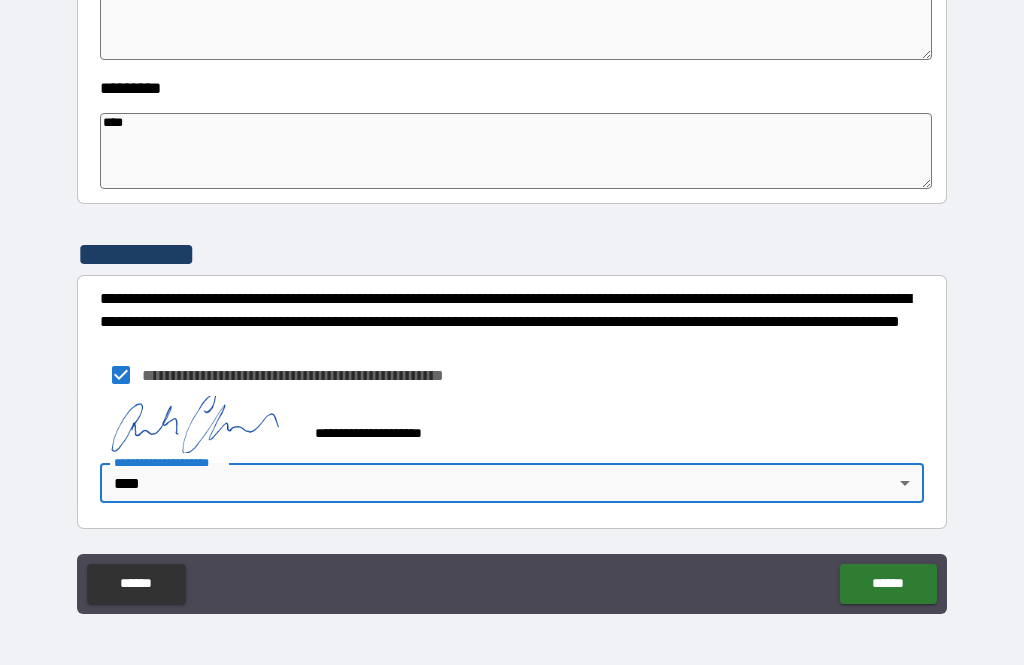 click on "******" at bounding box center (888, 584) 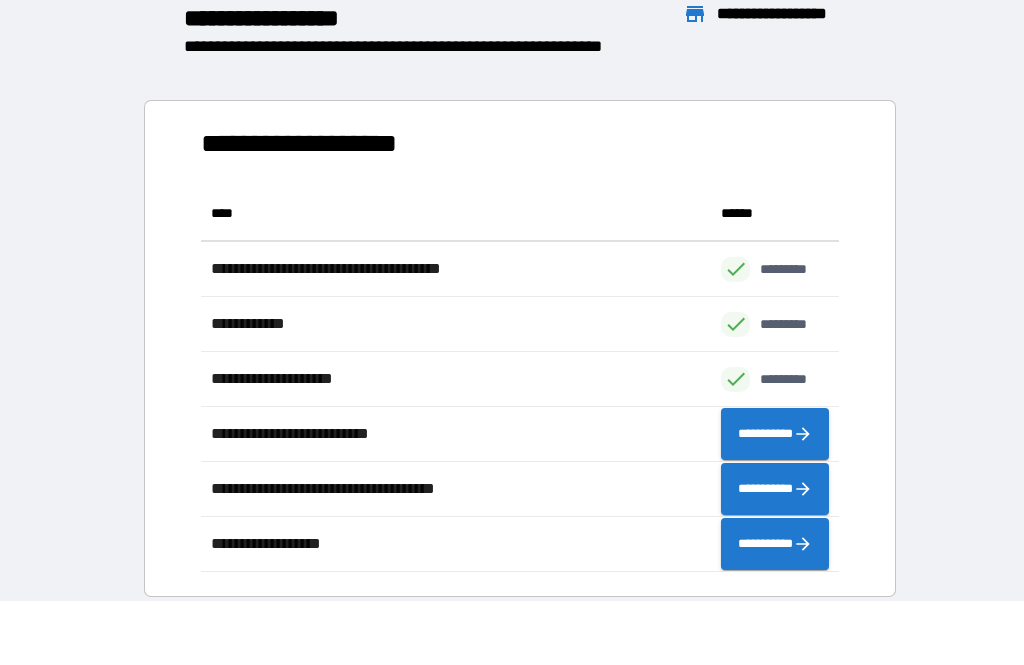 scroll, scrollTop: 1, scrollLeft: 1, axis: both 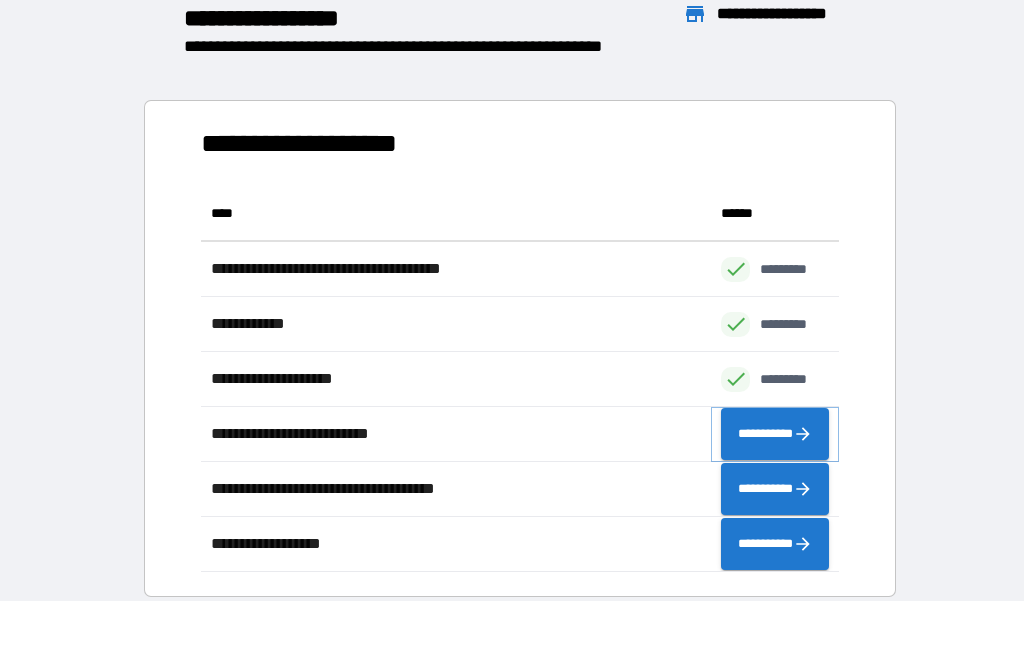 click on "**********" at bounding box center [775, 434] 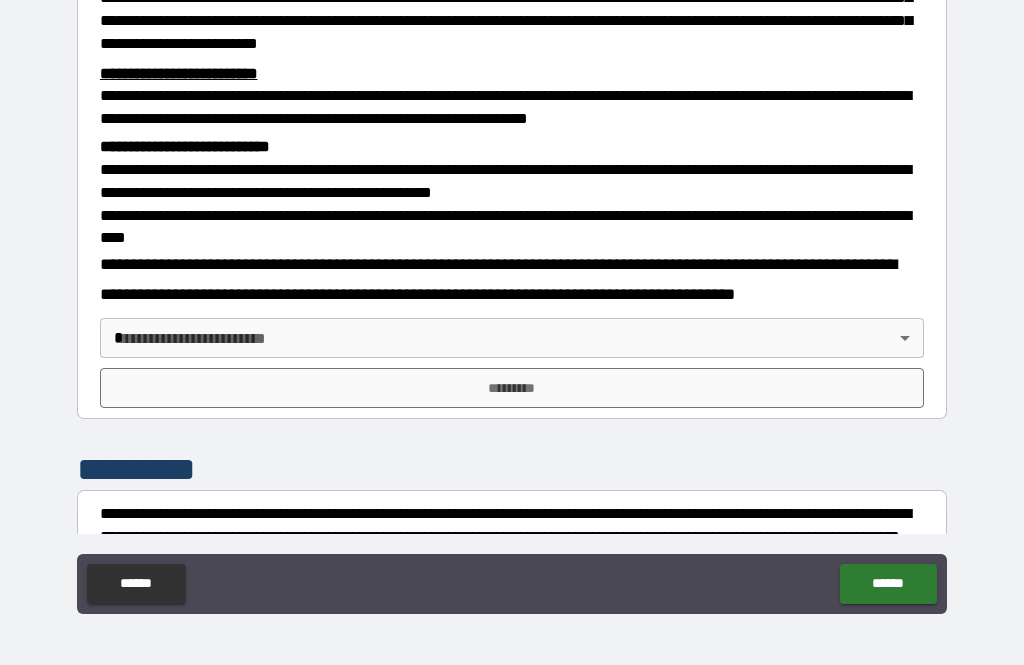 scroll, scrollTop: 533, scrollLeft: 0, axis: vertical 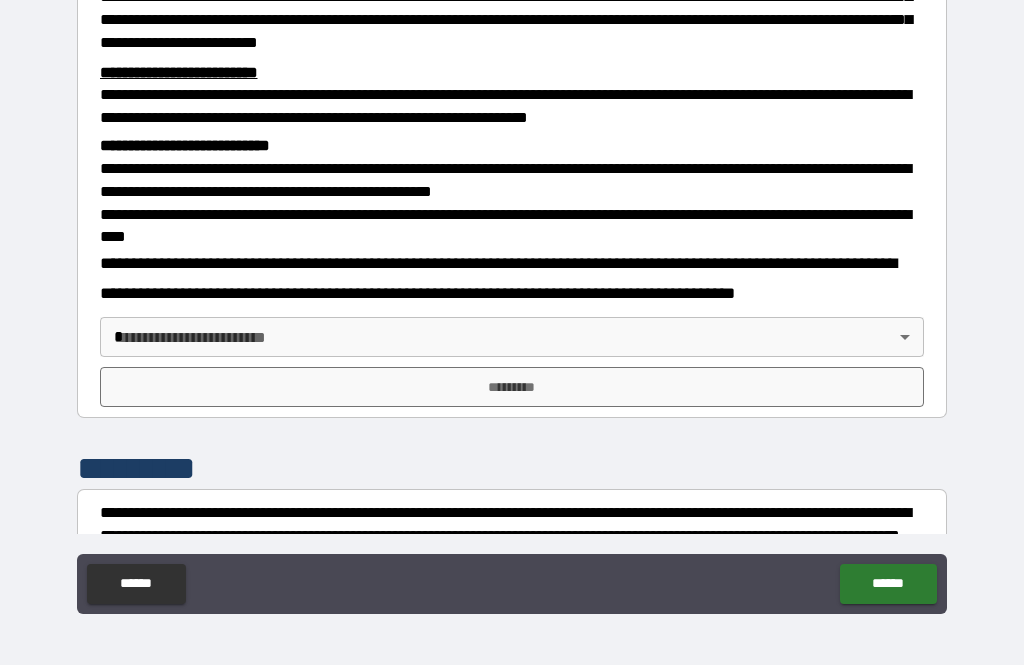 click on "**********" at bounding box center (512, 300) 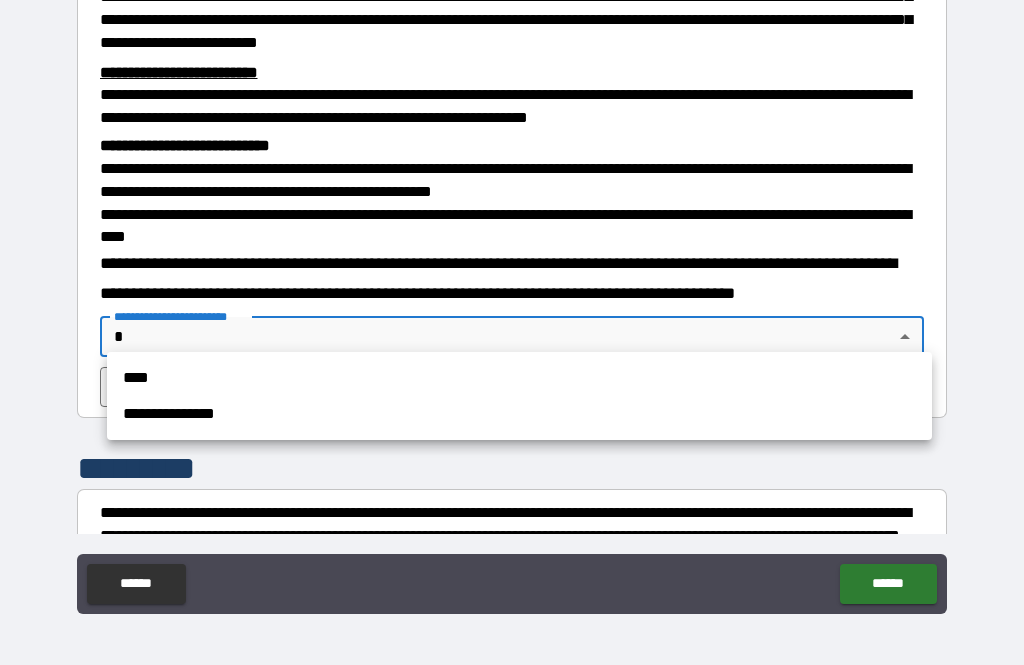 click on "****" at bounding box center (519, 378) 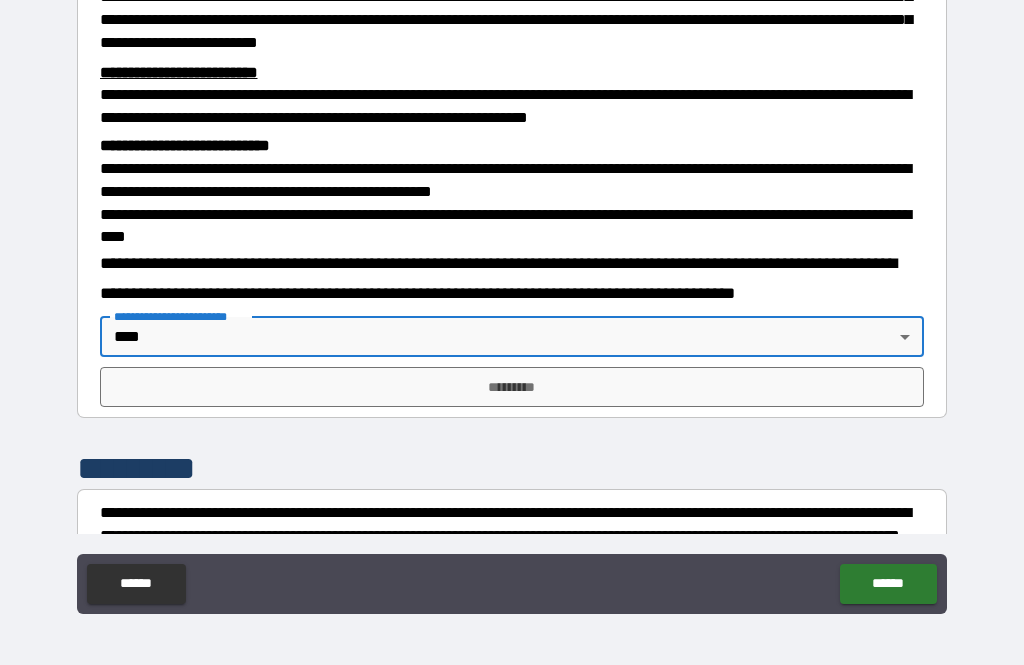 click on "*********" at bounding box center (512, 387) 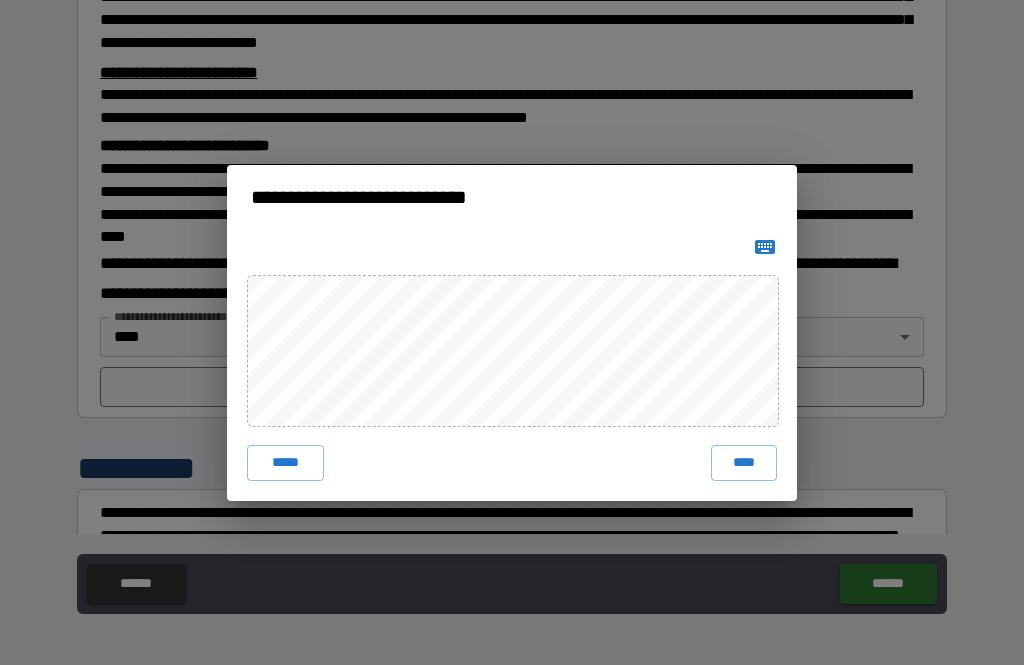 click on "****" at bounding box center (744, 463) 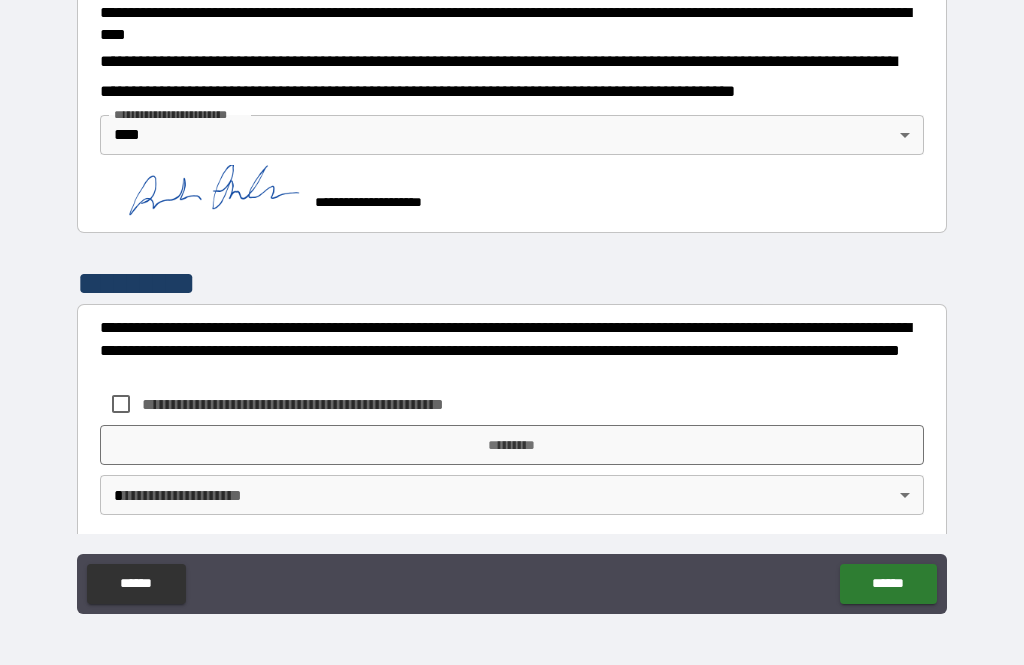scroll, scrollTop: 734, scrollLeft: 0, axis: vertical 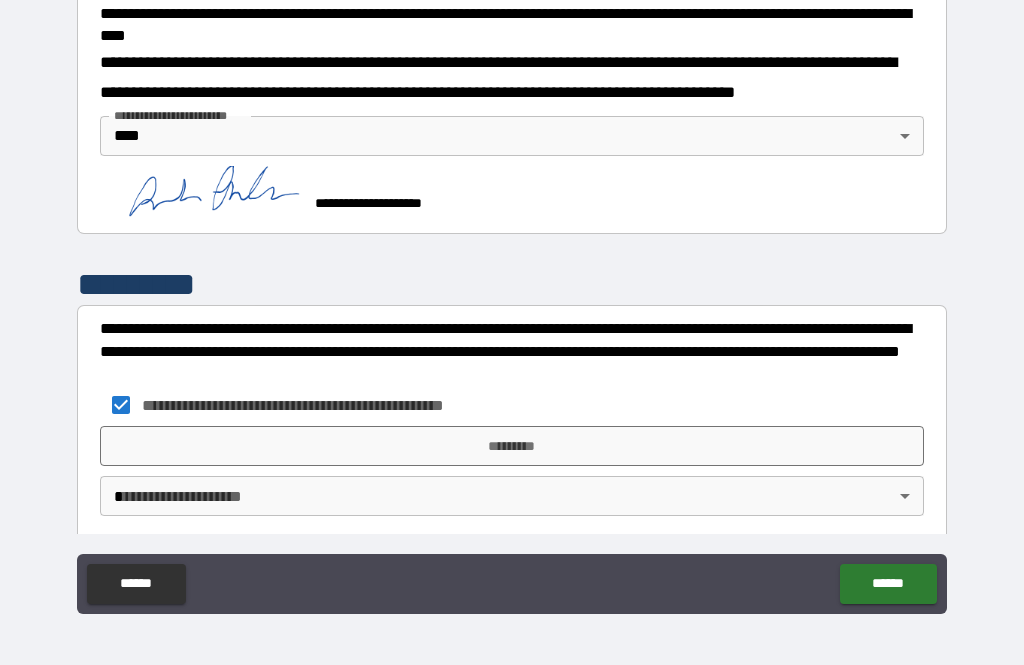 click on "*********" at bounding box center (512, 446) 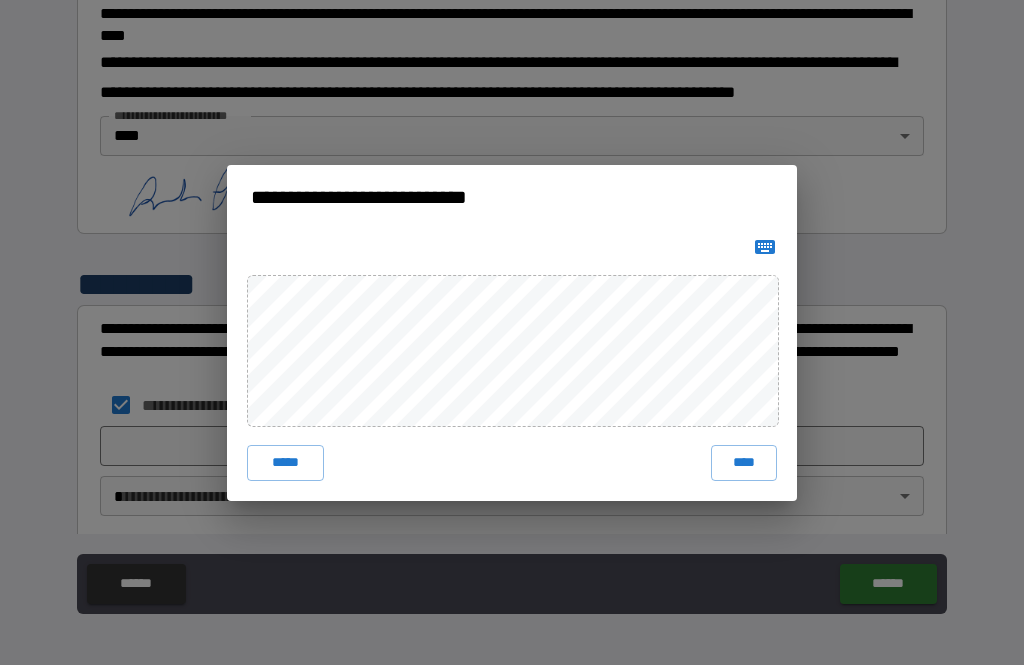 click on "****" at bounding box center [744, 463] 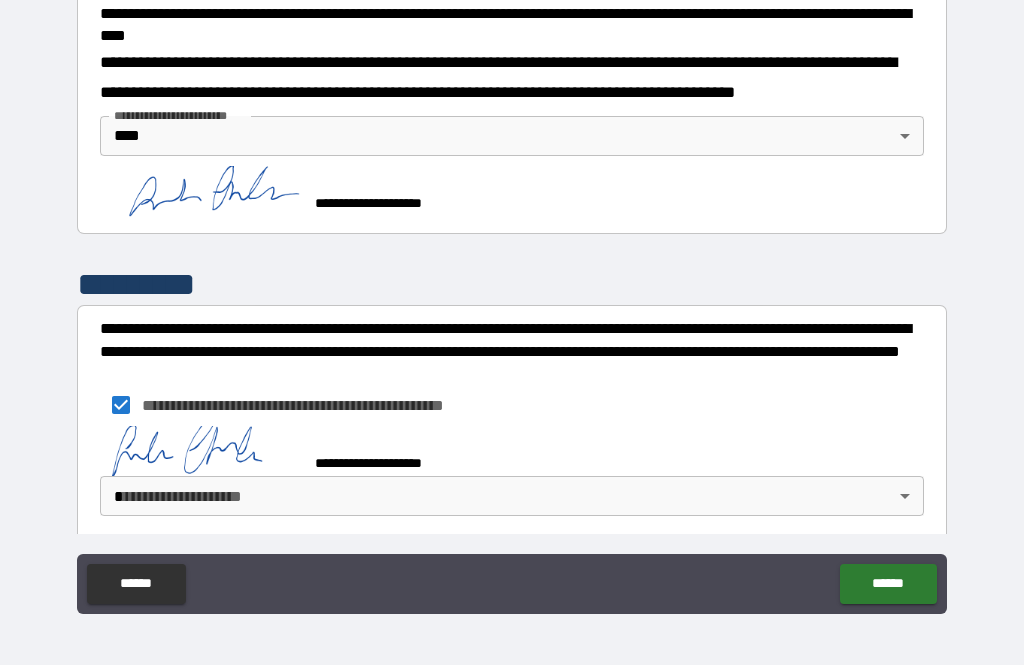 scroll, scrollTop: 724, scrollLeft: 0, axis: vertical 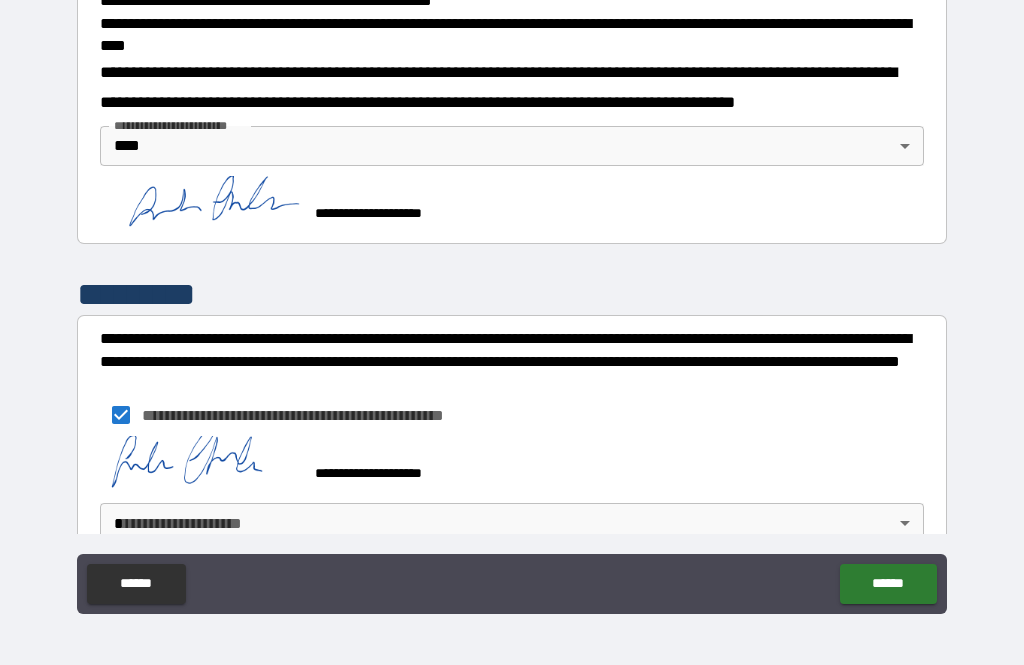 click on "**********" at bounding box center [512, 300] 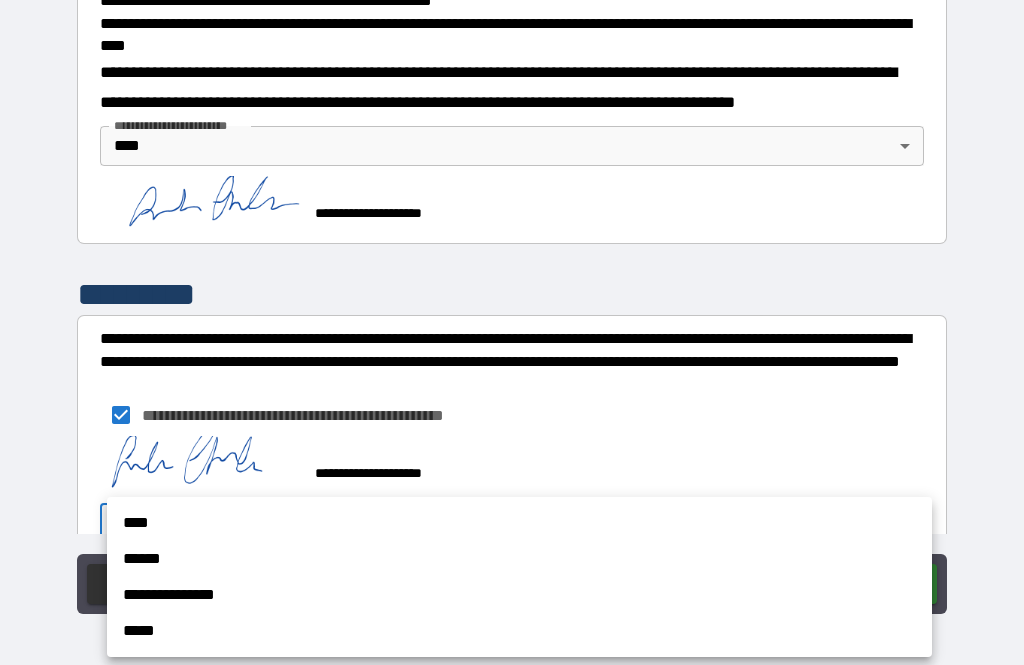 click on "****" at bounding box center [519, 523] 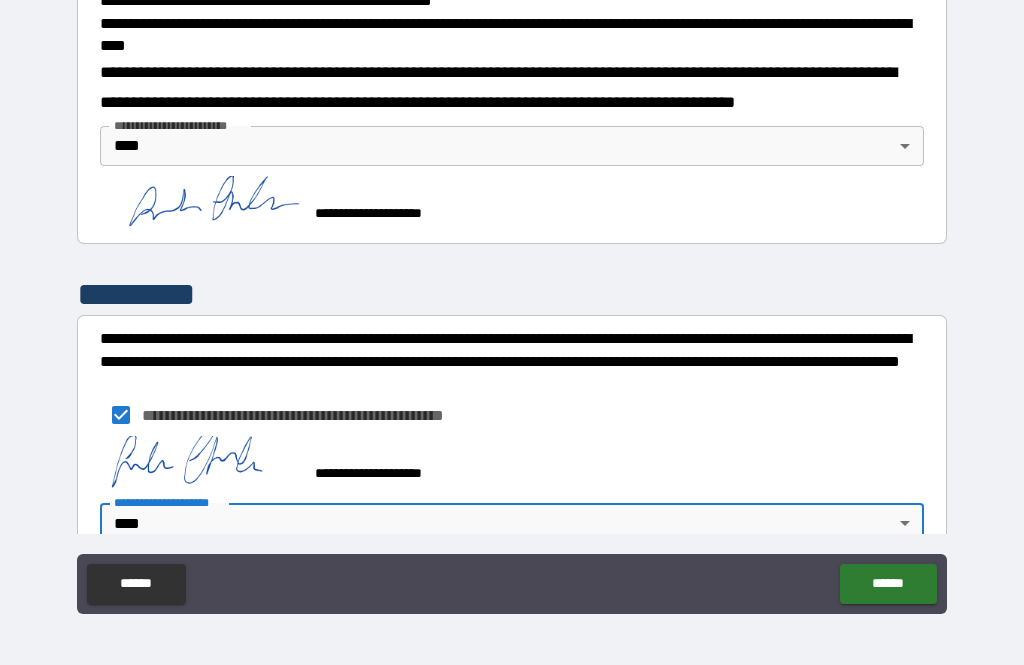 click on "******" at bounding box center [888, 584] 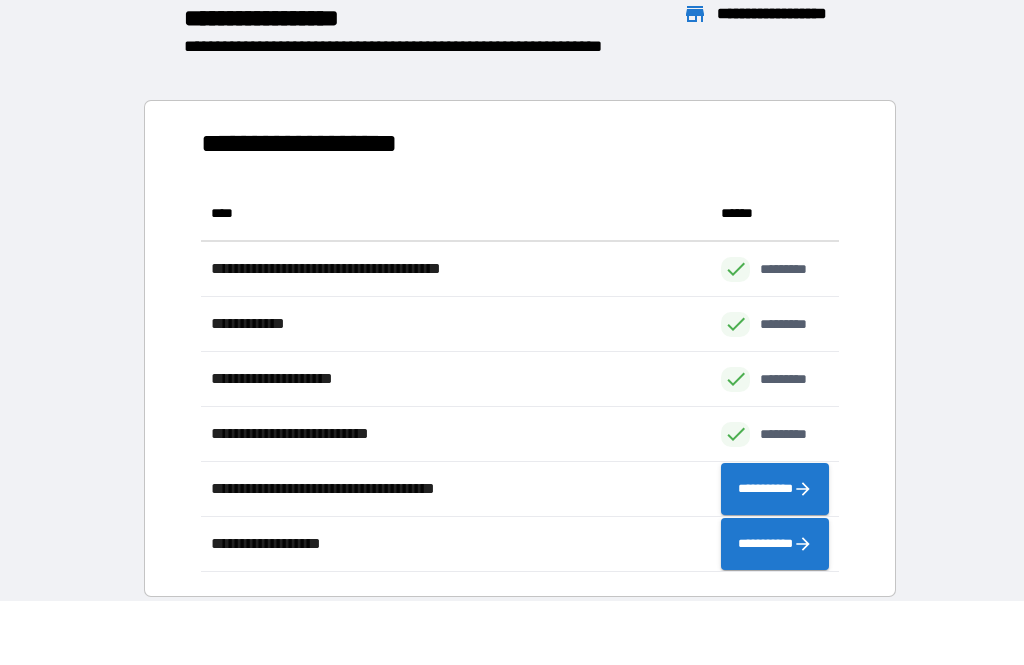scroll, scrollTop: 386, scrollLeft: 638, axis: both 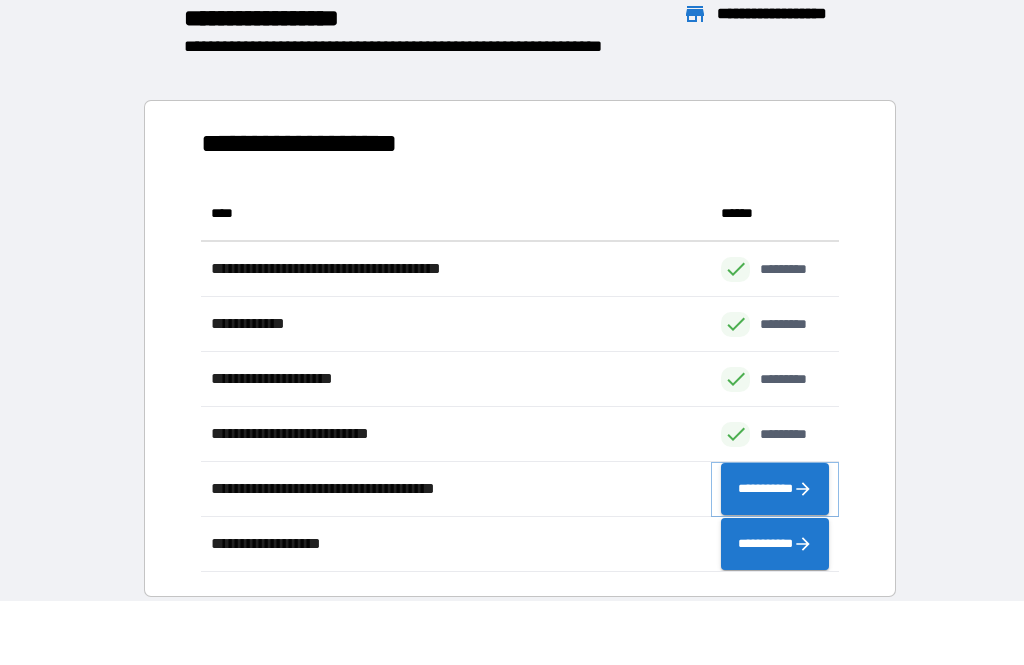 click on "**********" at bounding box center (775, 489) 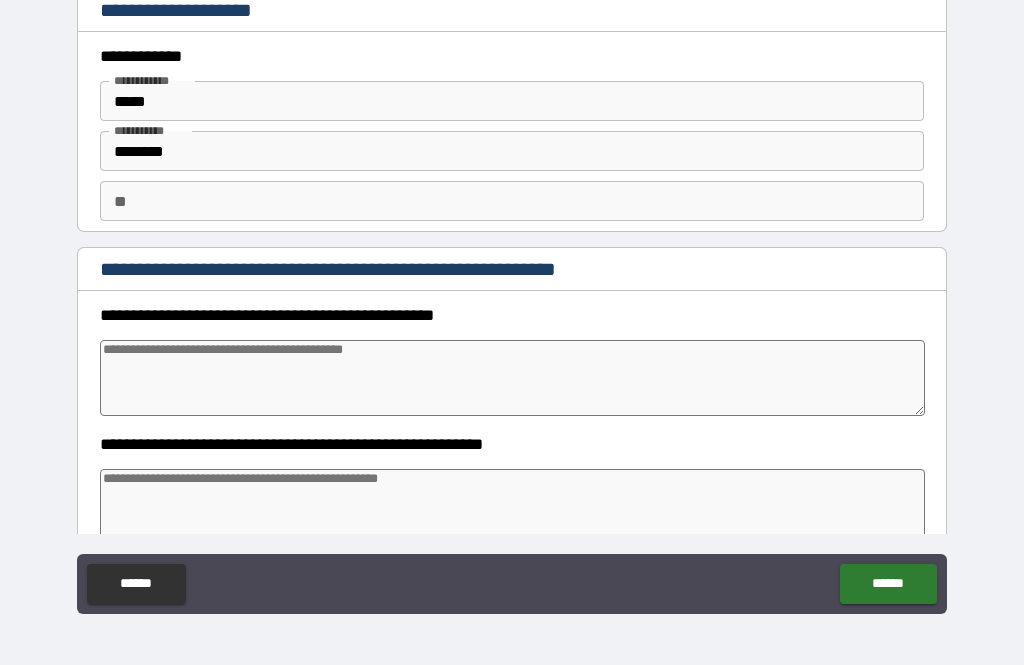 click at bounding box center [513, 378] 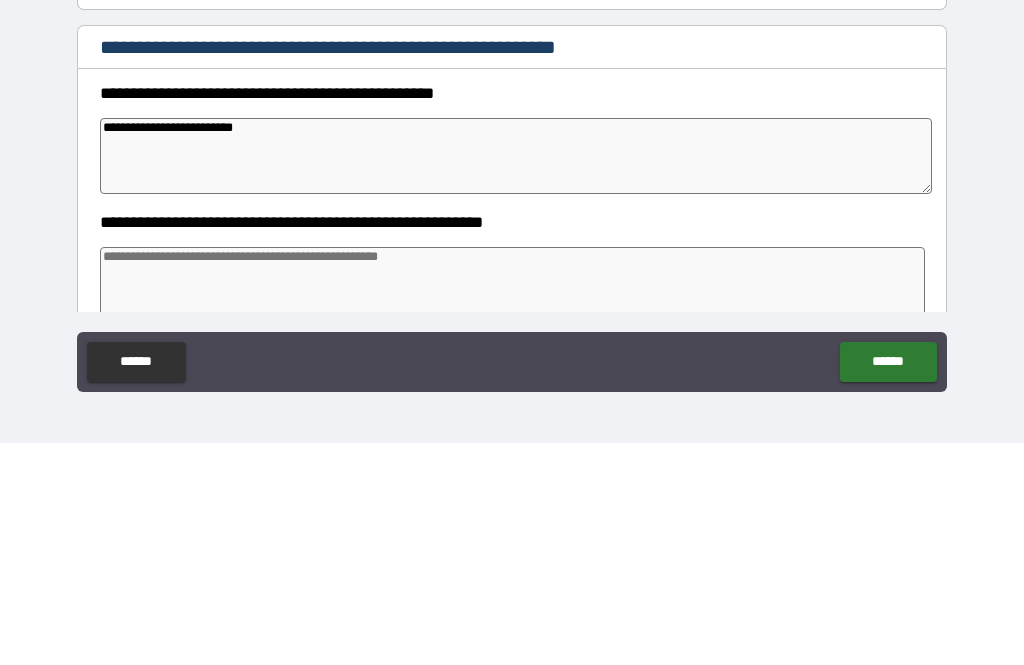 scroll, scrollTop: 119, scrollLeft: 0, axis: vertical 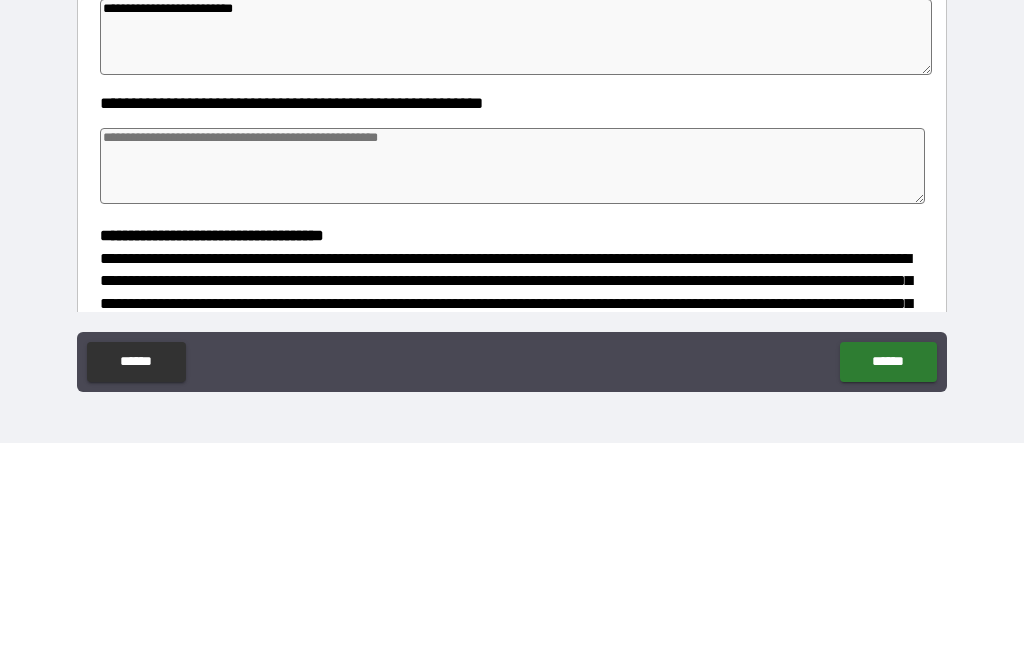 click at bounding box center (513, 388) 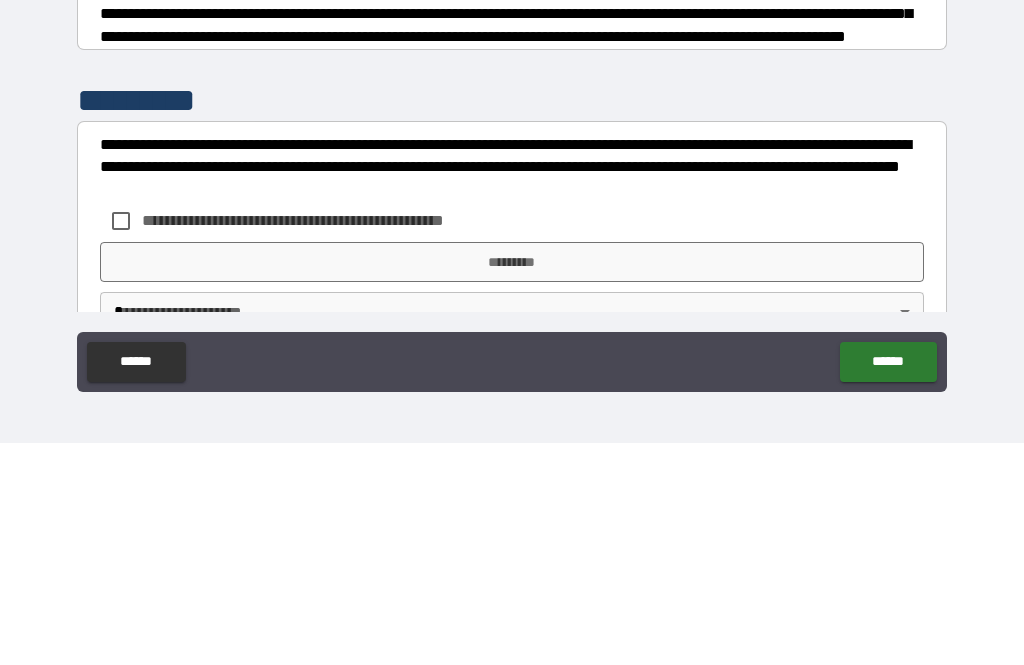 scroll, scrollTop: 481, scrollLeft: 0, axis: vertical 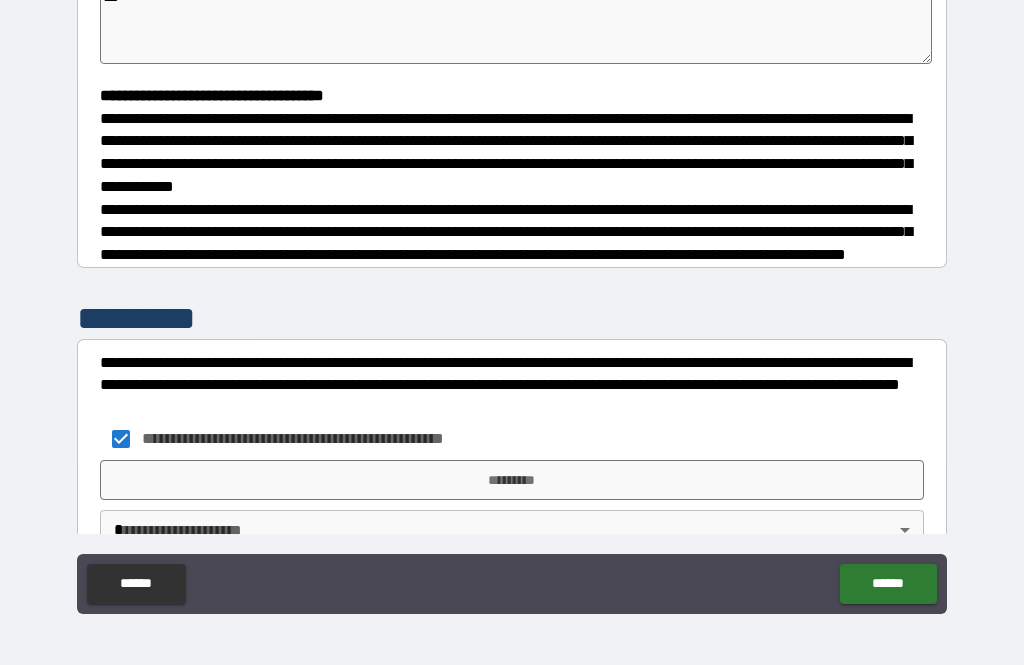 click on "*********" at bounding box center (512, 480) 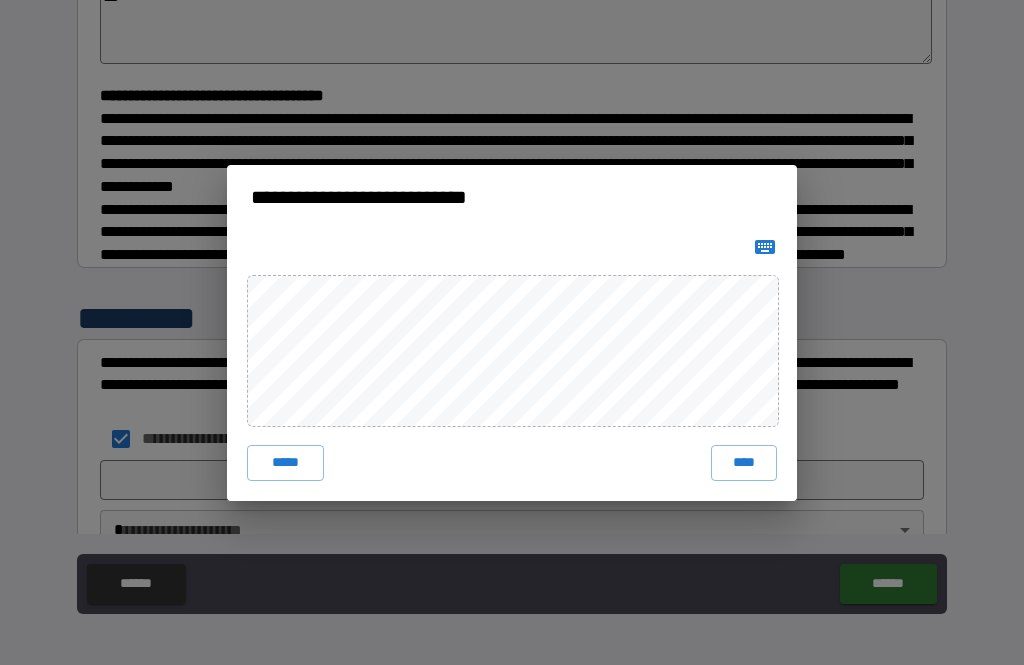click on "****" at bounding box center (744, 463) 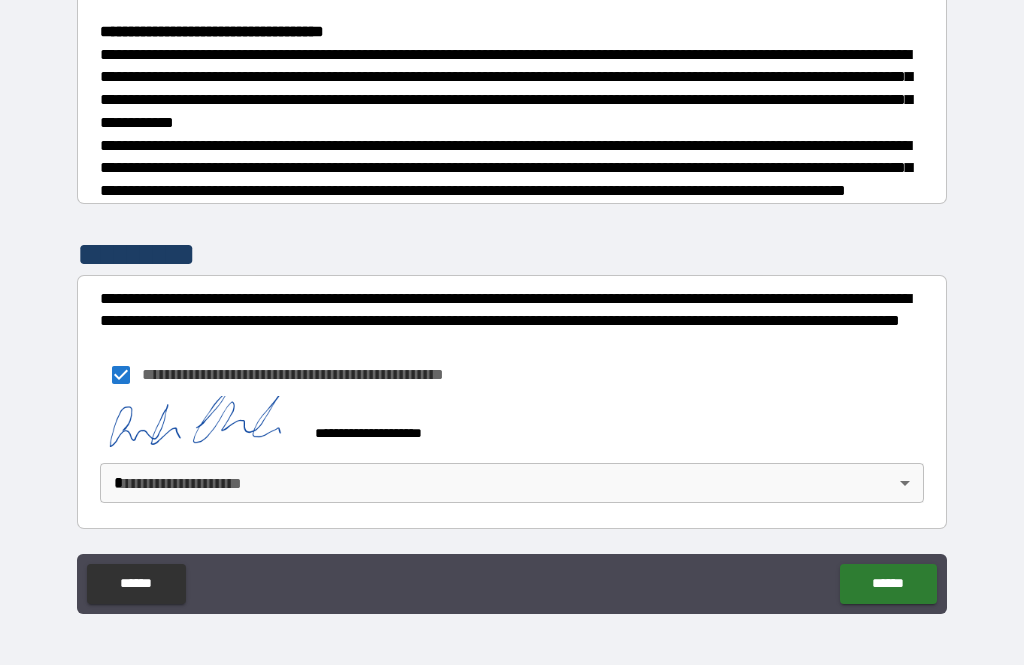 scroll, scrollTop: 561, scrollLeft: 0, axis: vertical 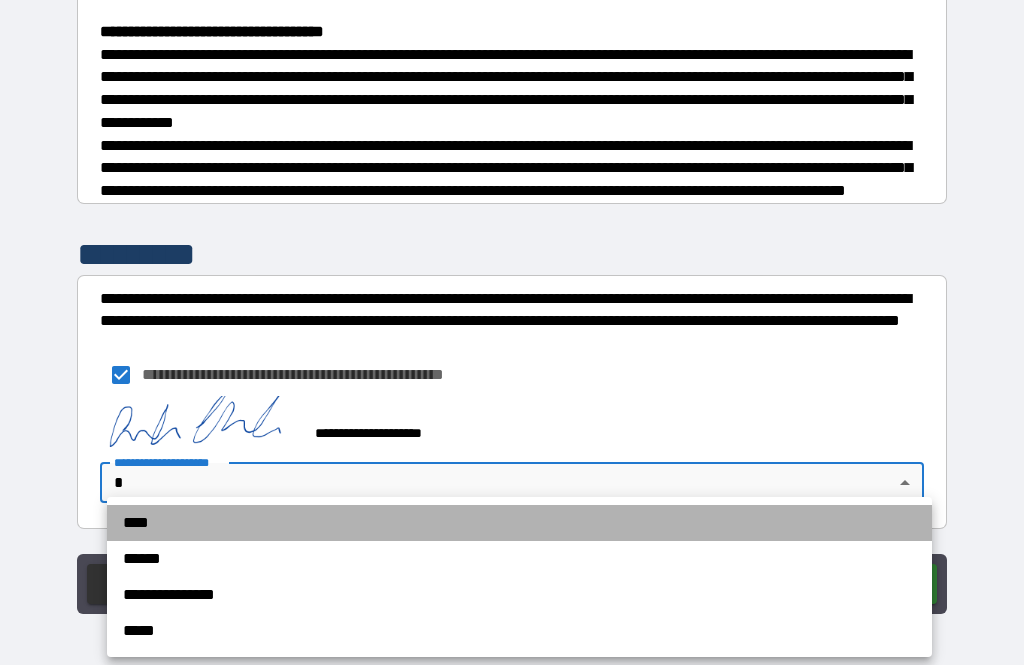 click on "****" at bounding box center [519, 523] 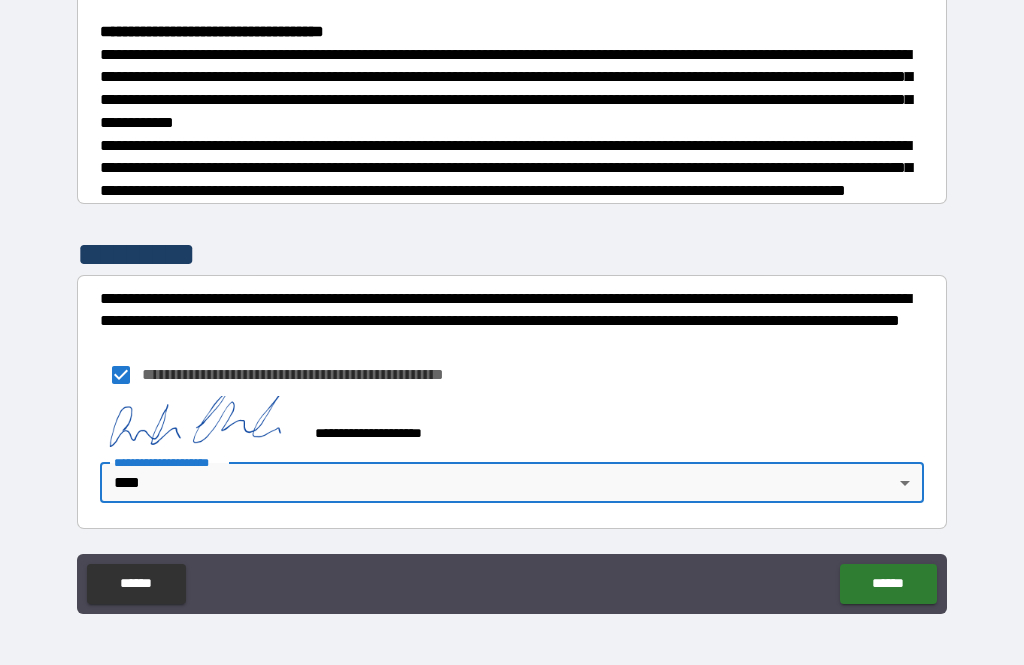 click on "******" at bounding box center (888, 584) 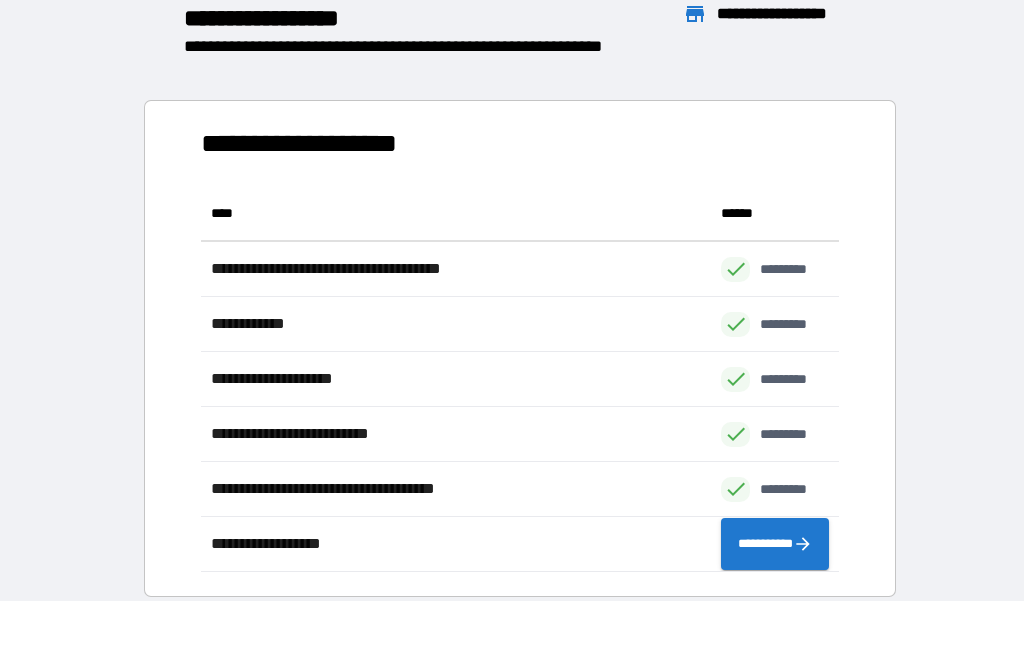 scroll, scrollTop: 1, scrollLeft: 1, axis: both 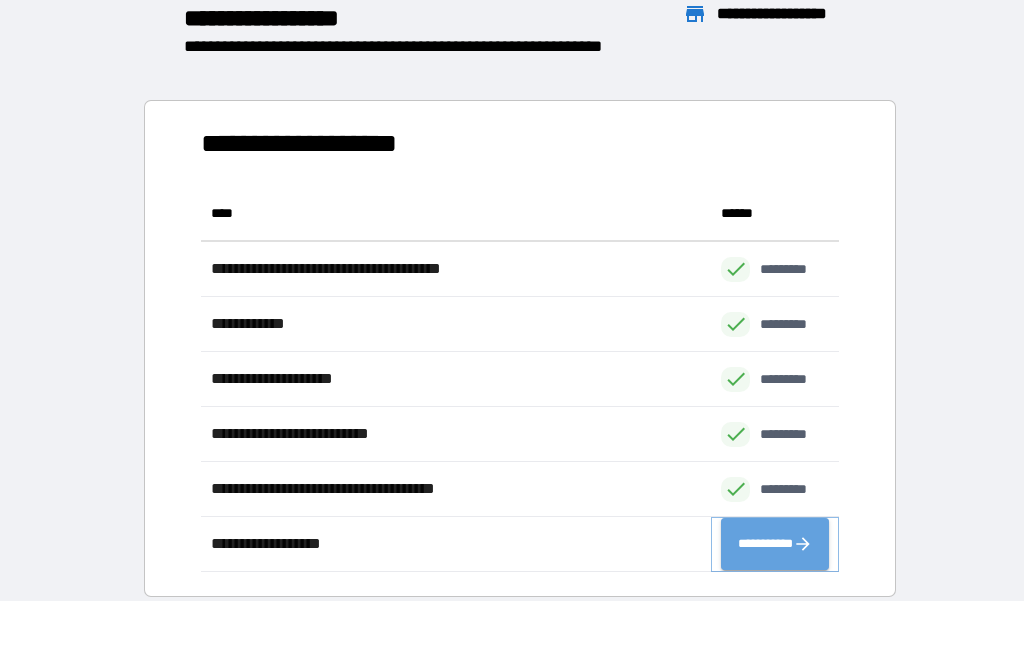 click on "**********" at bounding box center (775, 544) 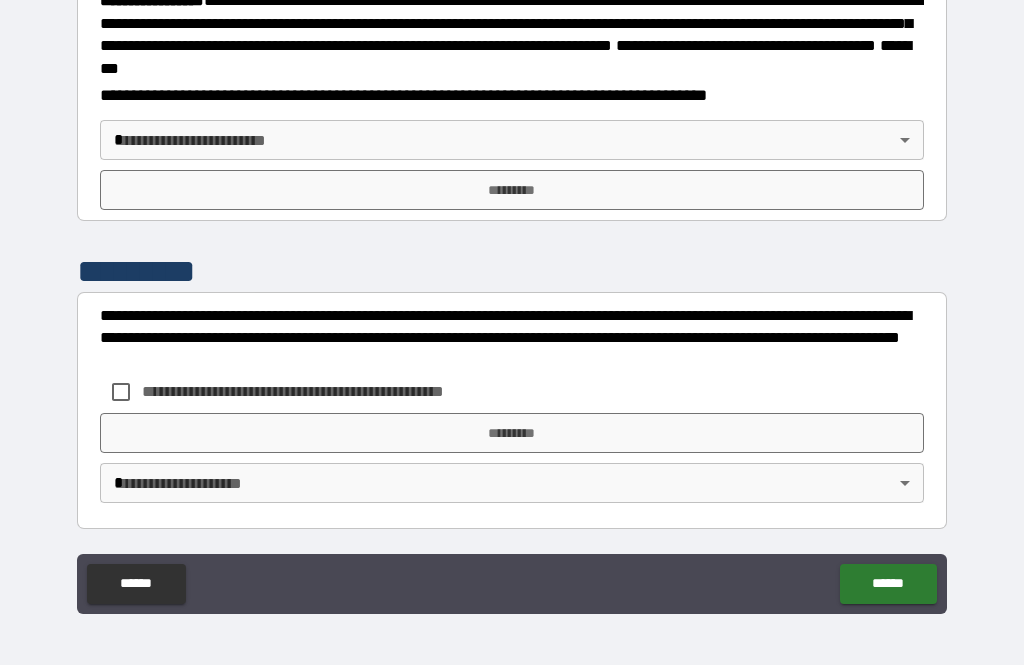 scroll, scrollTop: 2299, scrollLeft: 0, axis: vertical 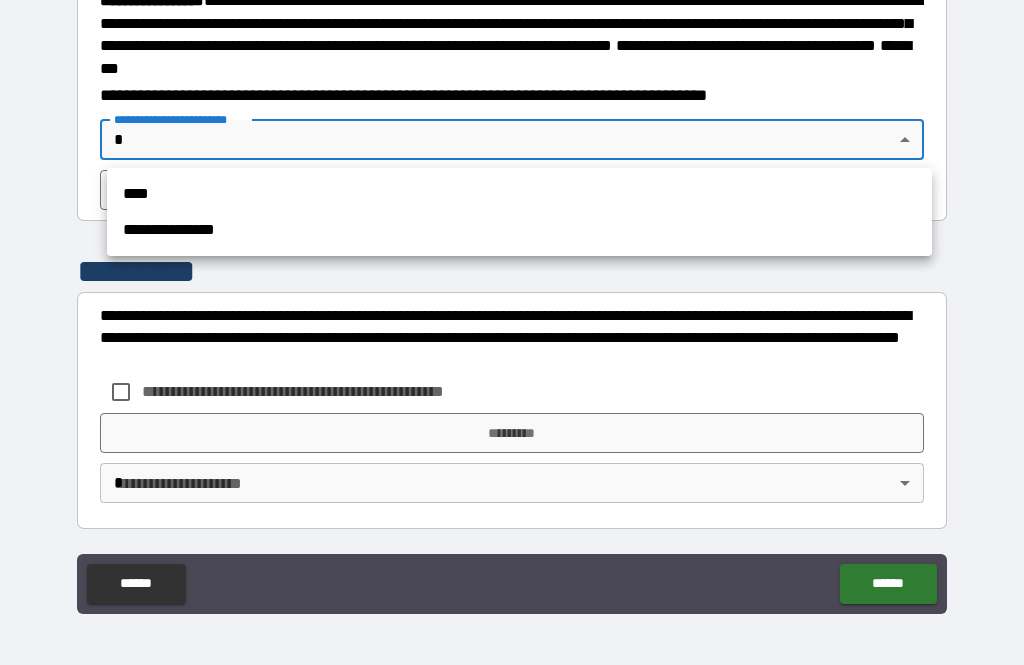 click on "****" at bounding box center [519, 194] 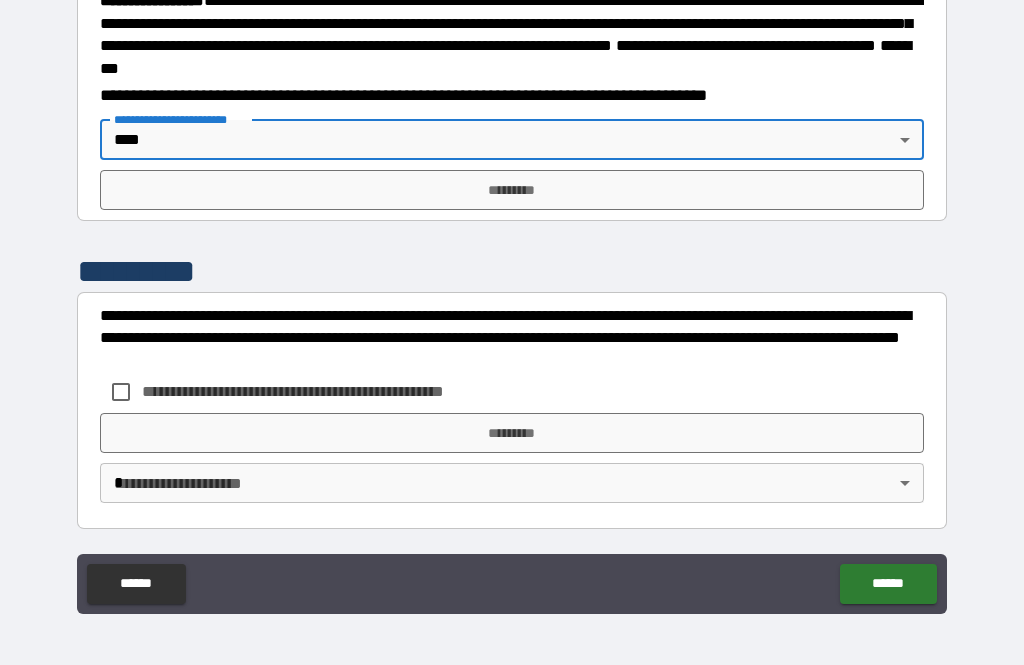 click on "*********" at bounding box center (512, 190) 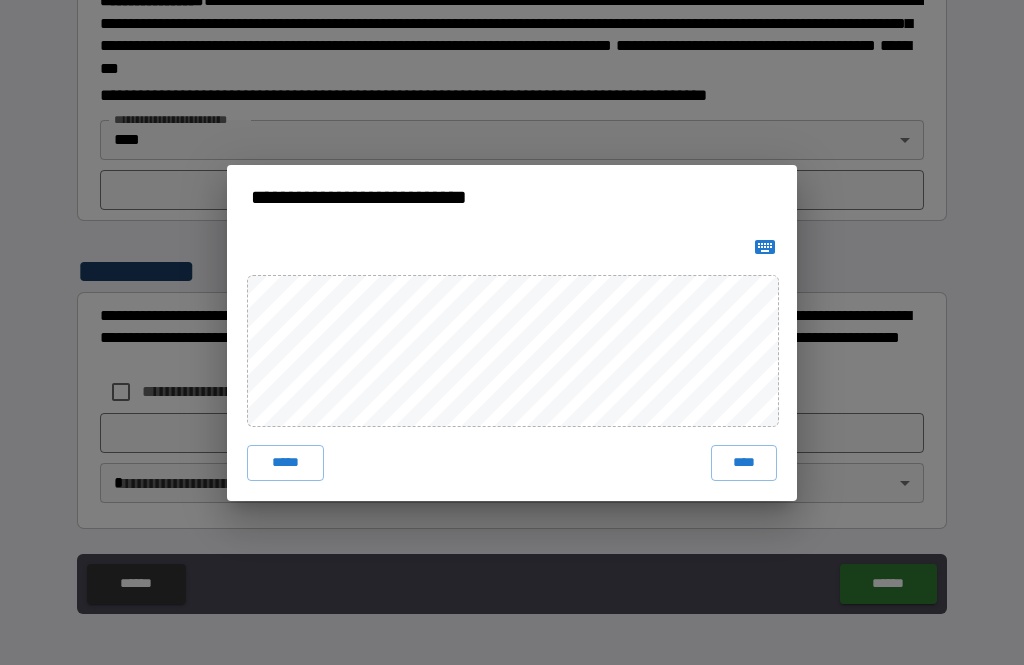 click on "****" at bounding box center (744, 463) 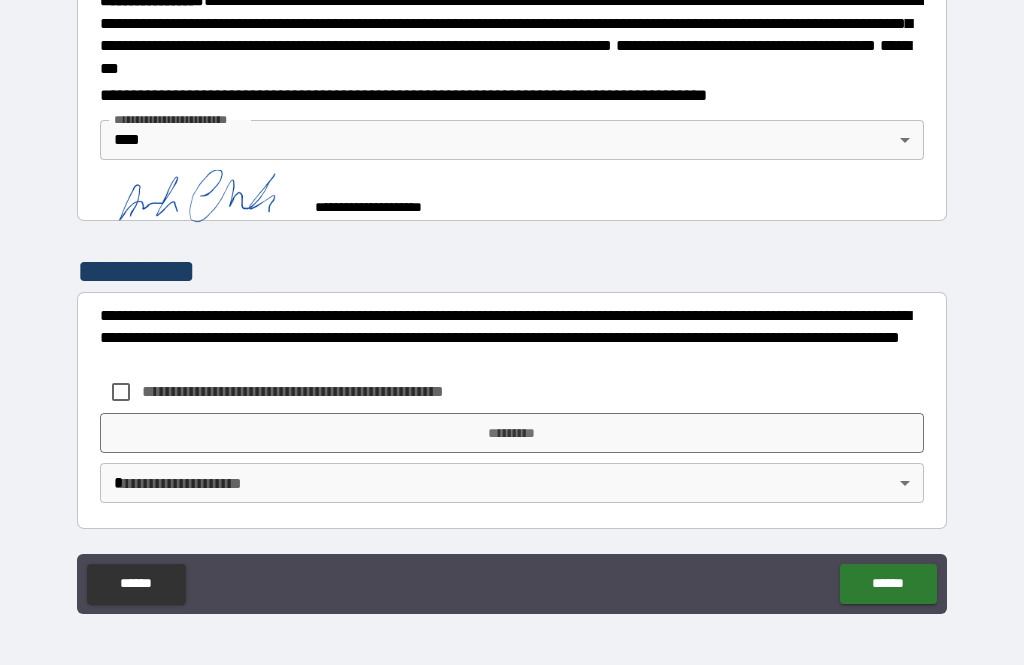 scroll, scrollTop: 2289, scrollLeft: 0, axis: vertical 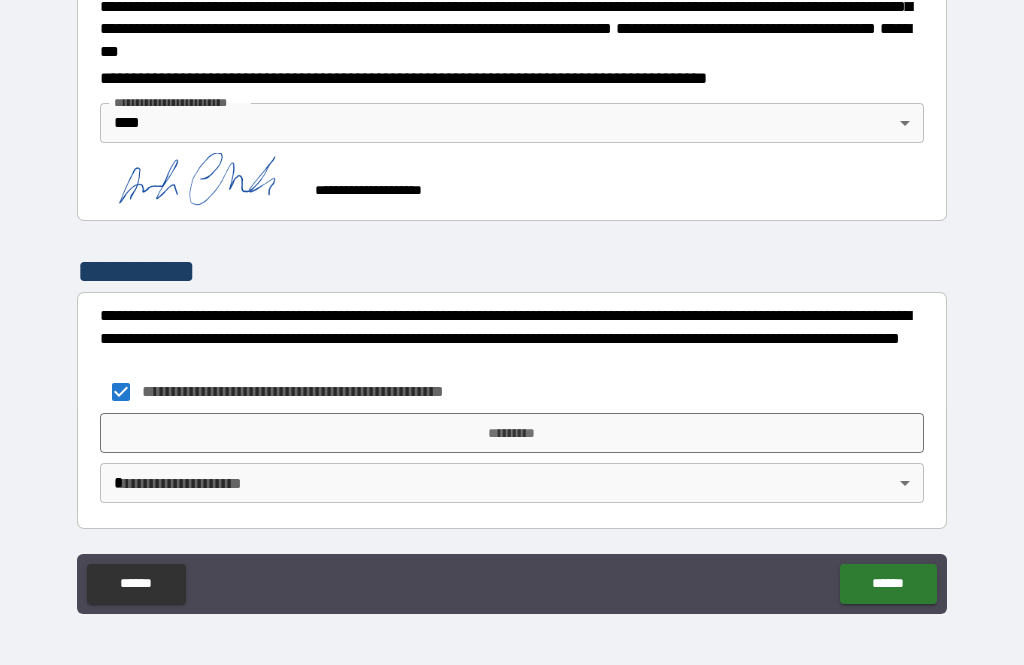 click on "*********" at bounding box center (512, 433) 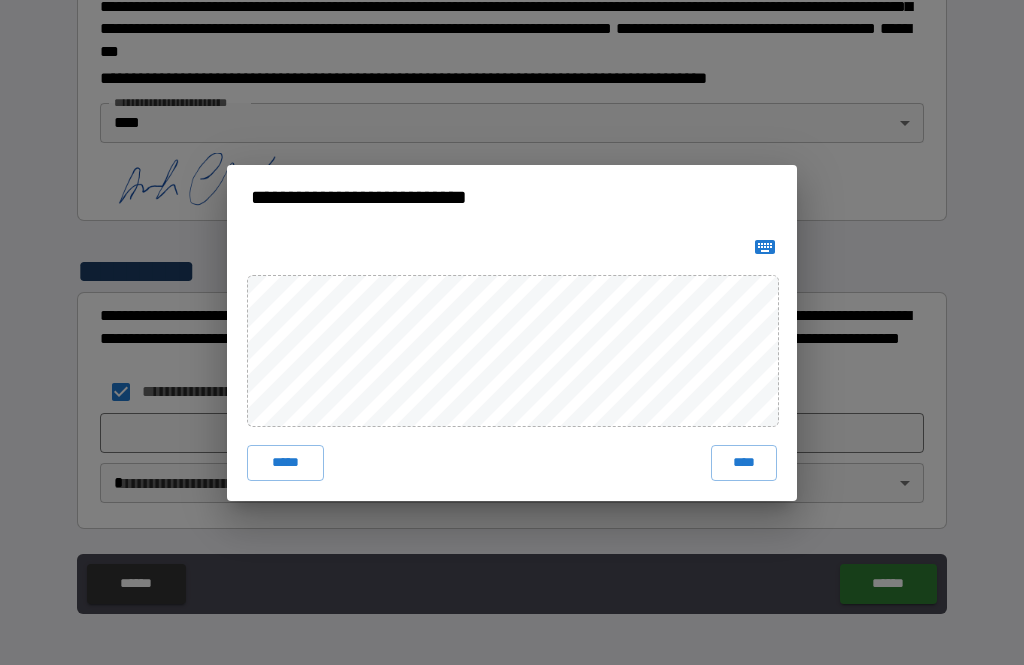click on "****" at bounding box center [744, 463] 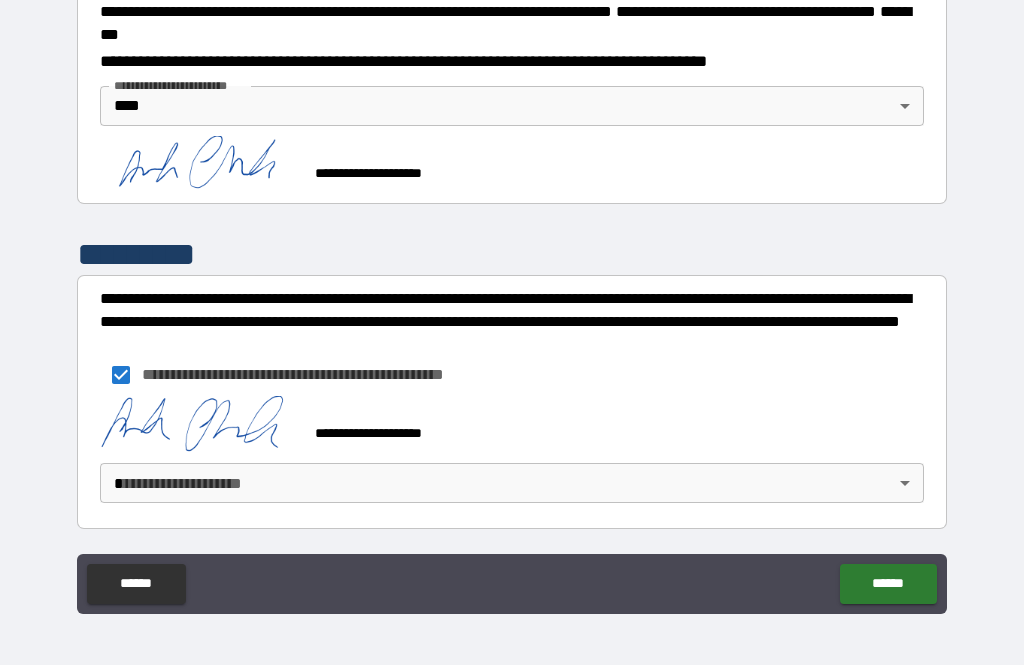 click on "**********" at bounding box center (512, 300) 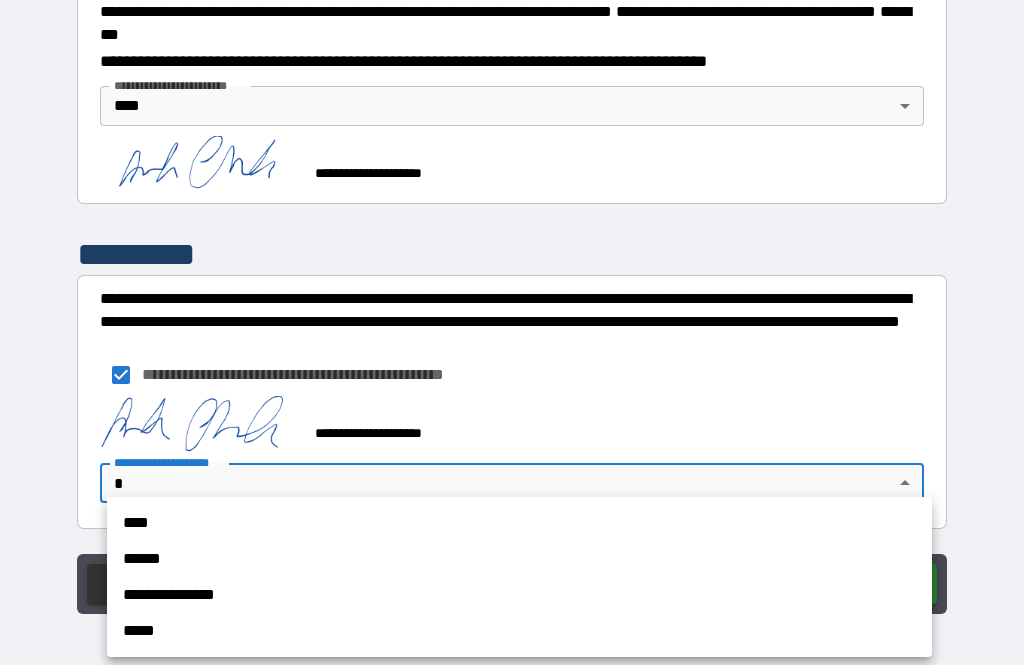 click on "****" at bounding box center (519, 523) 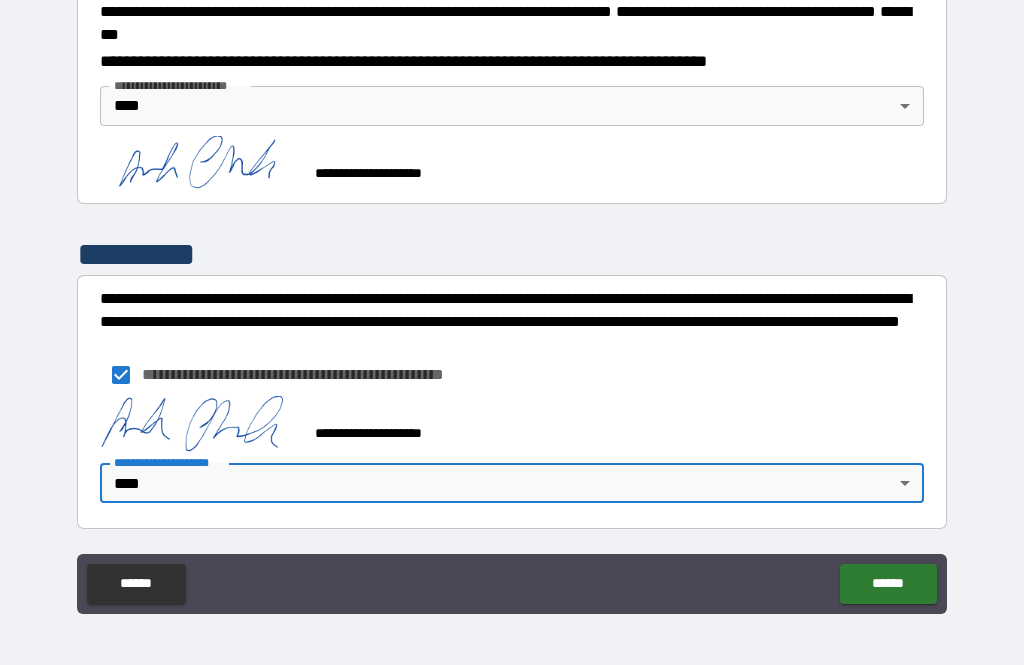 scroll, scrollTop: 2303, scrollLeft: 0, axis: vertical 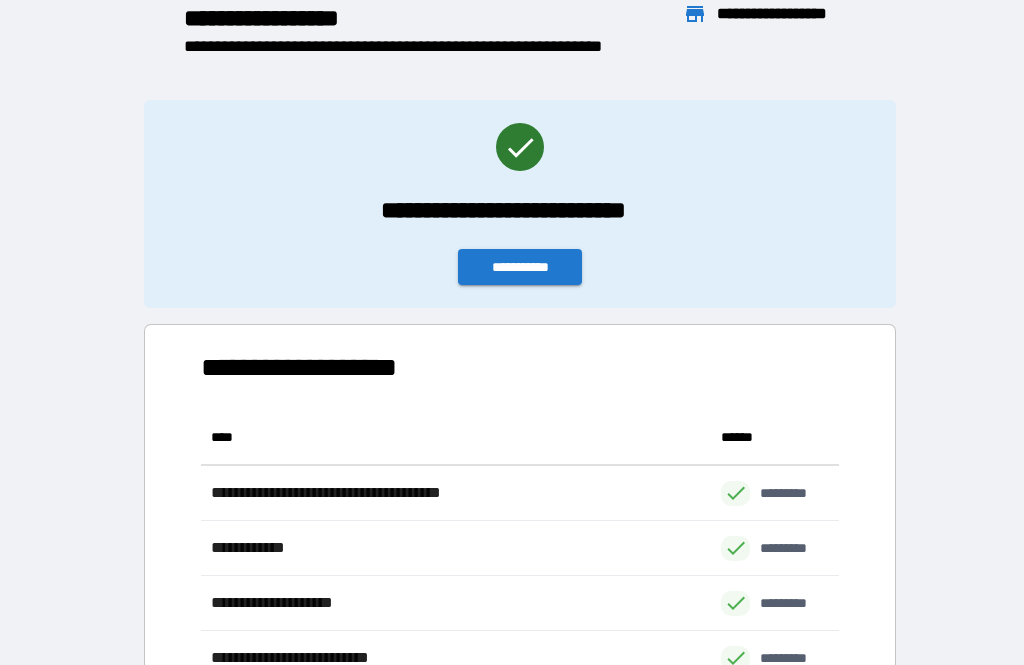 click on "**********" at bounding box center (520, 267) 